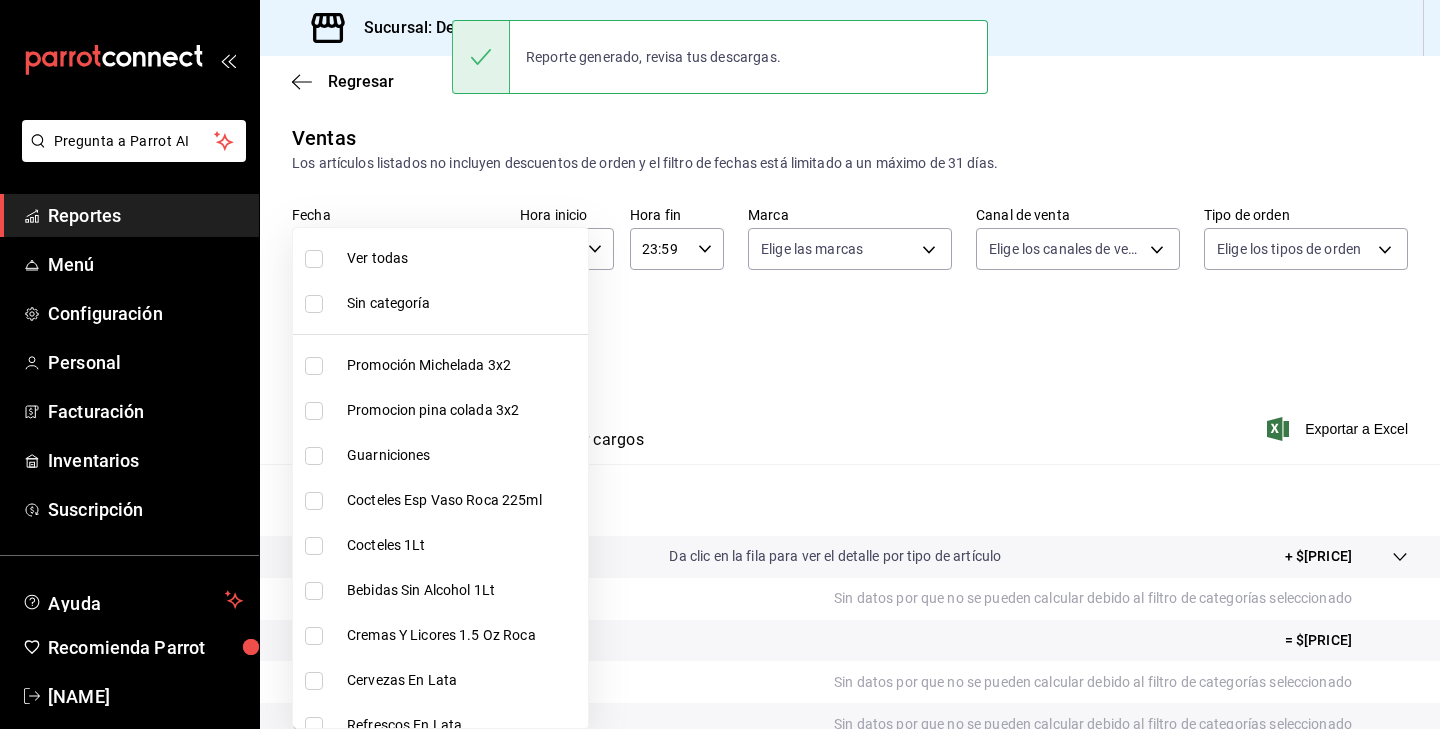 scroll, scrollTop: 0, scrollLeft: 0, axis: both 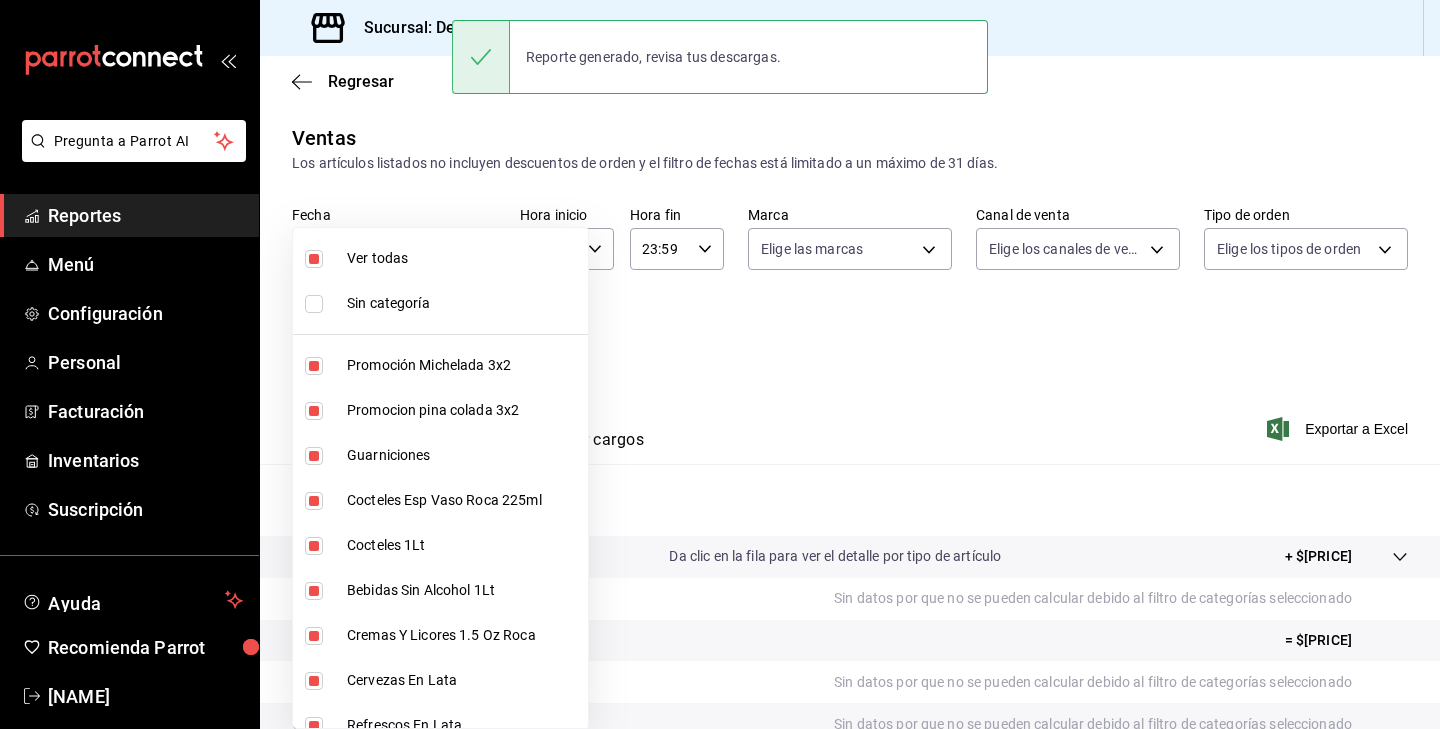 type on "f9973abf-4d50-430f-a3a0-1be1e9b440c3,4500806b-e482-404f-ace7-b7714d25f1ae,b7f0a2f8-73a7-493e-bd9f-aae48daa7334,7e7b79c3-7a3a-4d02-bd2a-fda91b88f102,5d8d50a4-5aef-4640-8824-4366797422d9,ad6ee1d9-30b9-4f7f-a595-5b81b41a4826,bd823bea-44a0-4702-b161-baea2a5d7c25,fd601c51-c5dc-4d07-957e-8125ebded89b,4af8406c-7e7c-455a-b571-586e854084e6,ecdbe8f6-90d0-4d88-a52d-28ba7ff2eb2f,6133c627-3a08-453c-85c9-4e038f0ed49a,2582bbc5-7a16-45c8-a3aa-712c12220ebc,68b91838-b039-451c-a11a-a3696c2c2e8f,a6ccece2-b5e1-4d3d-ae72-43ec26be992e,5272fed6-c15e-4e30-9d60-a3cf52010be0,eba2e5f3-6712-4eff-ae6b-bbccb3b92d8a,7728c7b5-6926-436c-924f-5ad446e34988,4694acb4-b7f7-4cb3-9abb-2497aa4a77c8,8cfada4e-b49a-43bb-8211-08096914e3e5,b2aa559e-95db-4ba9-a12b-4454d71e049e,b8d70b1f-720c-437c-b16a-19c116f034f1,c33a5930-795a-4abb-910e-fdd68106e061,3fd29e3b-5d3d-4a8b-afce-4a9d2bc6992c,5e90244f-3f9e-4522-82da-e0f9b2d944f2,d1bd5630-1831-494b-a920-6a53a2de3c8c,bde3da08-f25e-4047-aaa1-9e6a9397ea90,f9e531e8-941e-4607-a3ed-b6afc2299ce9,10304cd0-e203-44e5-9de..." 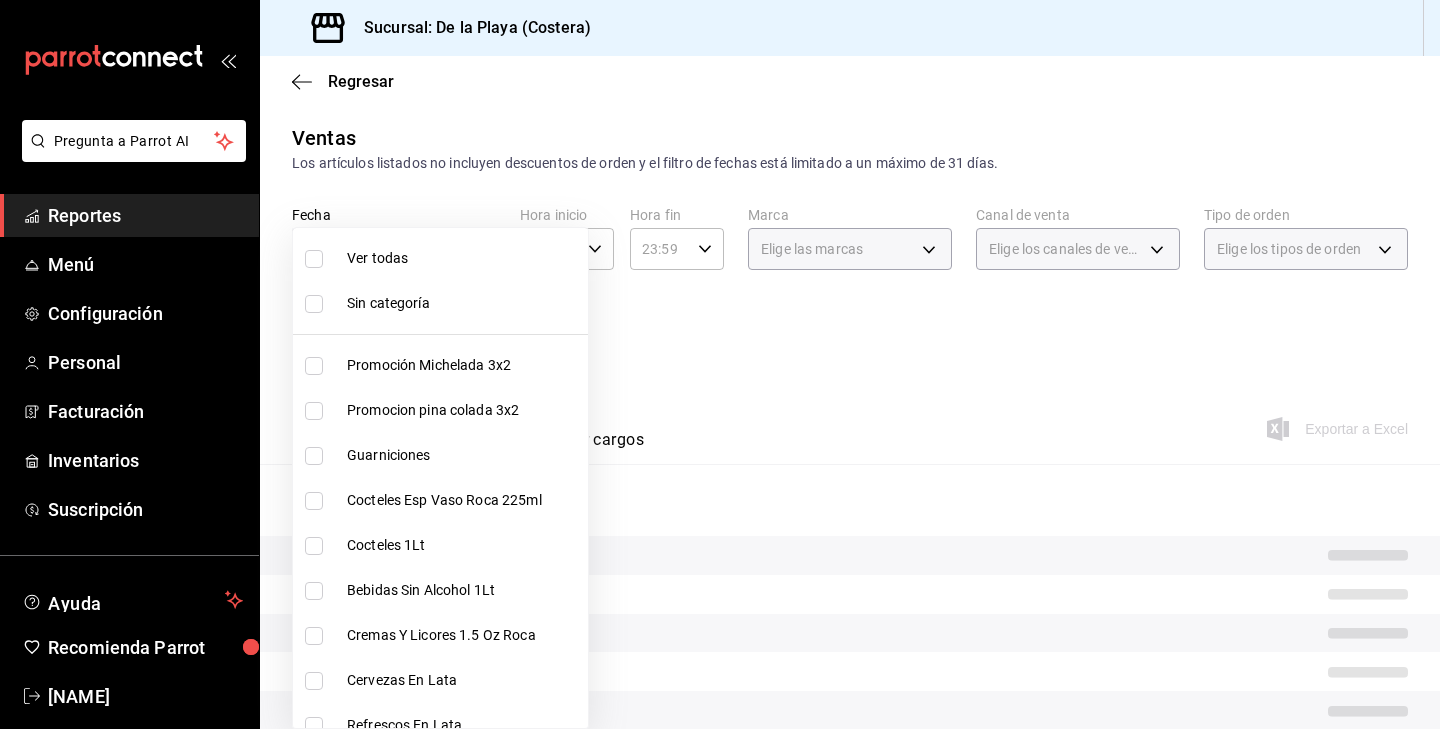 type 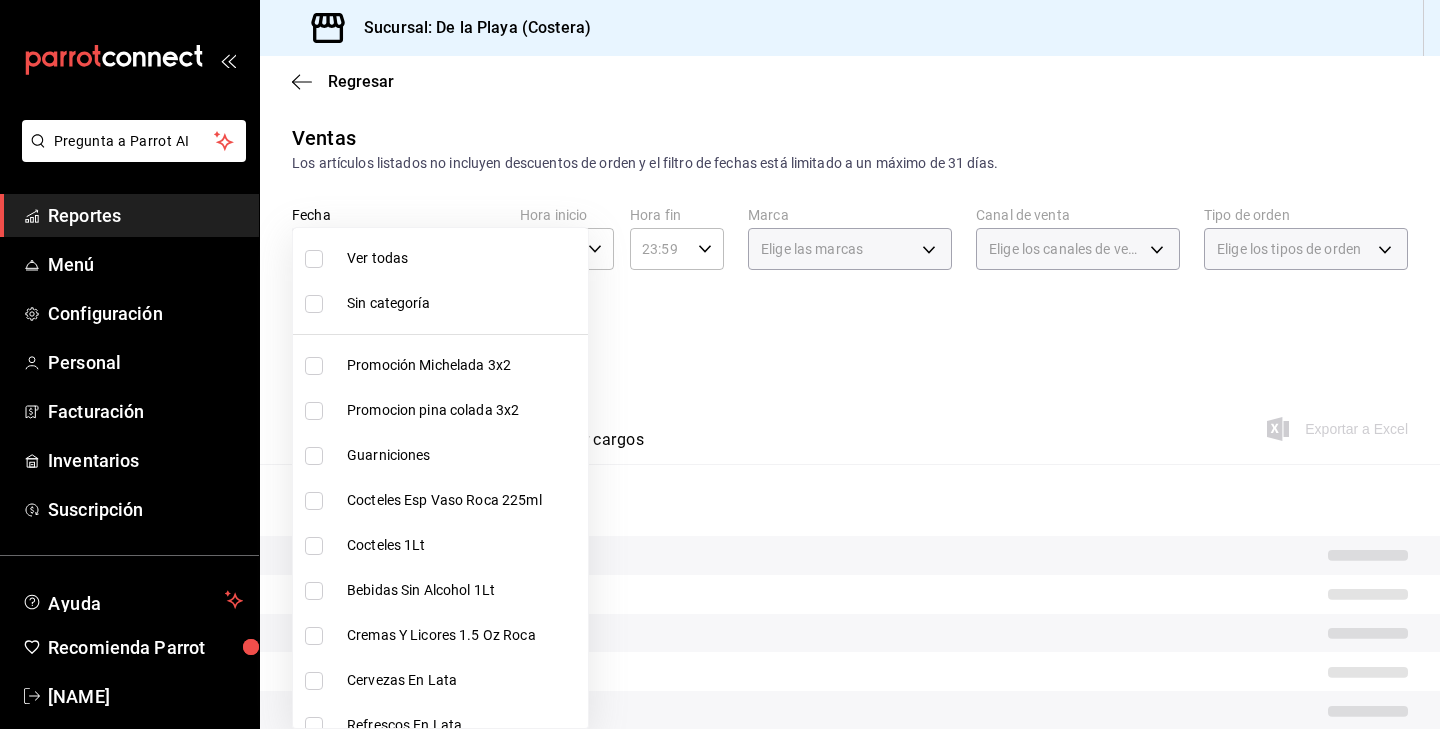 checkbox on "false" 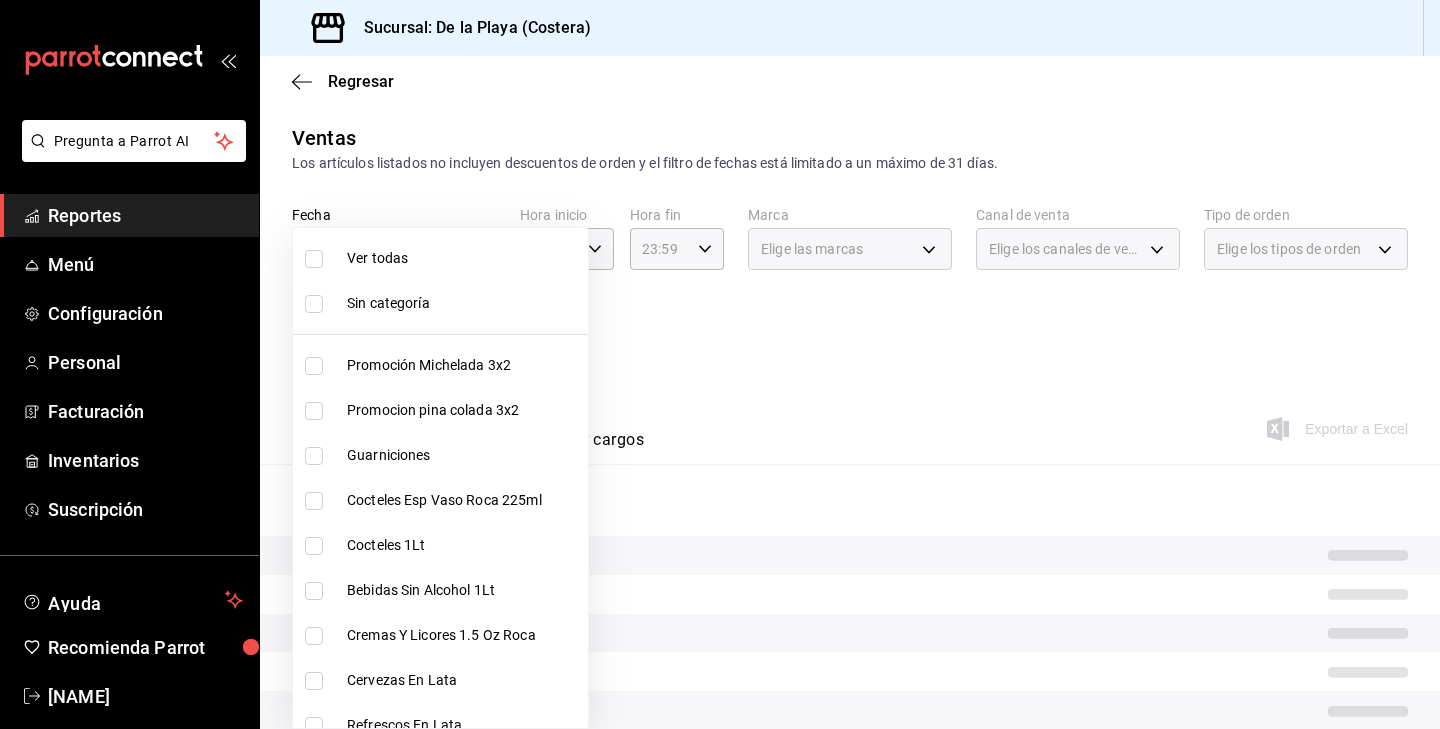 scroll, scrollTop: 100, scrollLeft: 0, axis: vertical 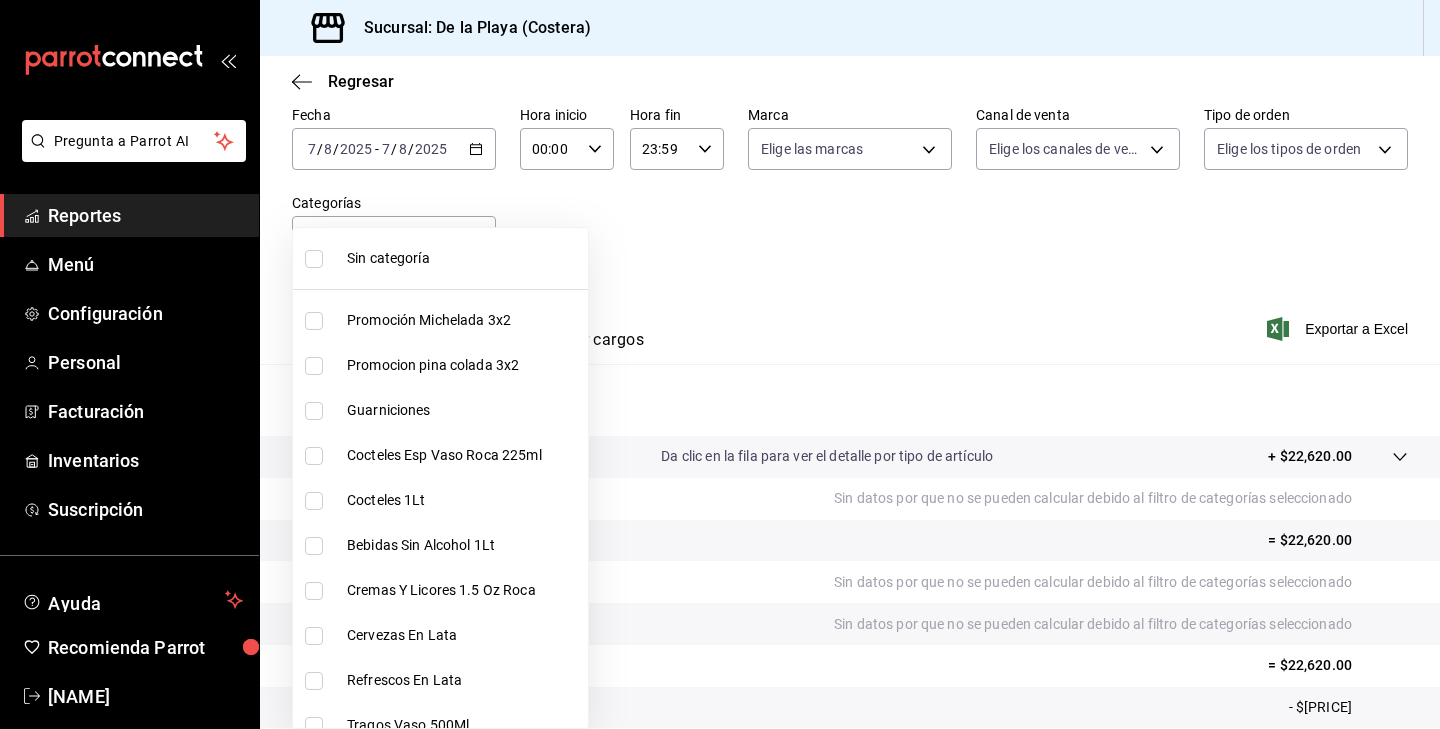 click at bounding box center (314, 411) 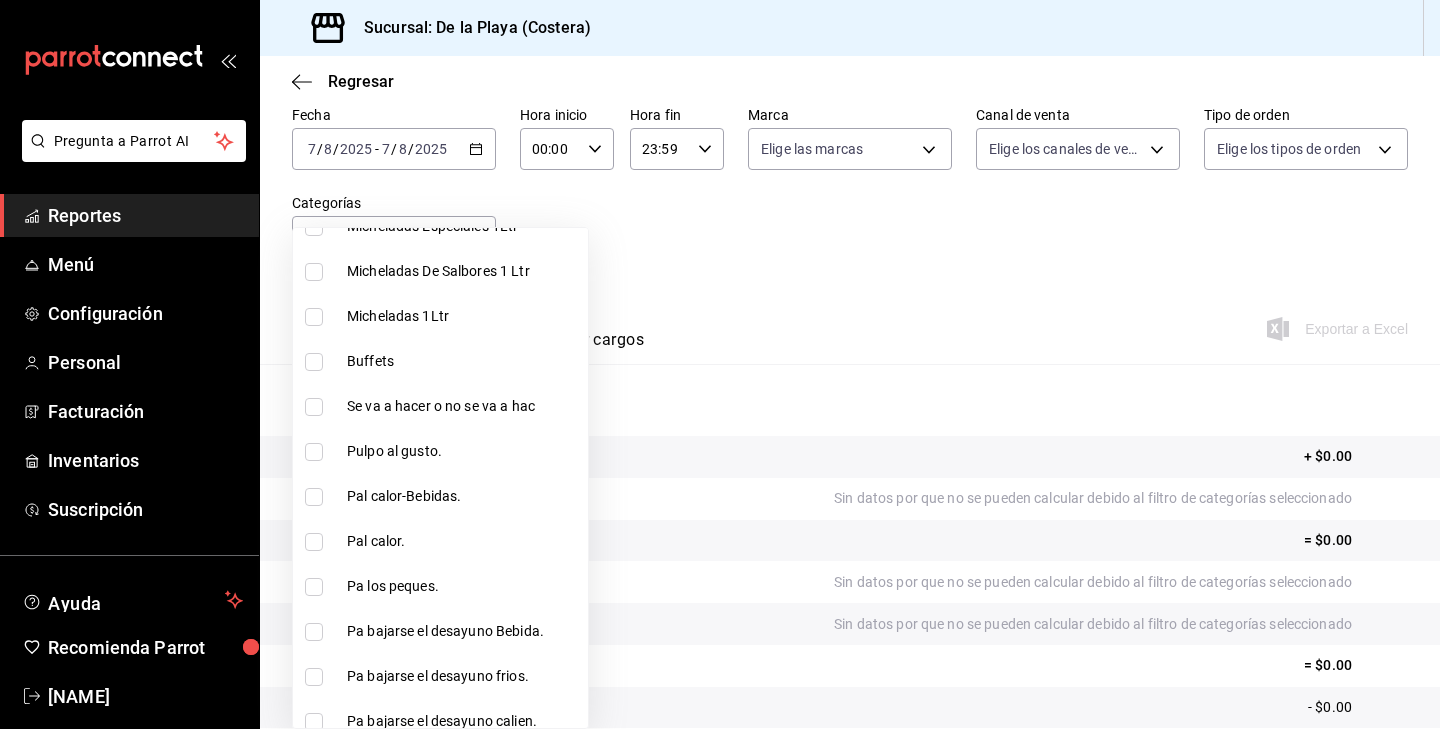 scroll, scrollTop: 591, scrollLeft: 0, axis: vertical 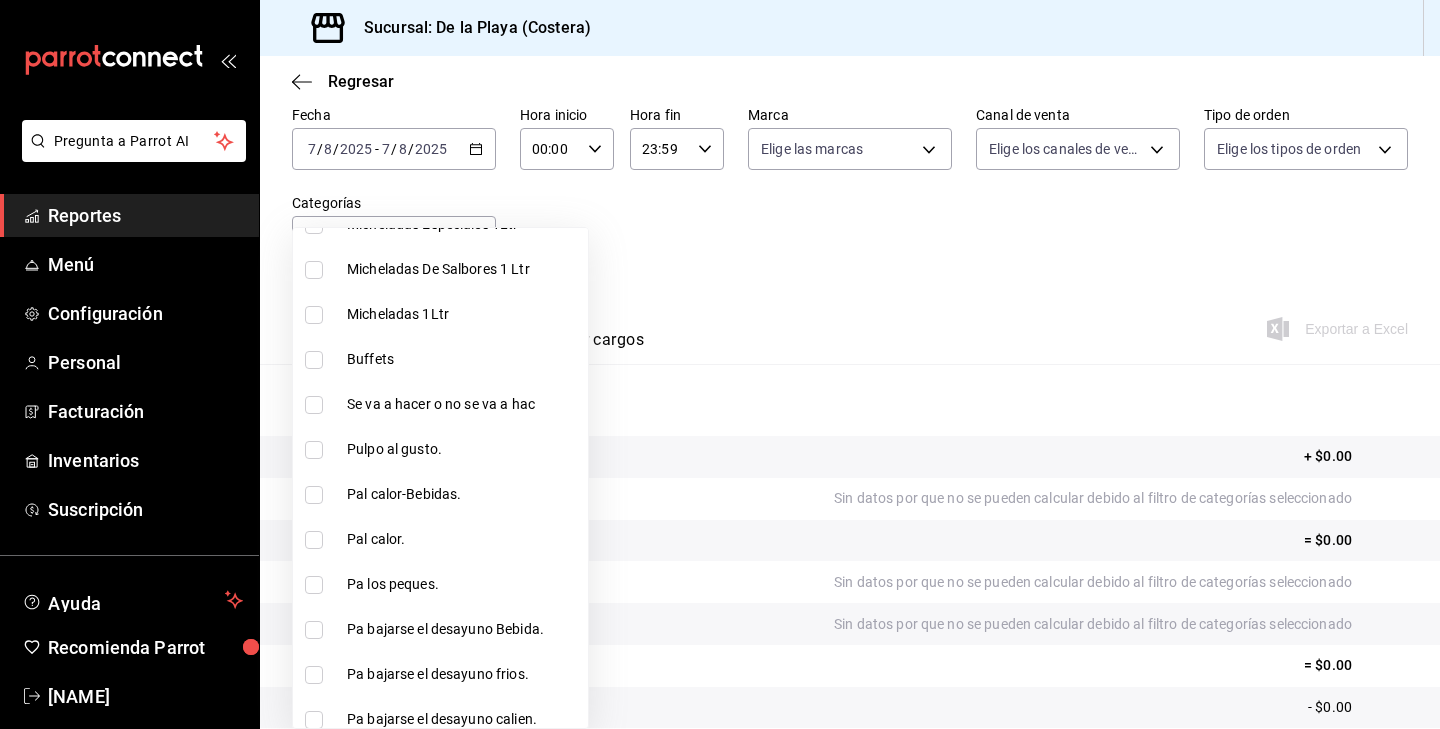 click at bounding box center (314, 405) 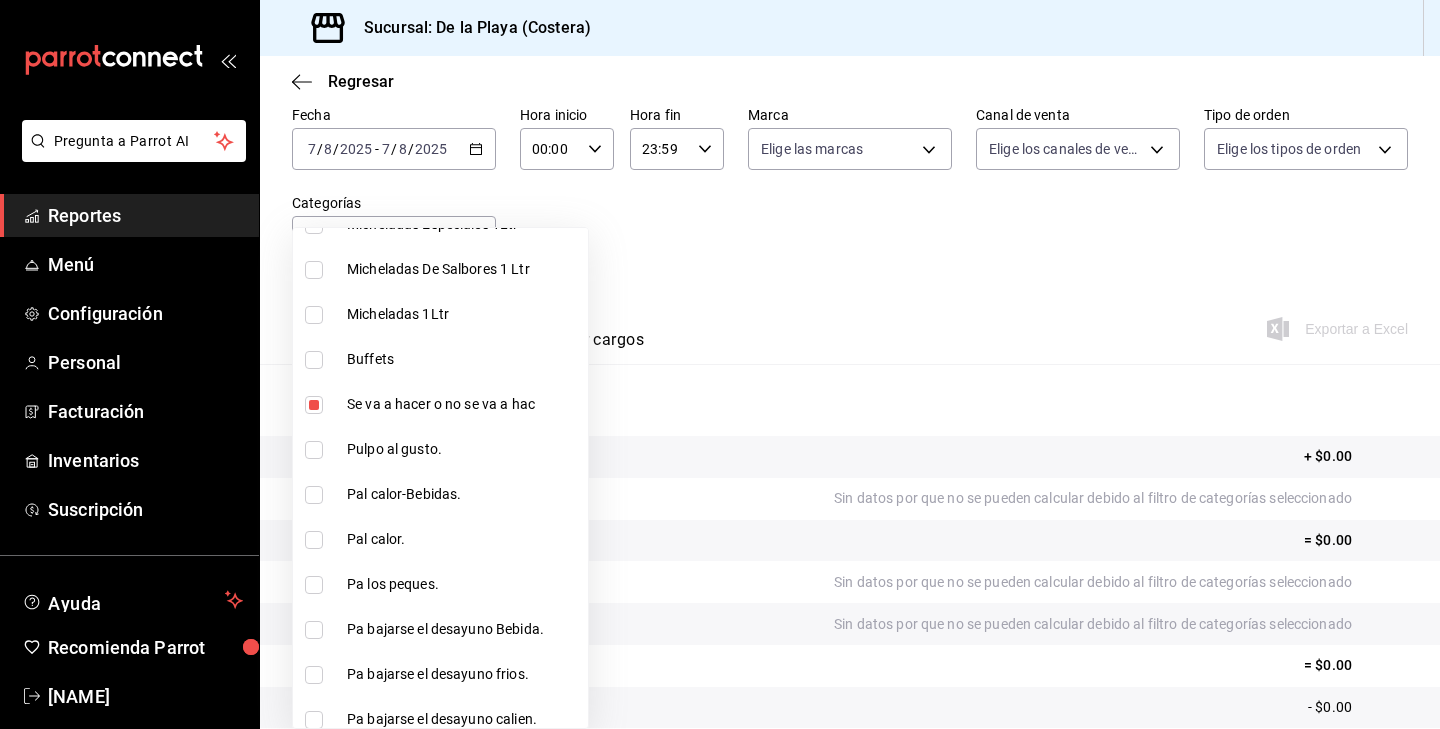 click at bounding box center (314, 450) 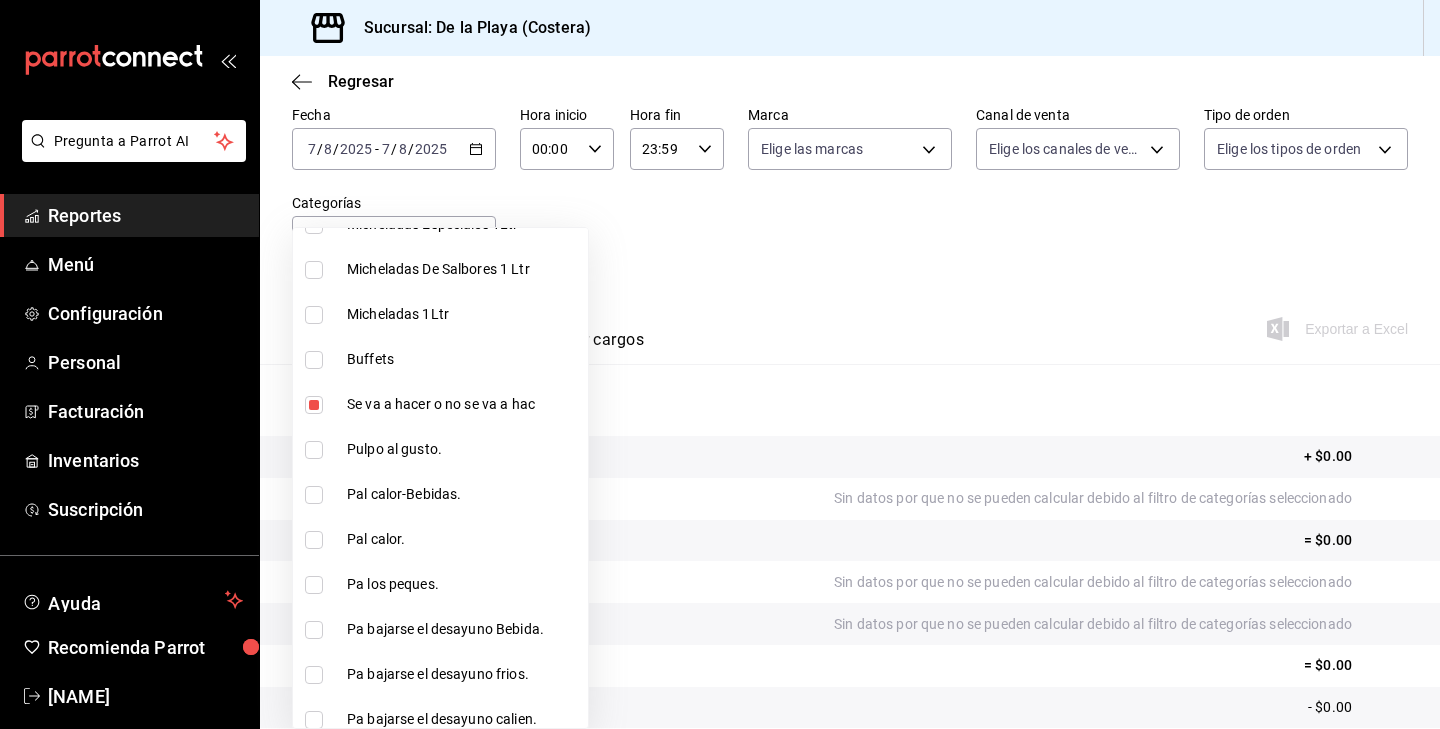 checkbox on "true" 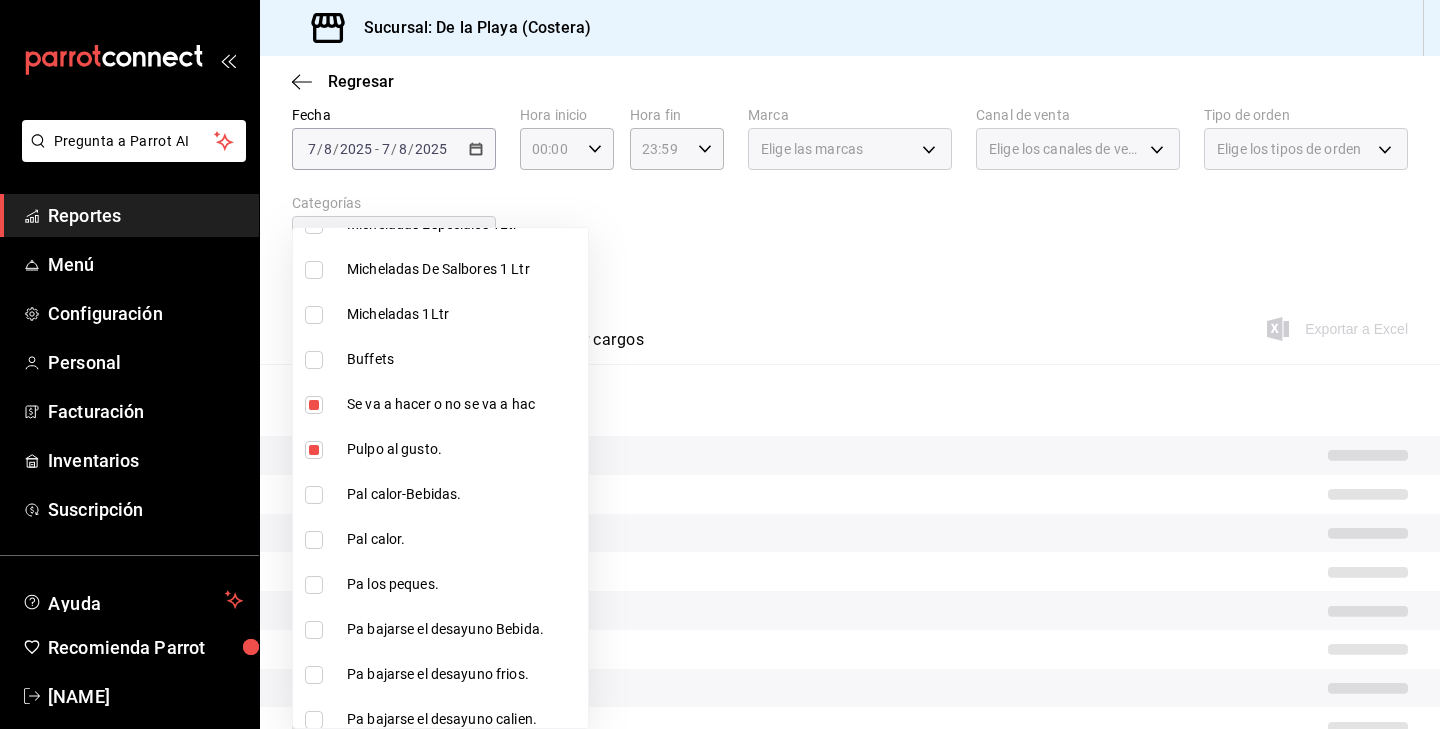 click at bounding box center (314, 495) 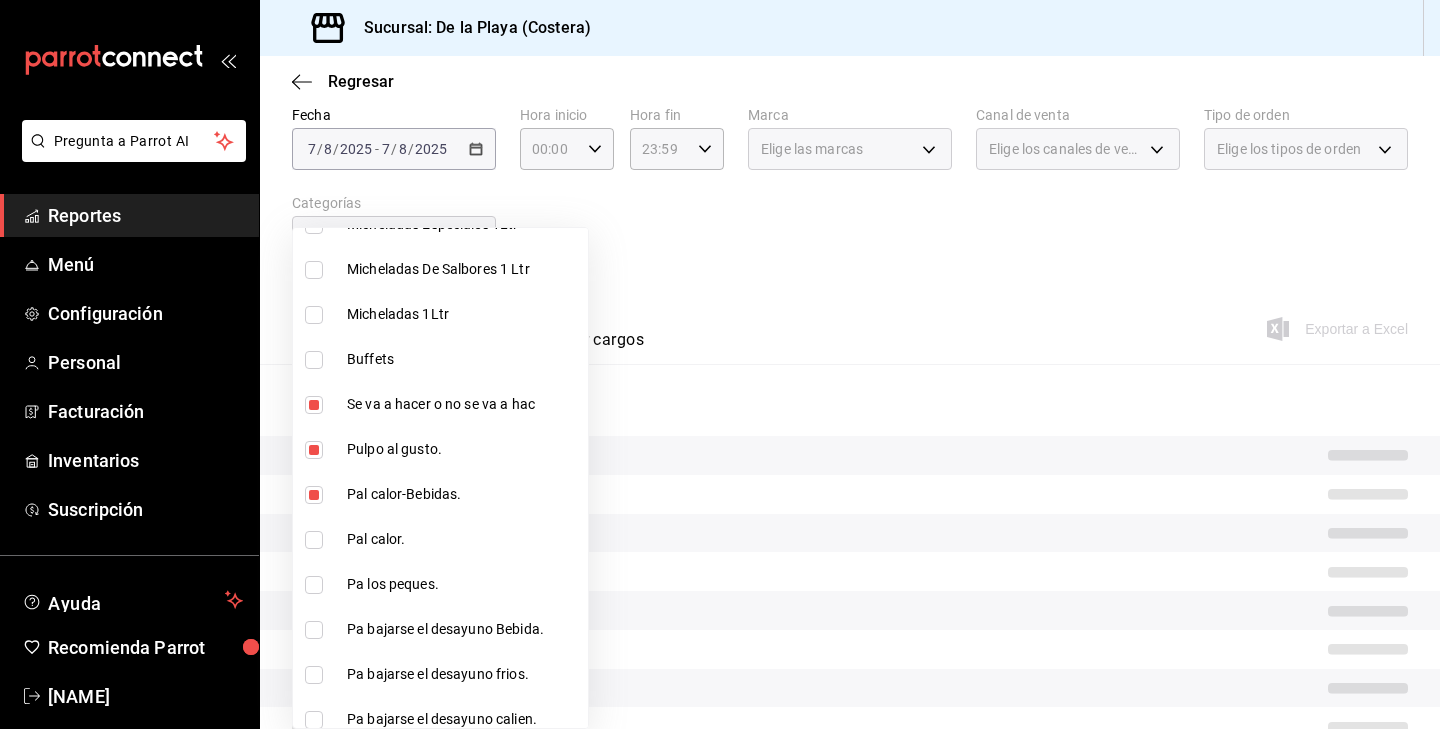 scroll, scrollTop: 647, scrollLeft: 0, axis: vertical 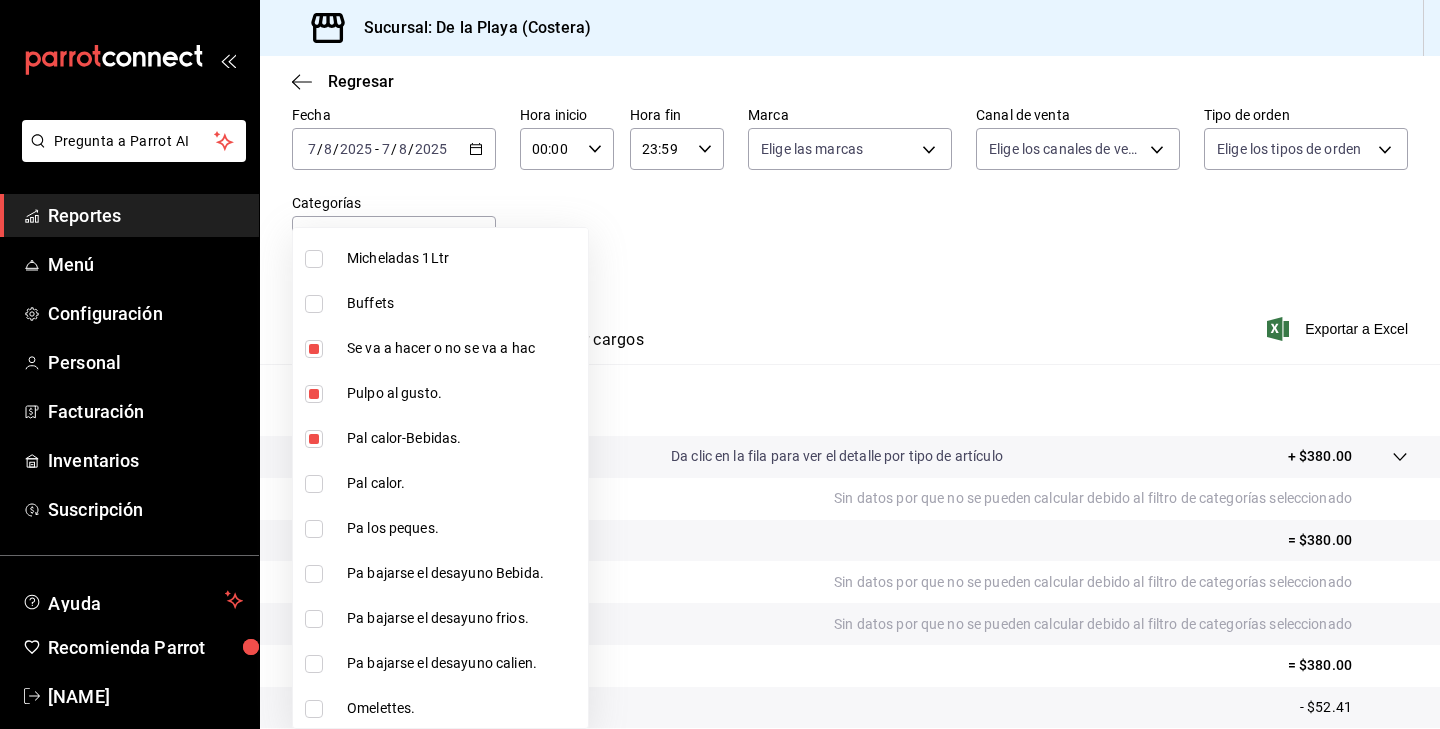 click at bounding box center (314, 484) 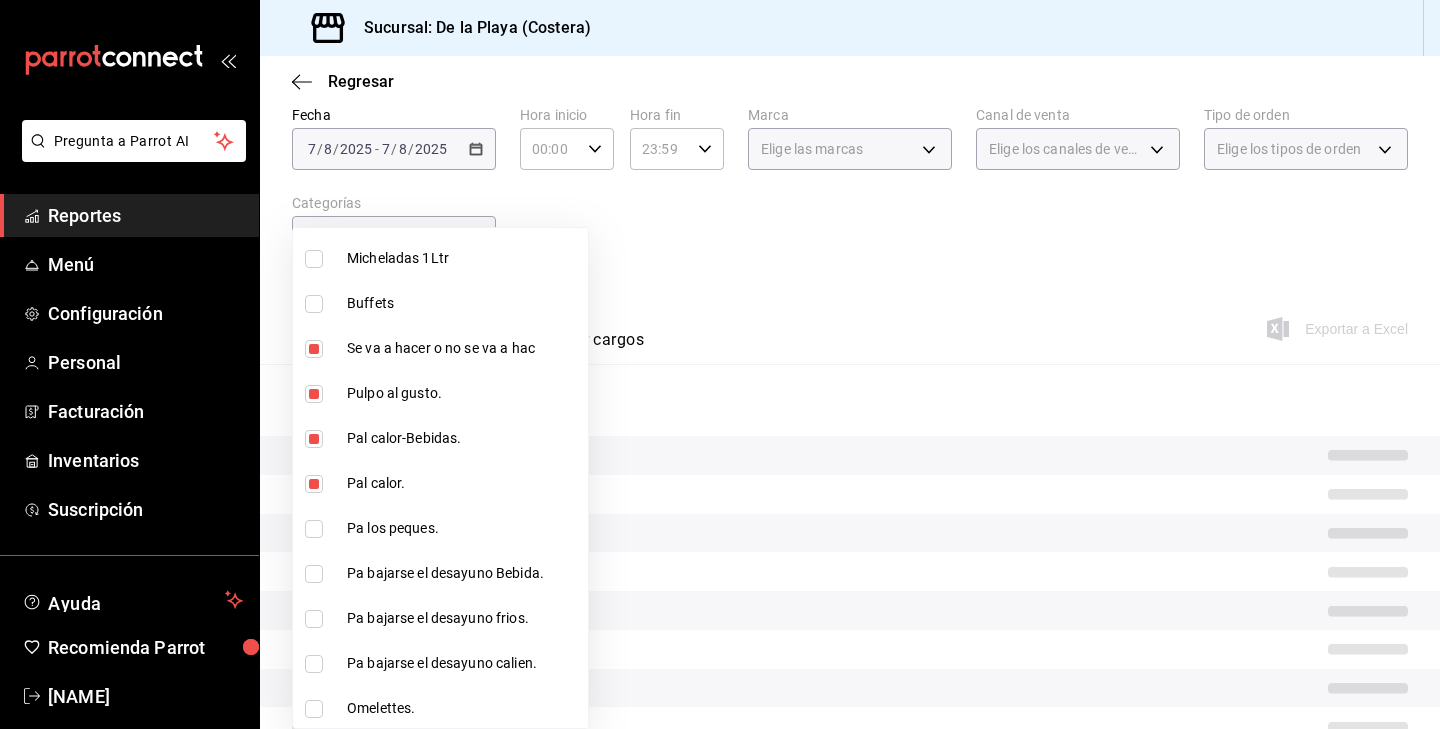 scroll, scrollTop: 707, scrollLeft: 0, axis: vertical 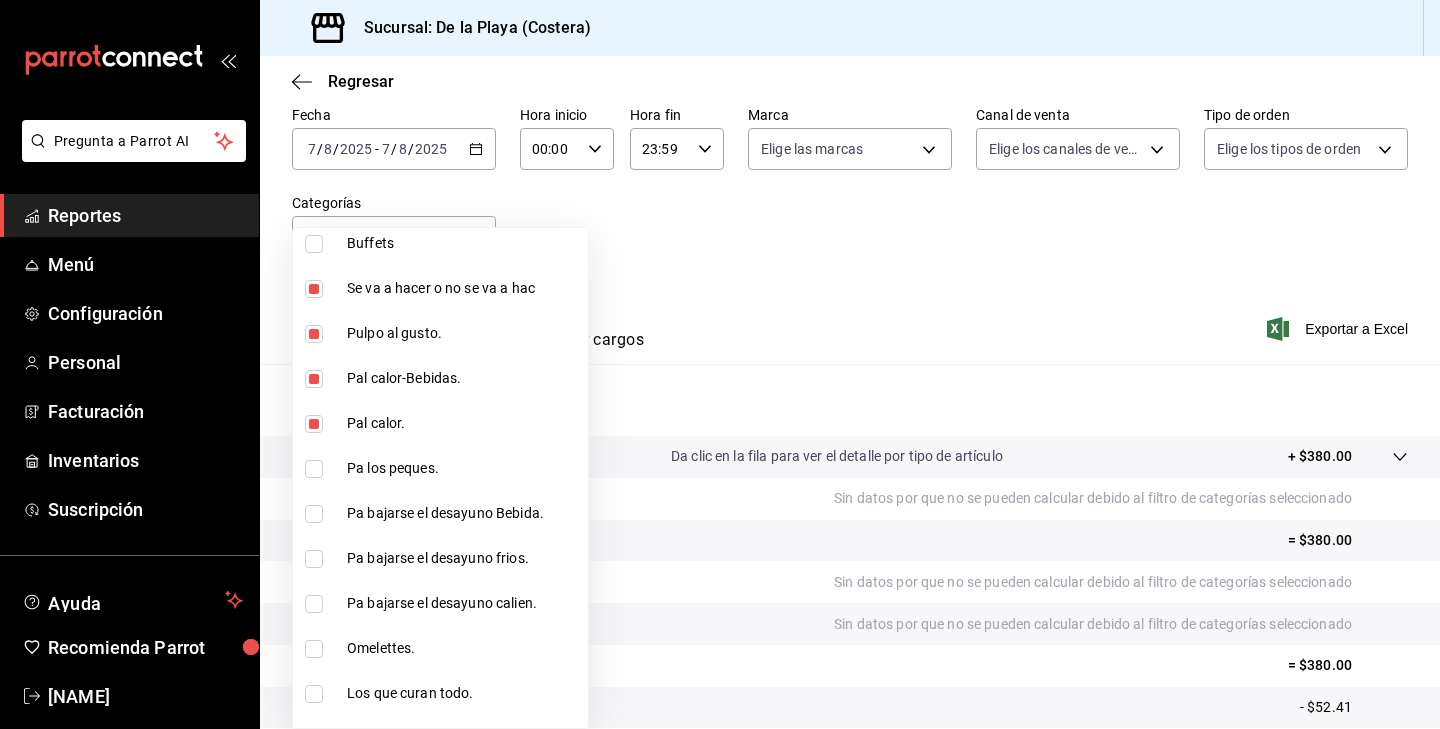 click at bounding box center [314, 469] 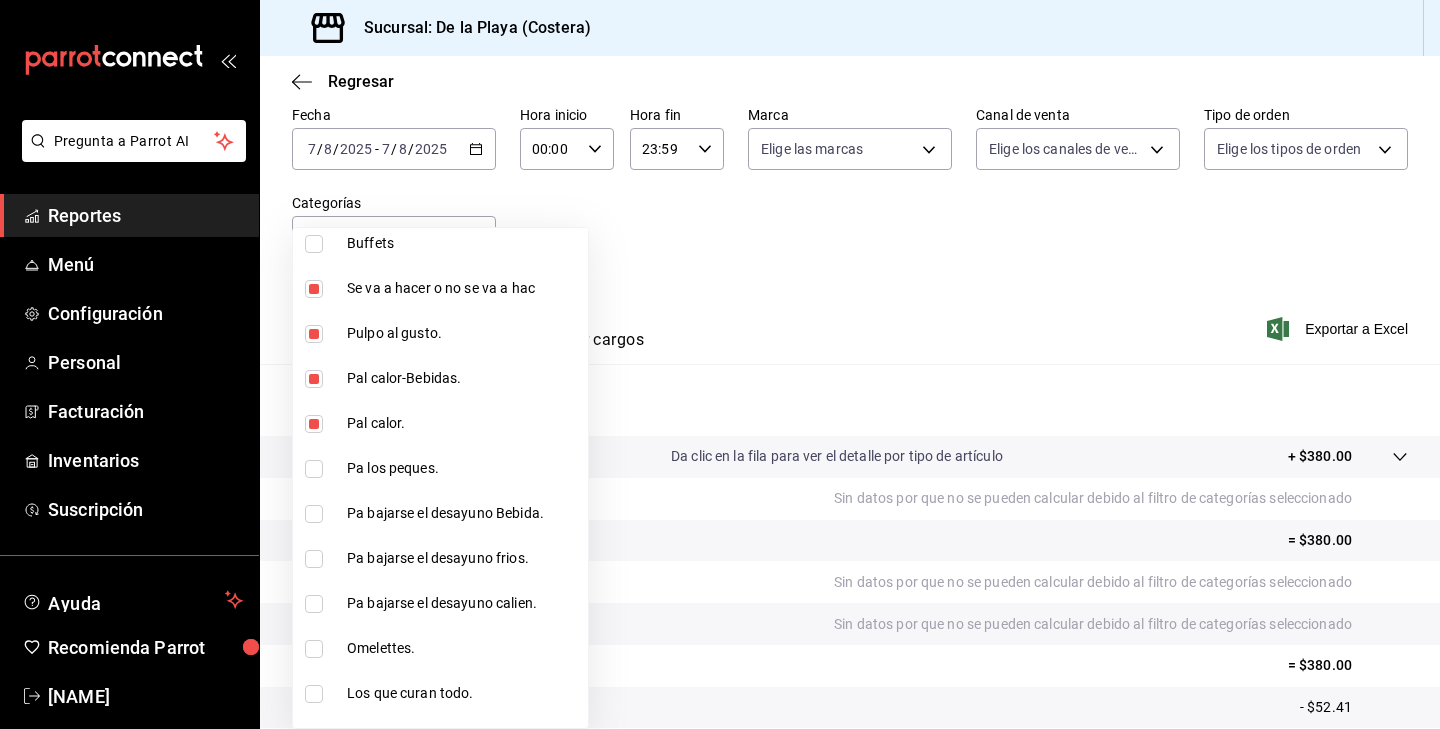 checkbox on "true" 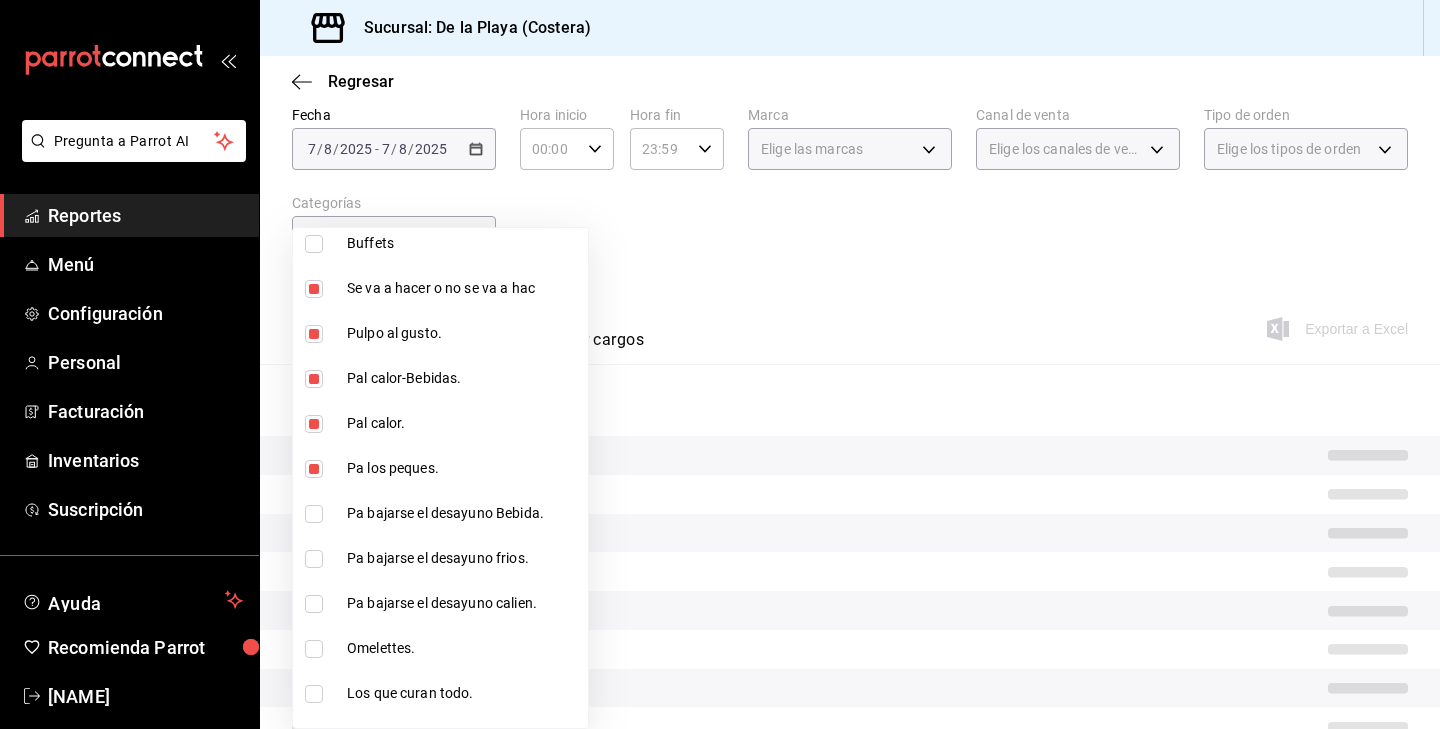 scroll, scrollTop: 759, scrollLeft: 0, axis: vertical 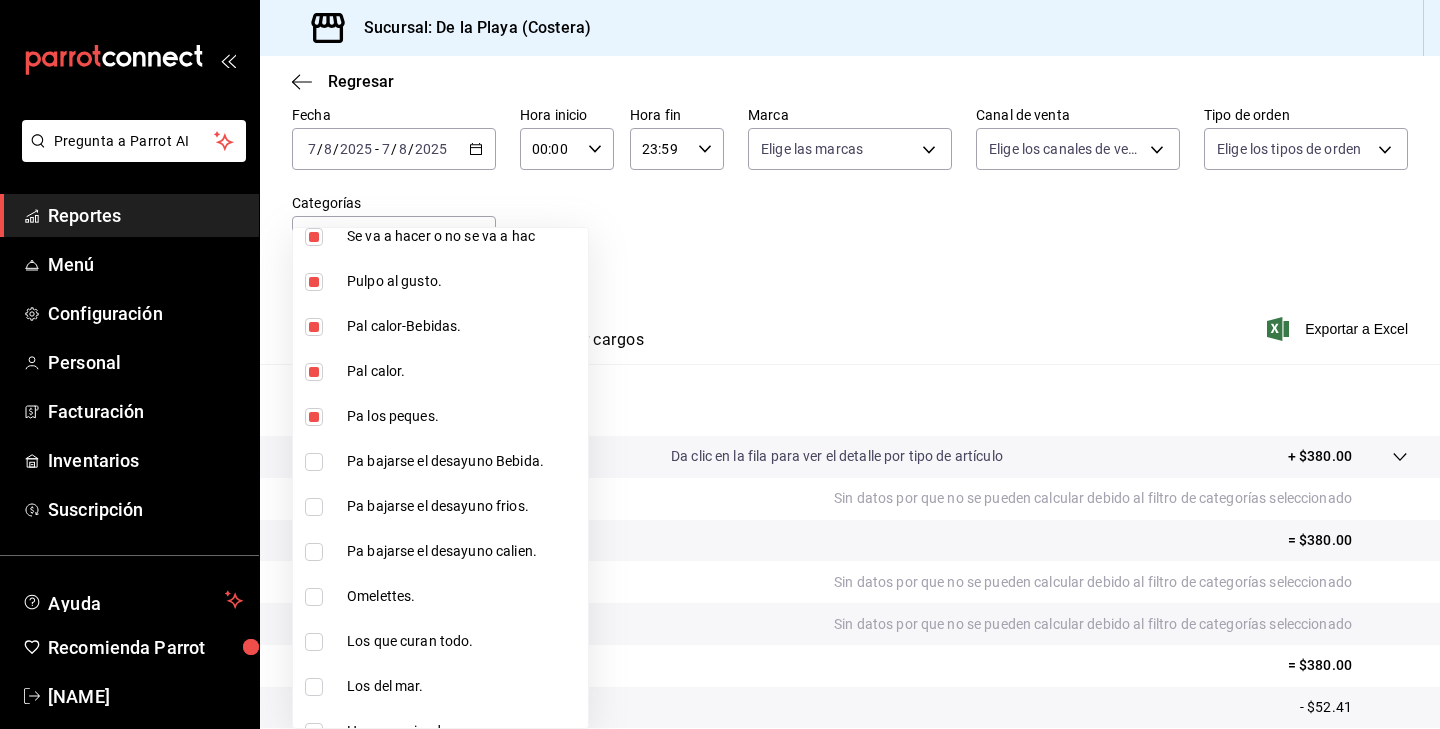 click at bounding box center [314, 462] 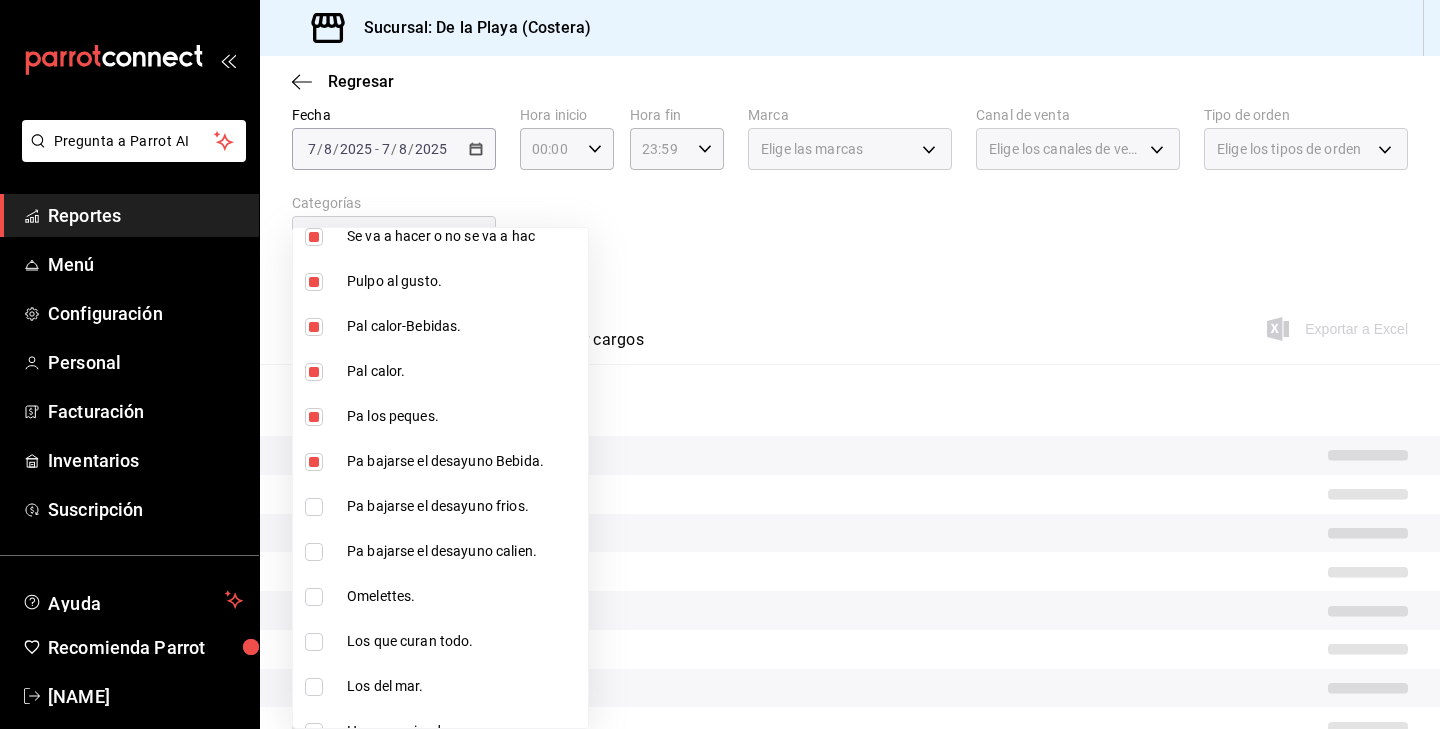scroll, scrollTop: 795, scrollLeft: 0, axis: vertical 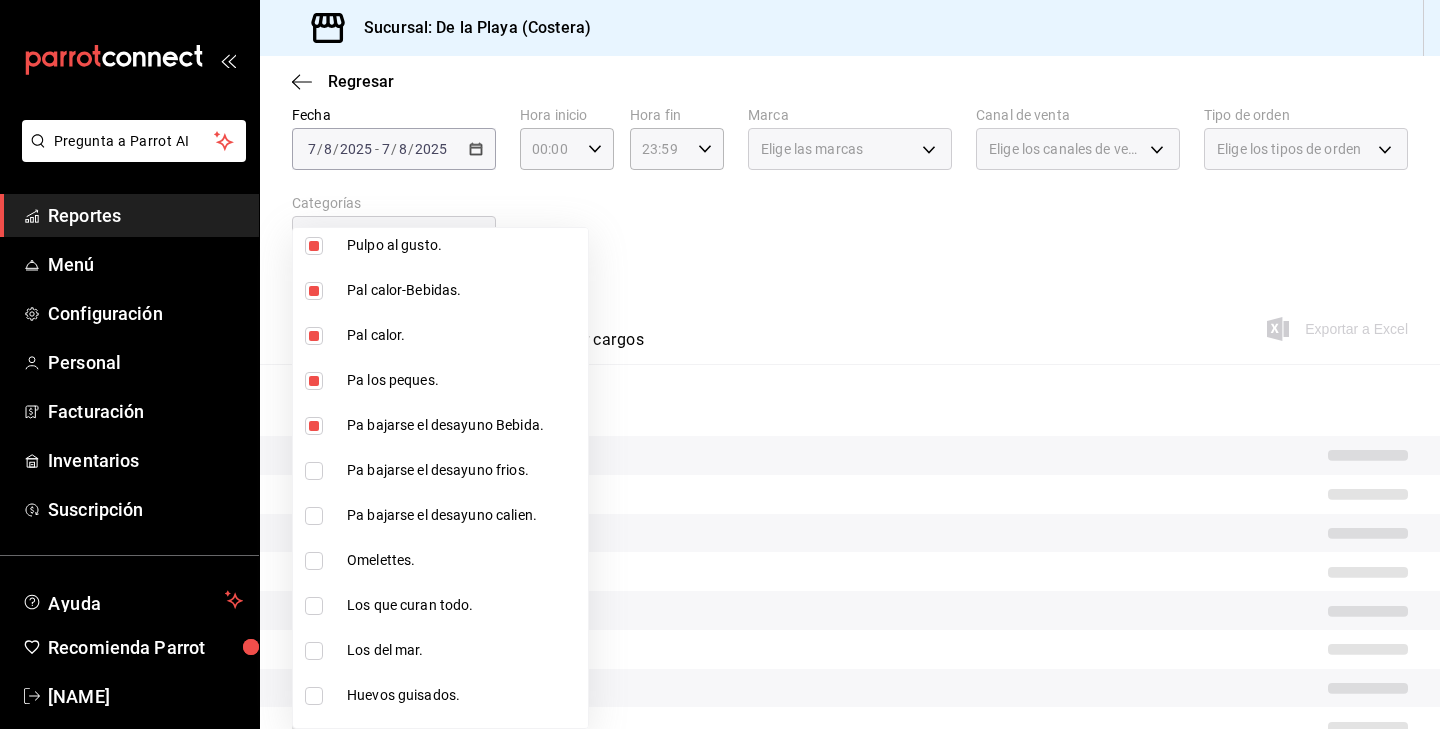 click at bounding box center [314, 471] 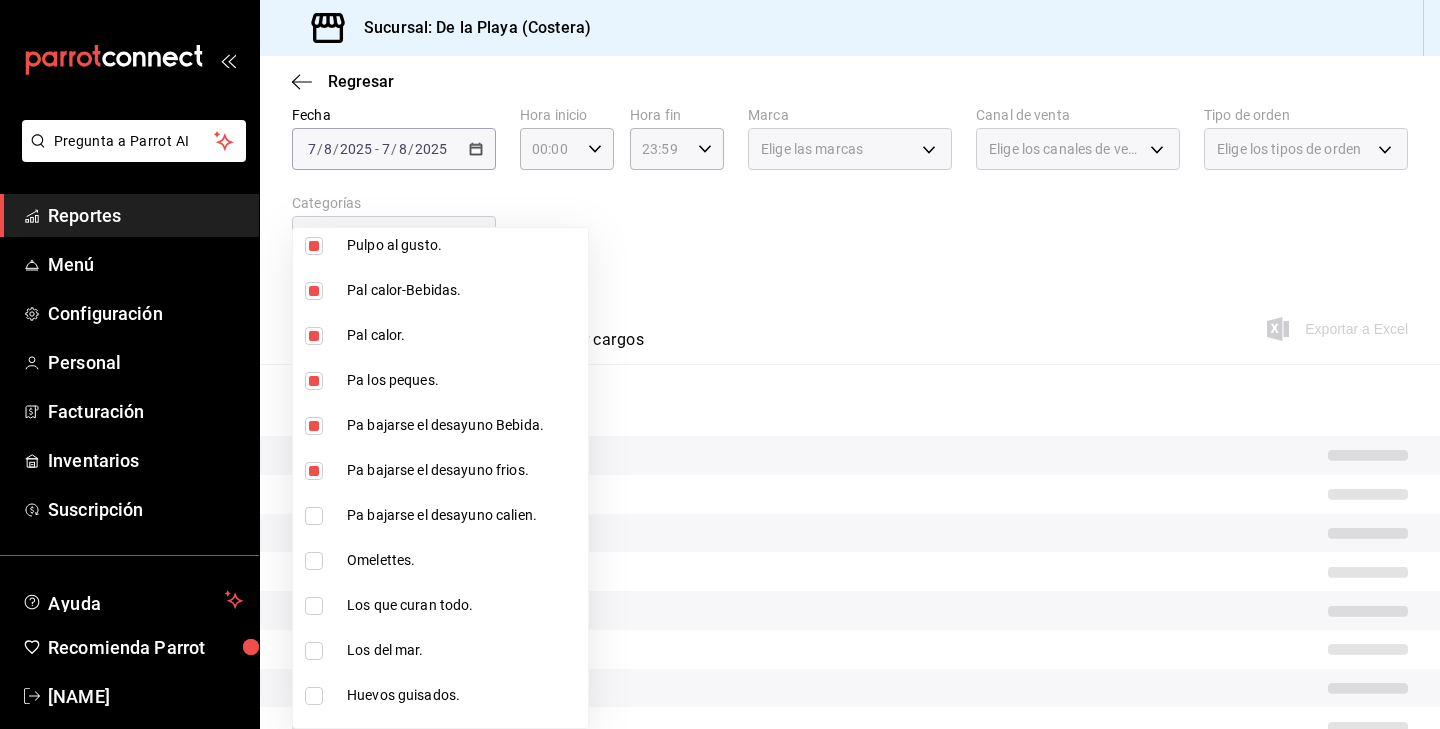 type on "[UUID],[UUID],[UUID],[UUID],[UUID],[UUID],[UUID],[UUID]" 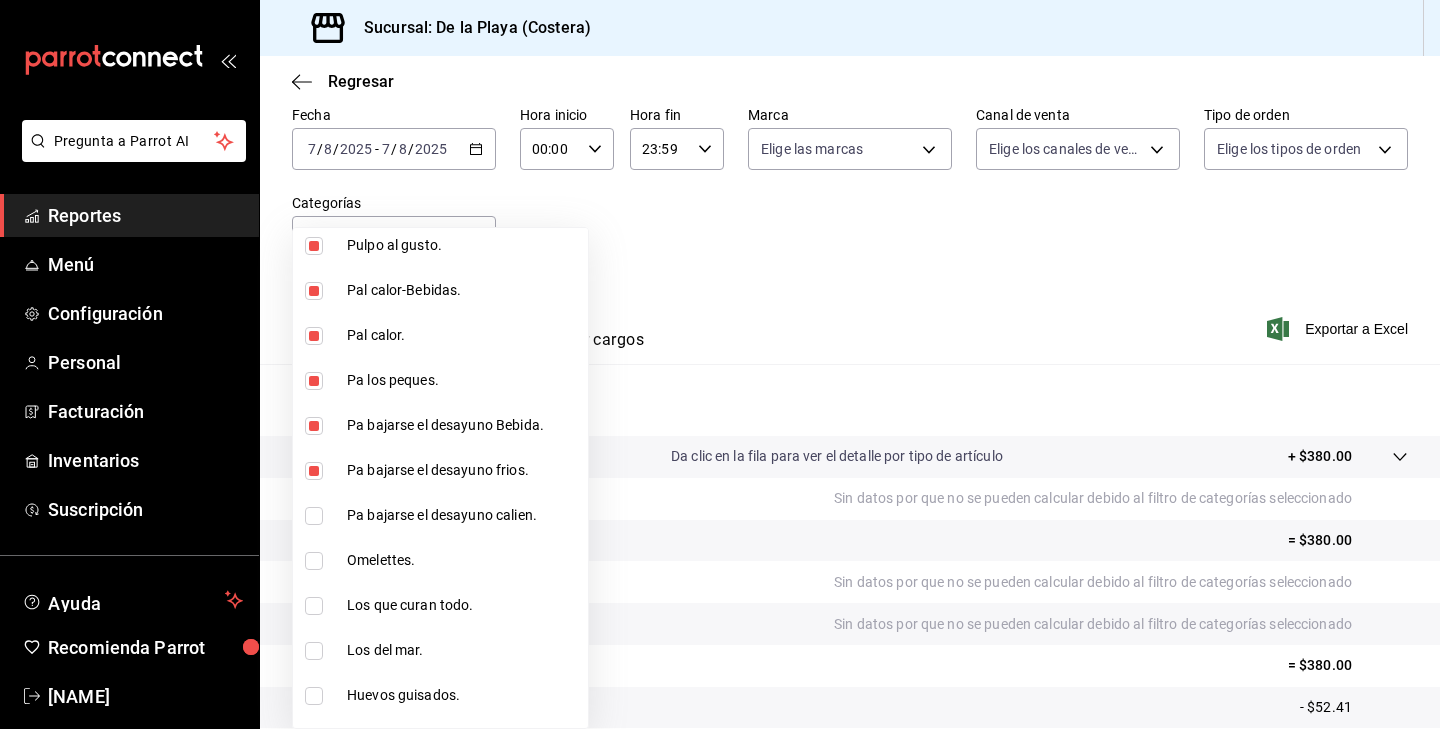 scroll, scrollTop: 856, scrollLeft: 0, axis: vertical 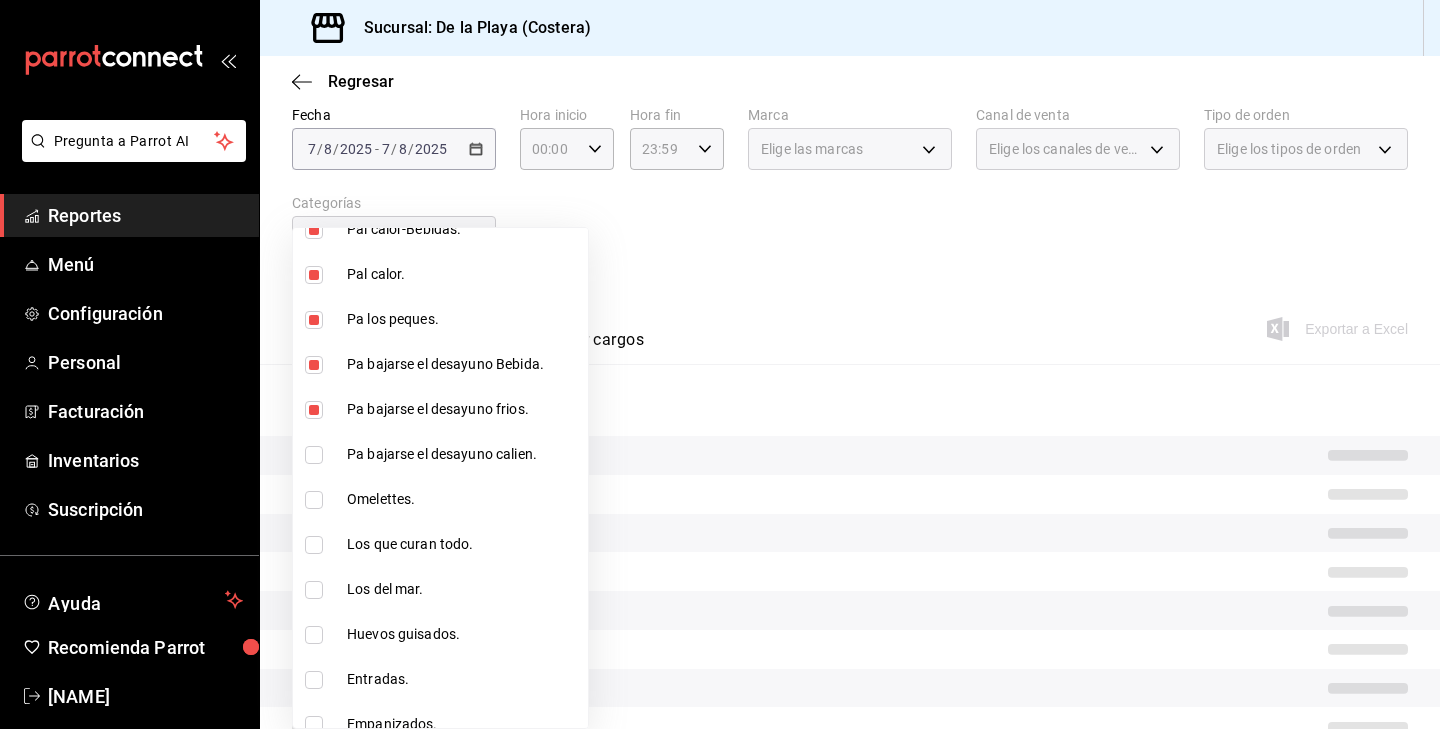 click at bounding box center (314, 455) 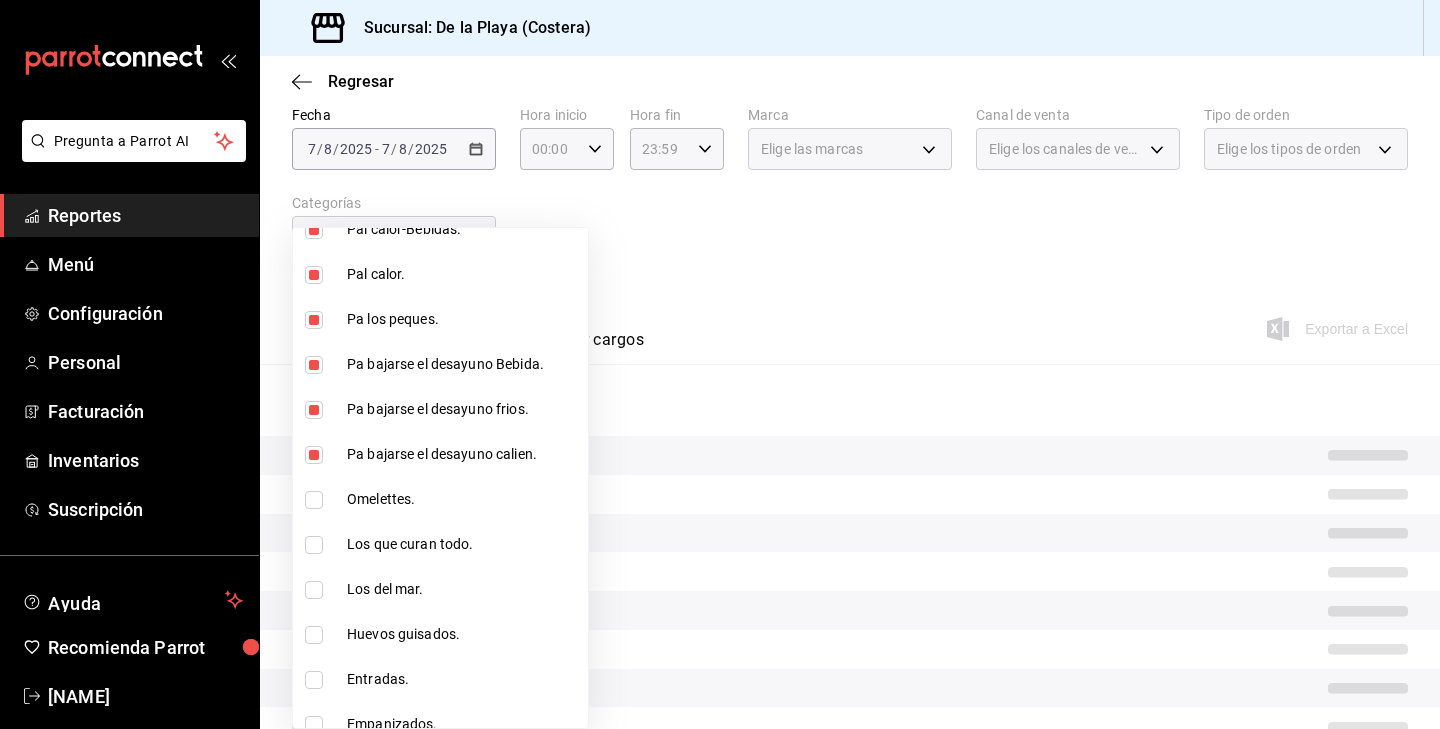 scroll, scrollTop: 900, scrollLeft: 0, axis: vertical 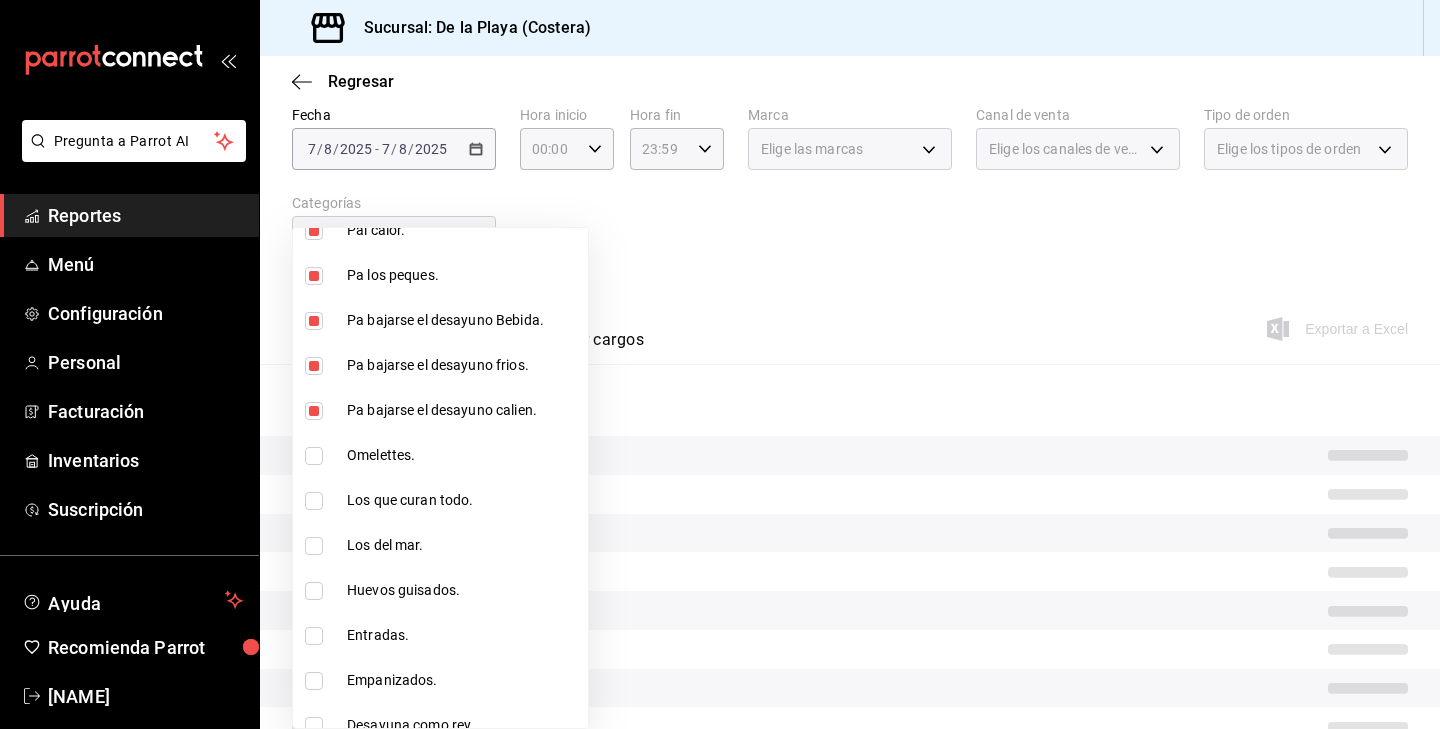 click at bounding box center [314, 456] 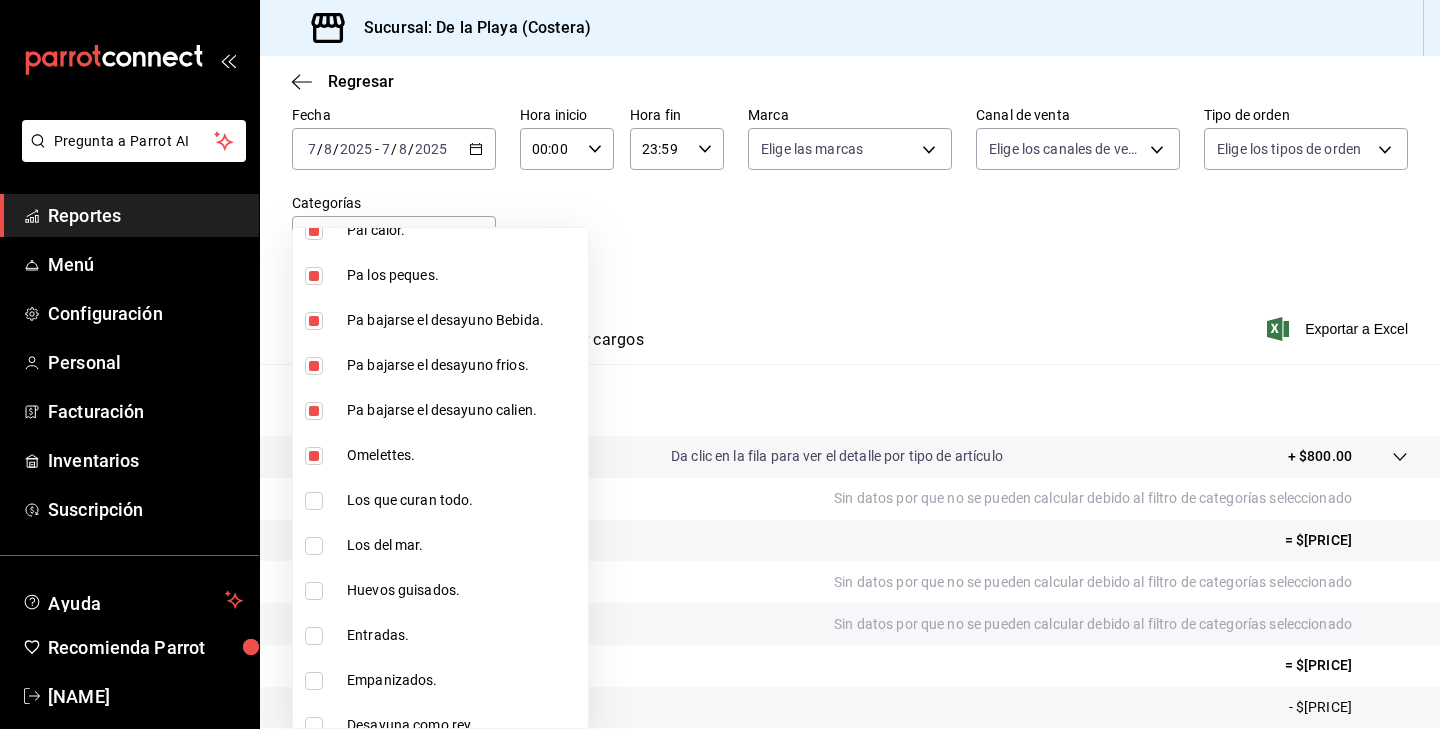 type on "[UUID],[UUID],[UUID],[UUID],[UUID],[UUID],[UUID],[UUID],[UUID],[UUID]" 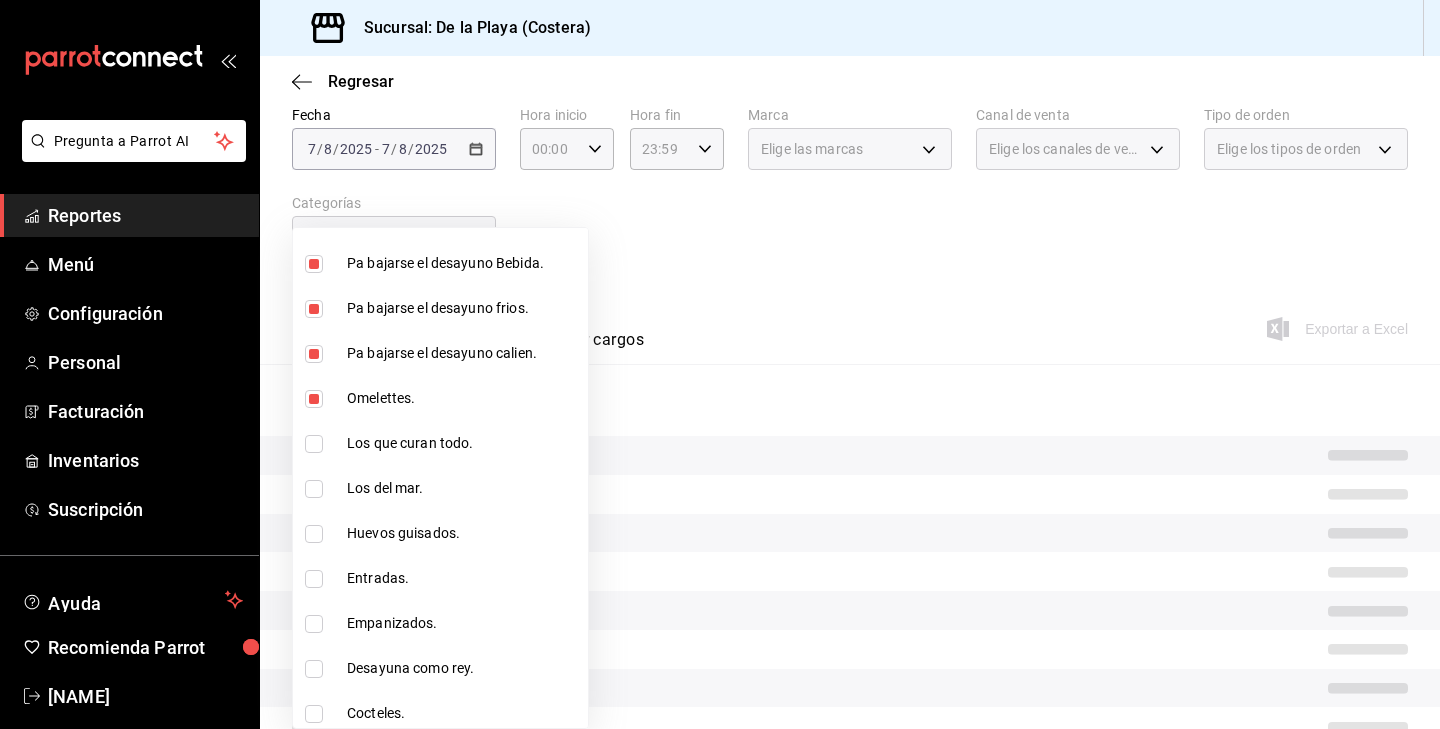 scroll, scrollTop: 958, scrollLeft: 0, axis: vertical 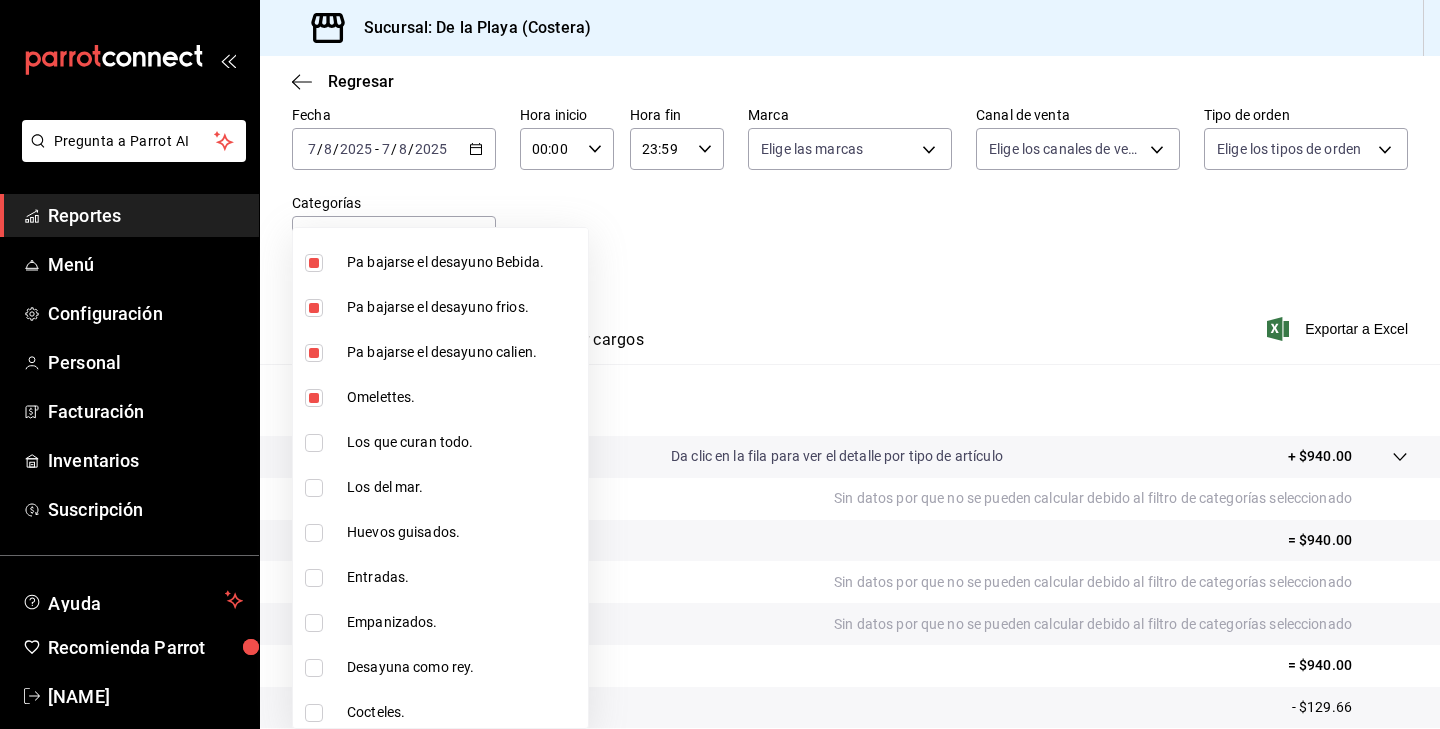 click at bounding box center [314, 443] 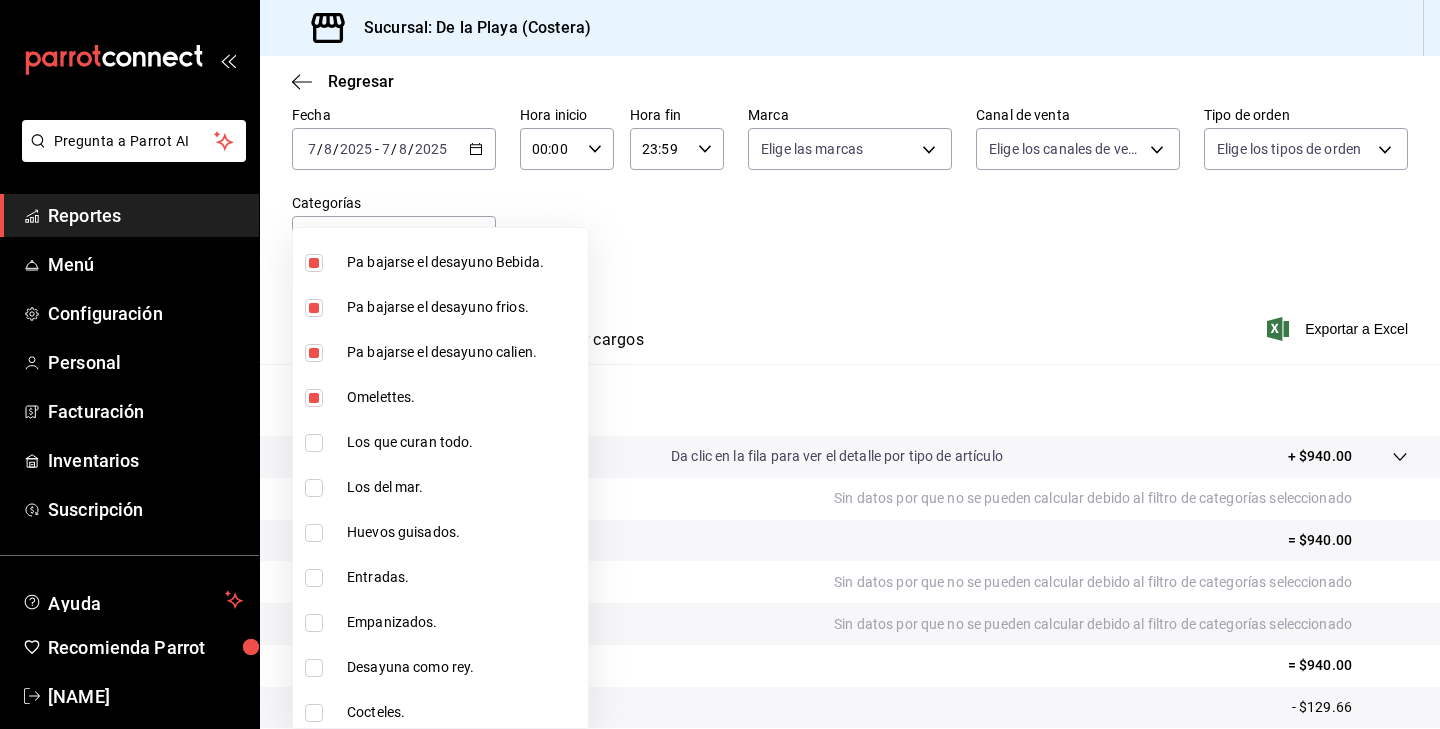 checkbox on "true" 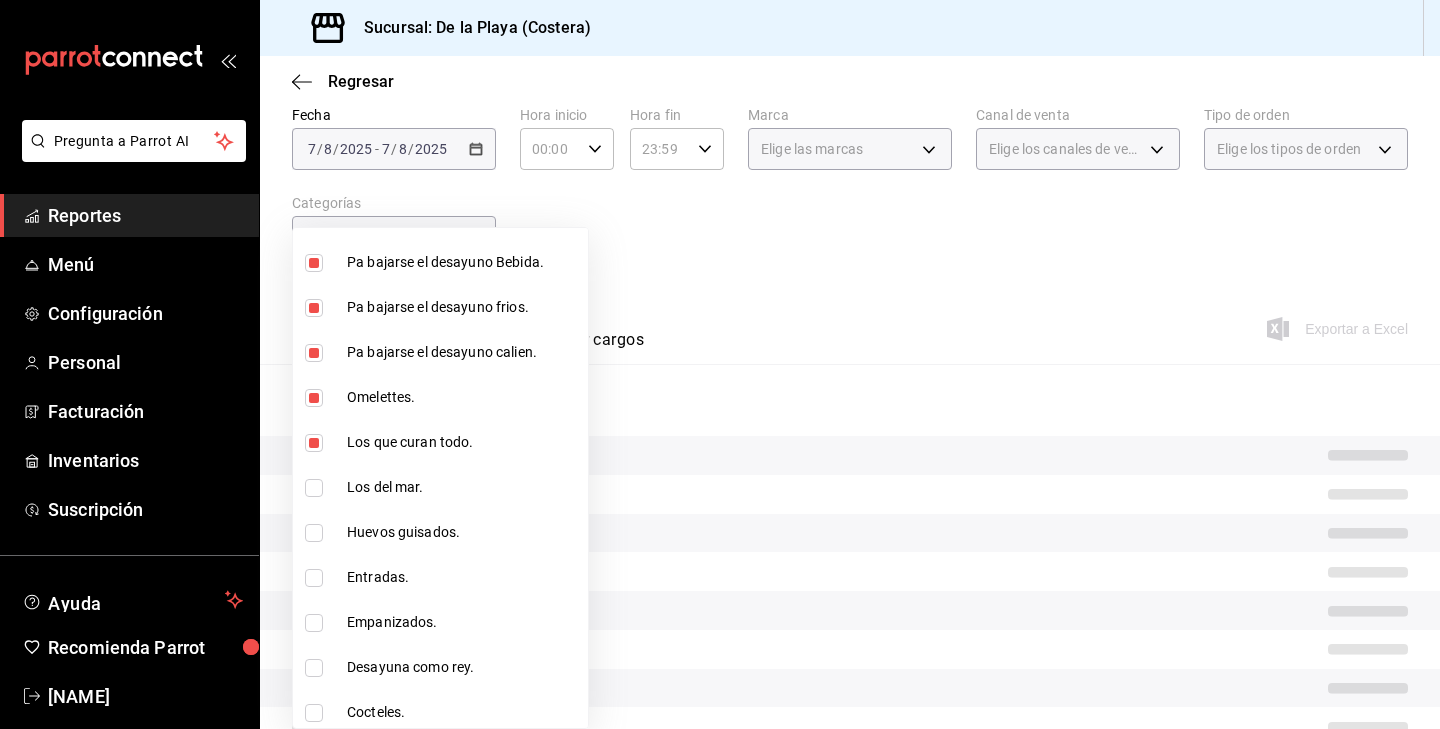 scroll, scrollTop: 997, scrollLeft: 0, axis: vertical 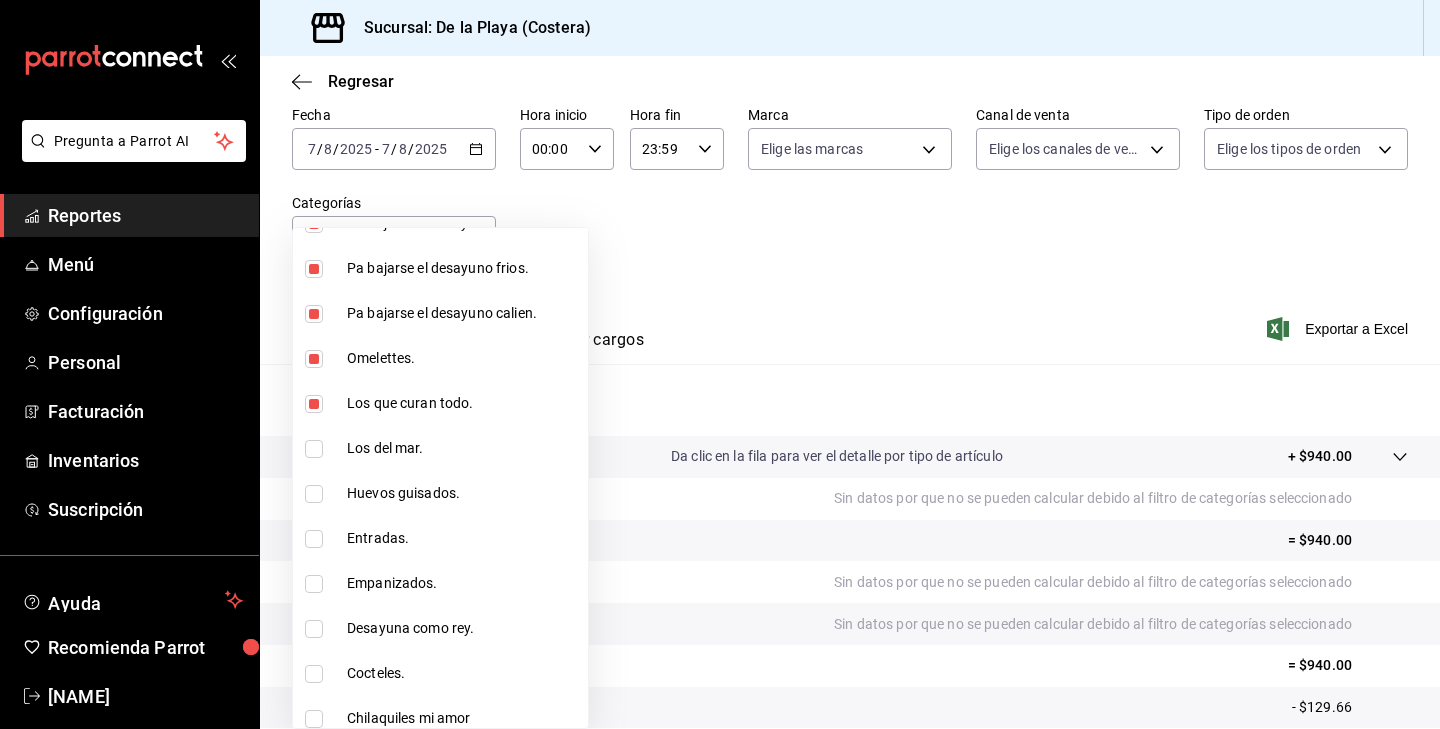 click at bounding box center (314, 449) 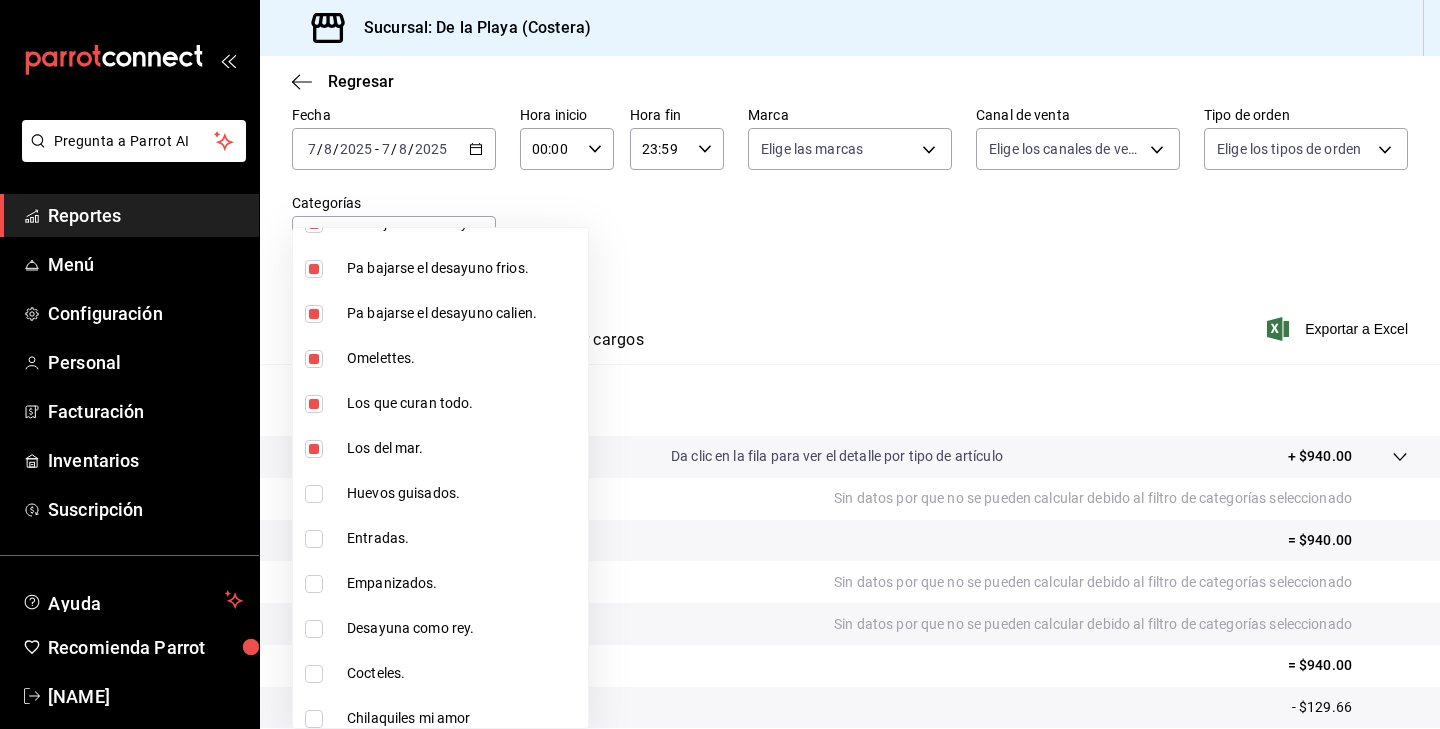 type on "[UUID],[UUID],[UUID],[UUID],[UUID],[UUID],[UUID],[UUID],[UUID],[UUID],[UUID],[UUID]" 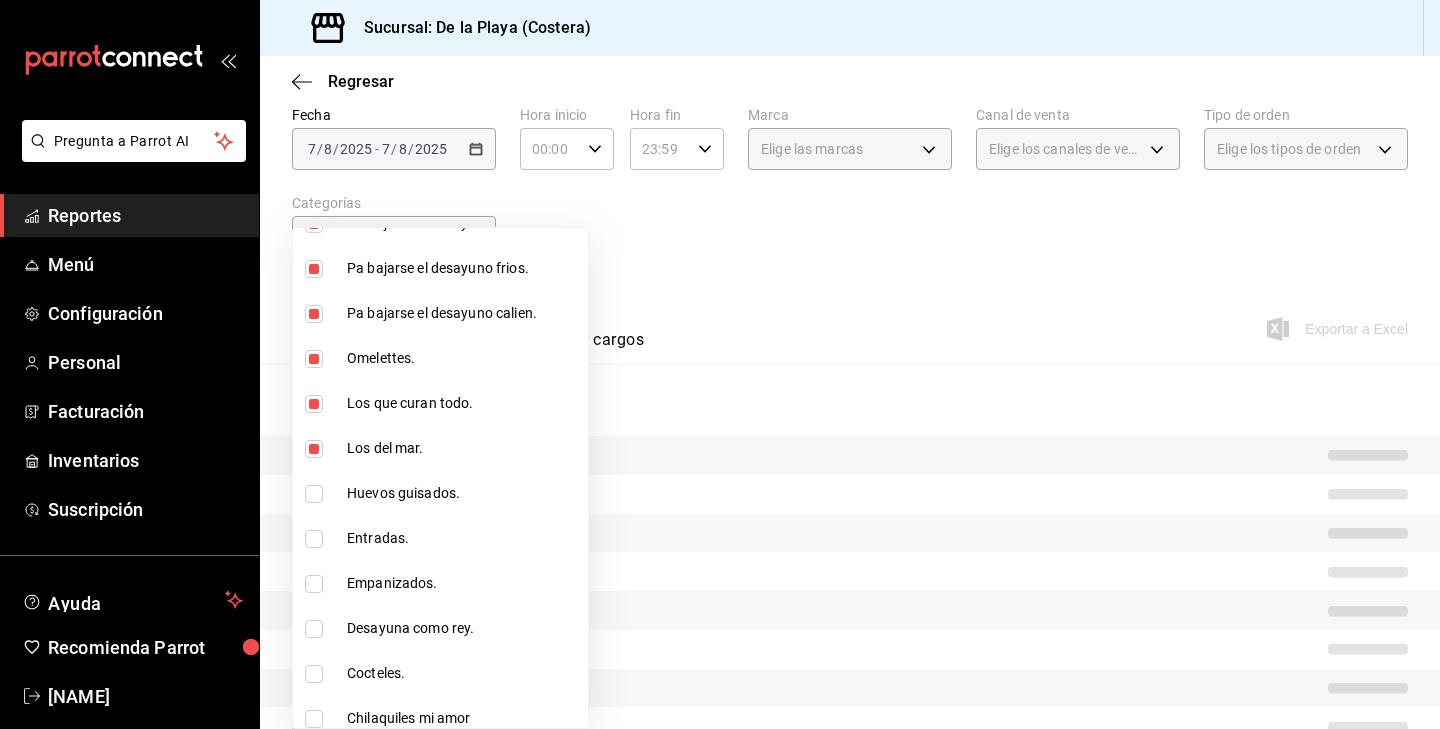 scroll, scrollTop: 1042, scrollLeft: 0, axis: vertical 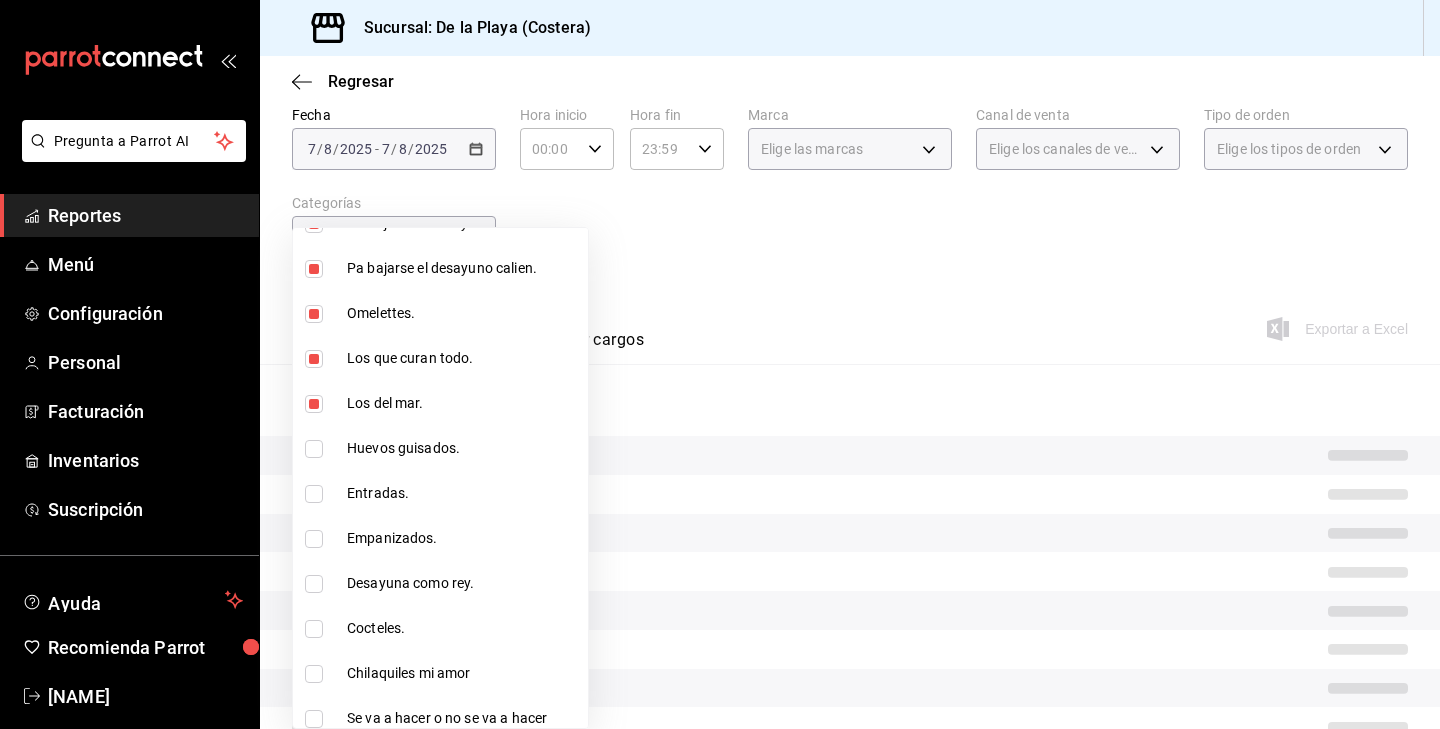 click at bounding box center (314, 449) 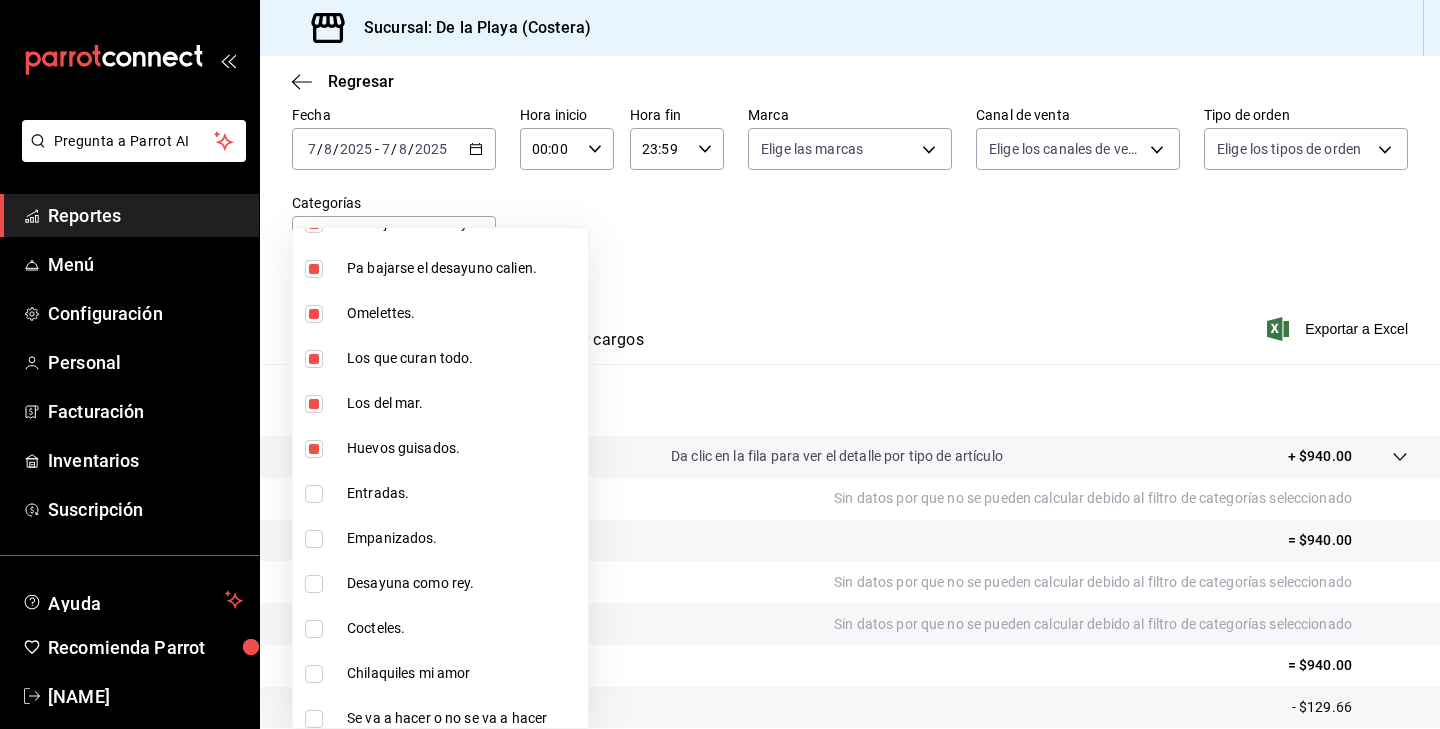 type on "[UUID],[UUID],[UUID],[UUID],[UUID],[UUID],[UUID],[UUID],[UUID],[UUID],[UUID],[UUID],[UUID]" 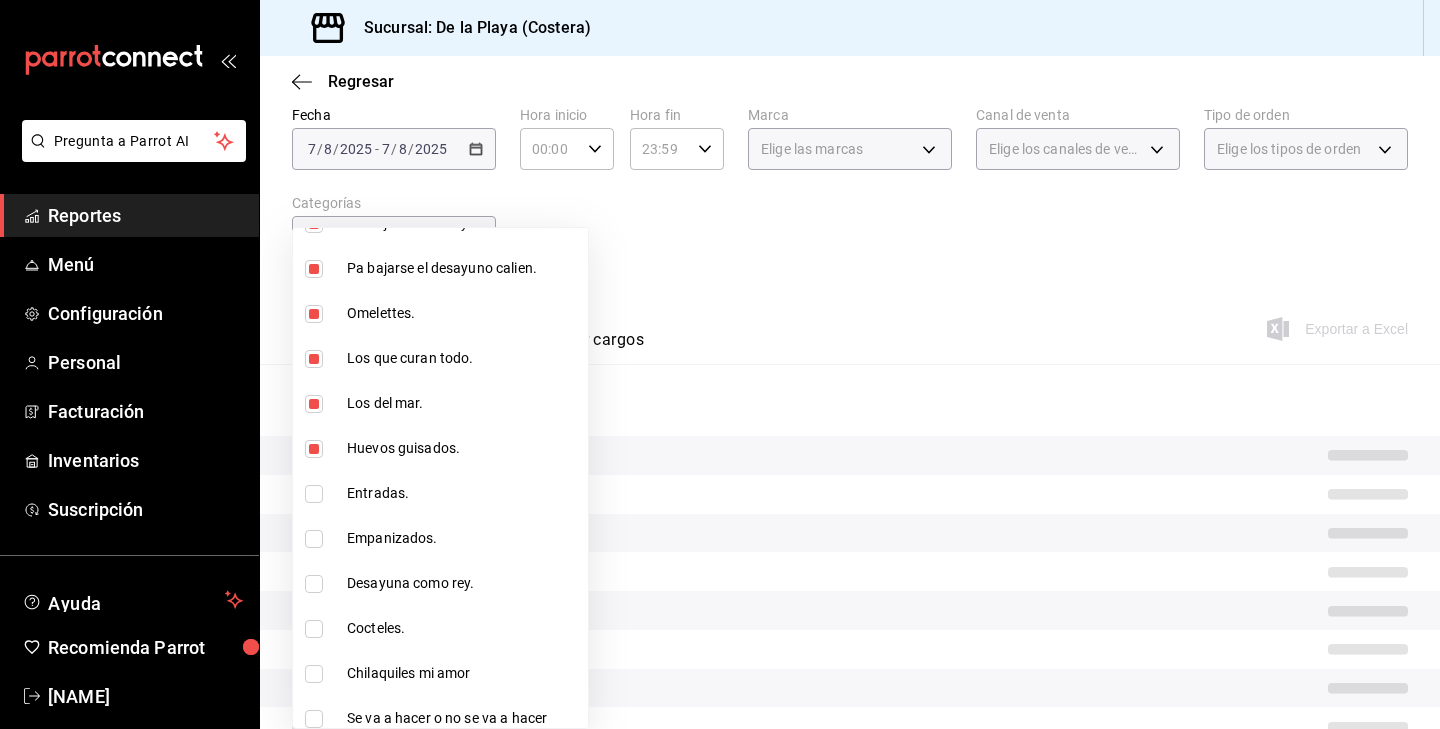 scroll, scrollTop: 1098, scrollLeft: 0, axis: vertical 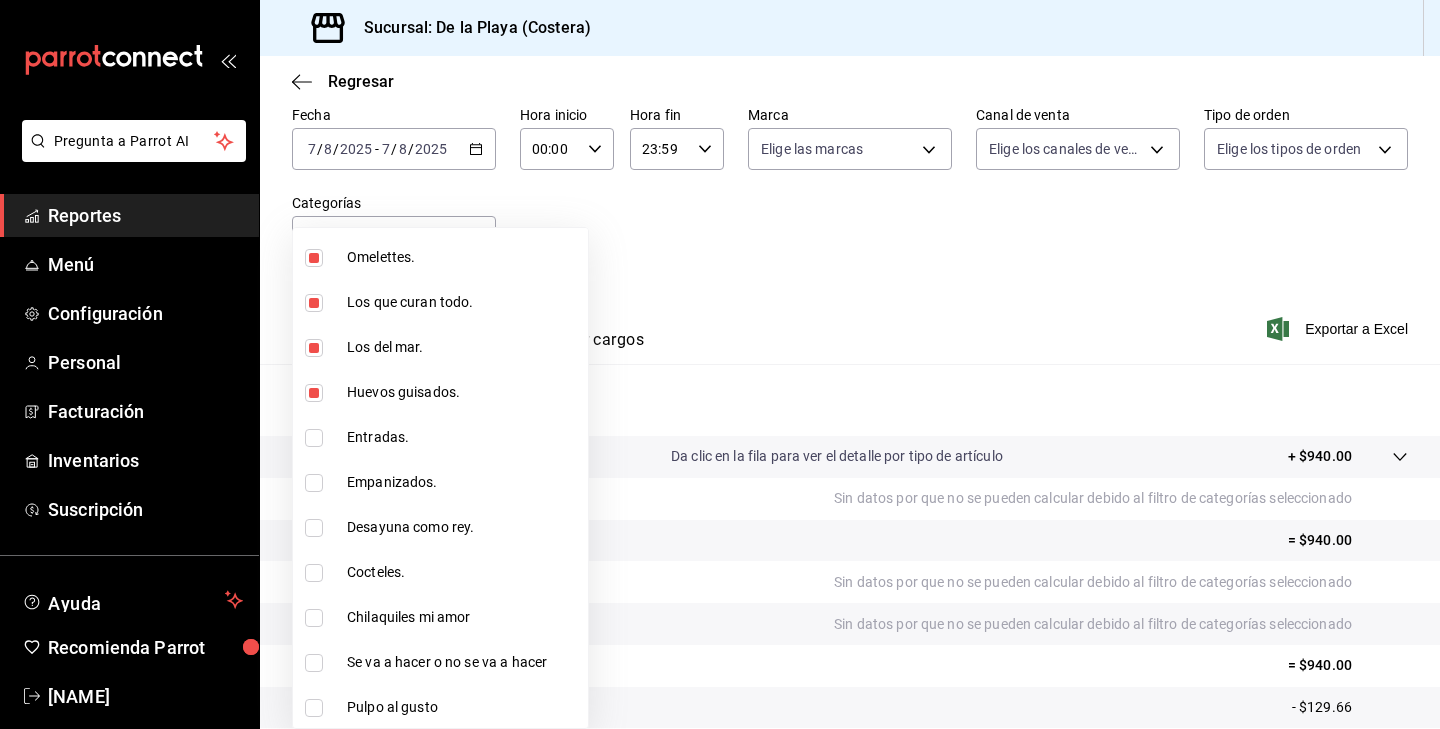 click at bounding box center (314, 438) 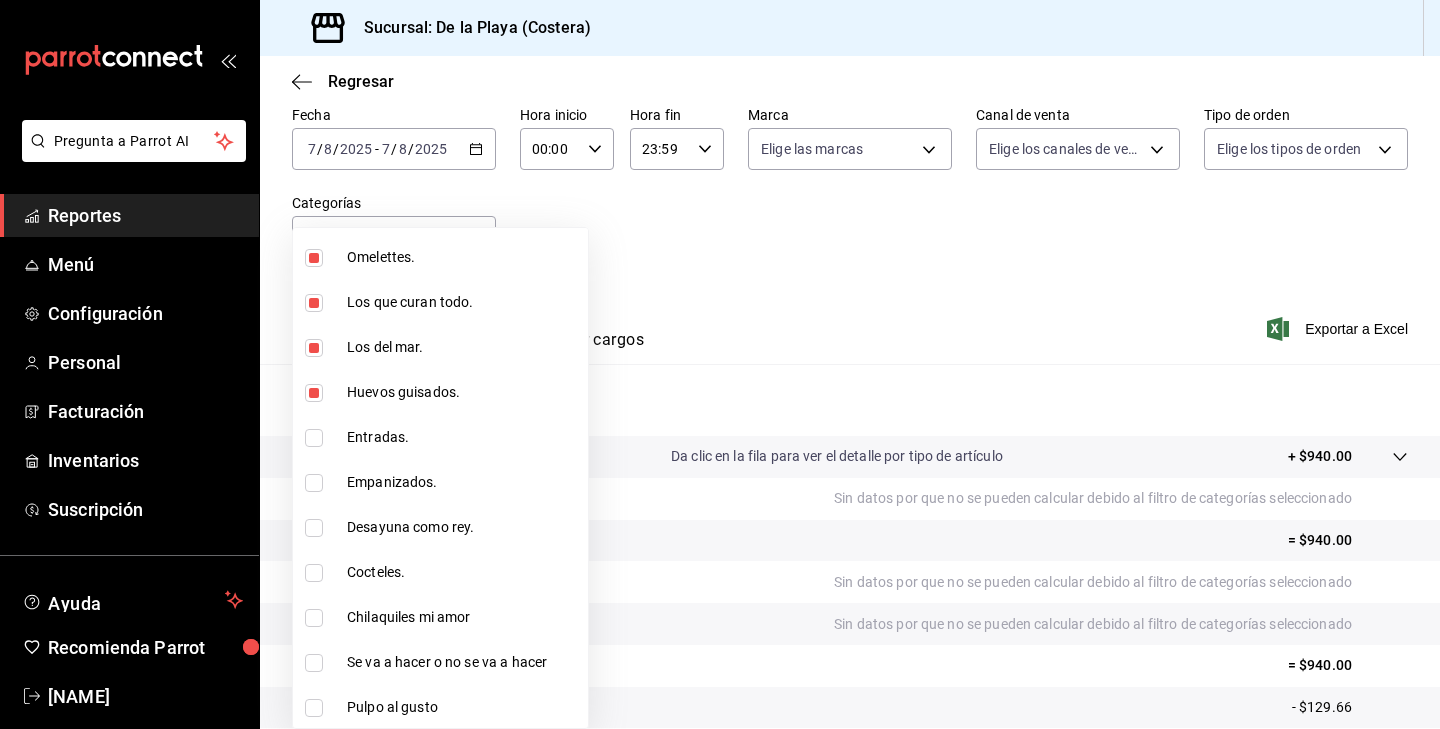 checkbox on "true" 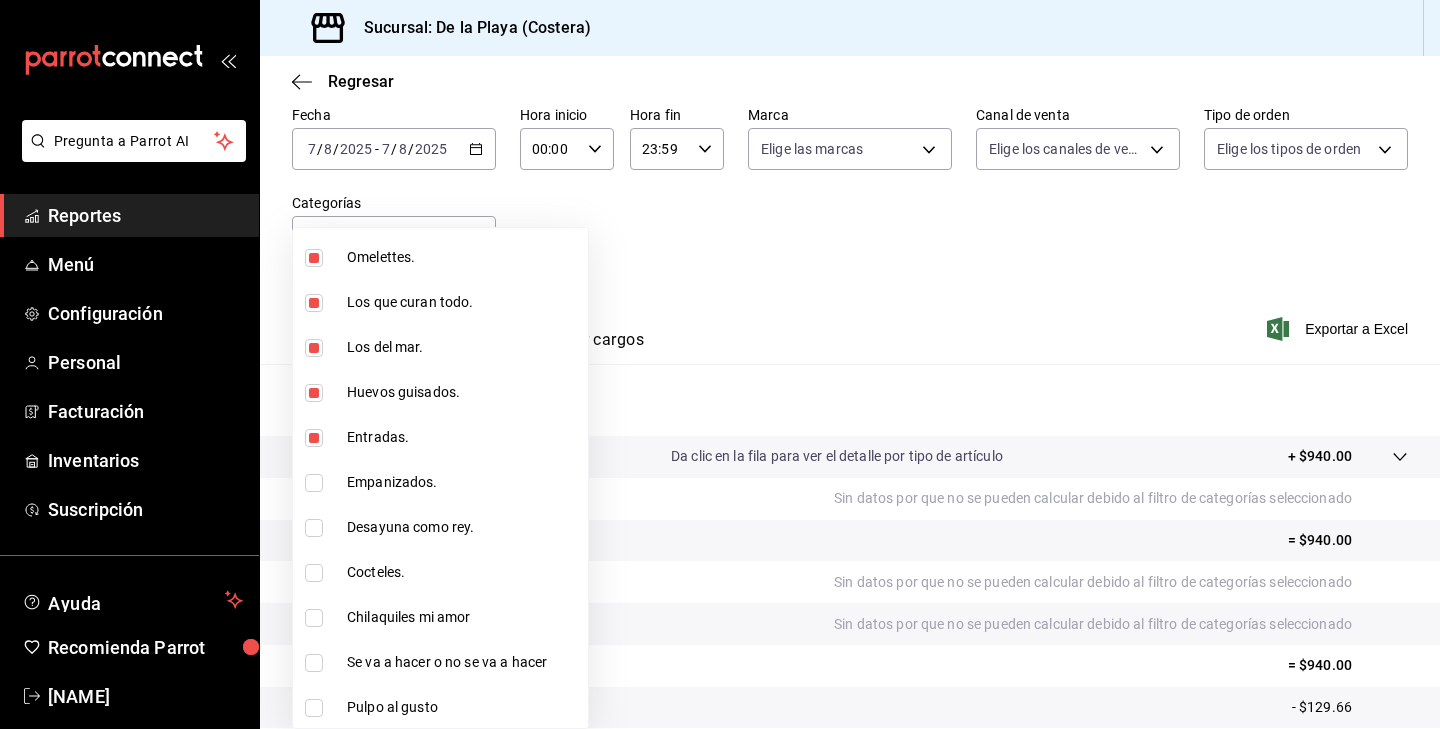 click at bounding box center (314, 483) 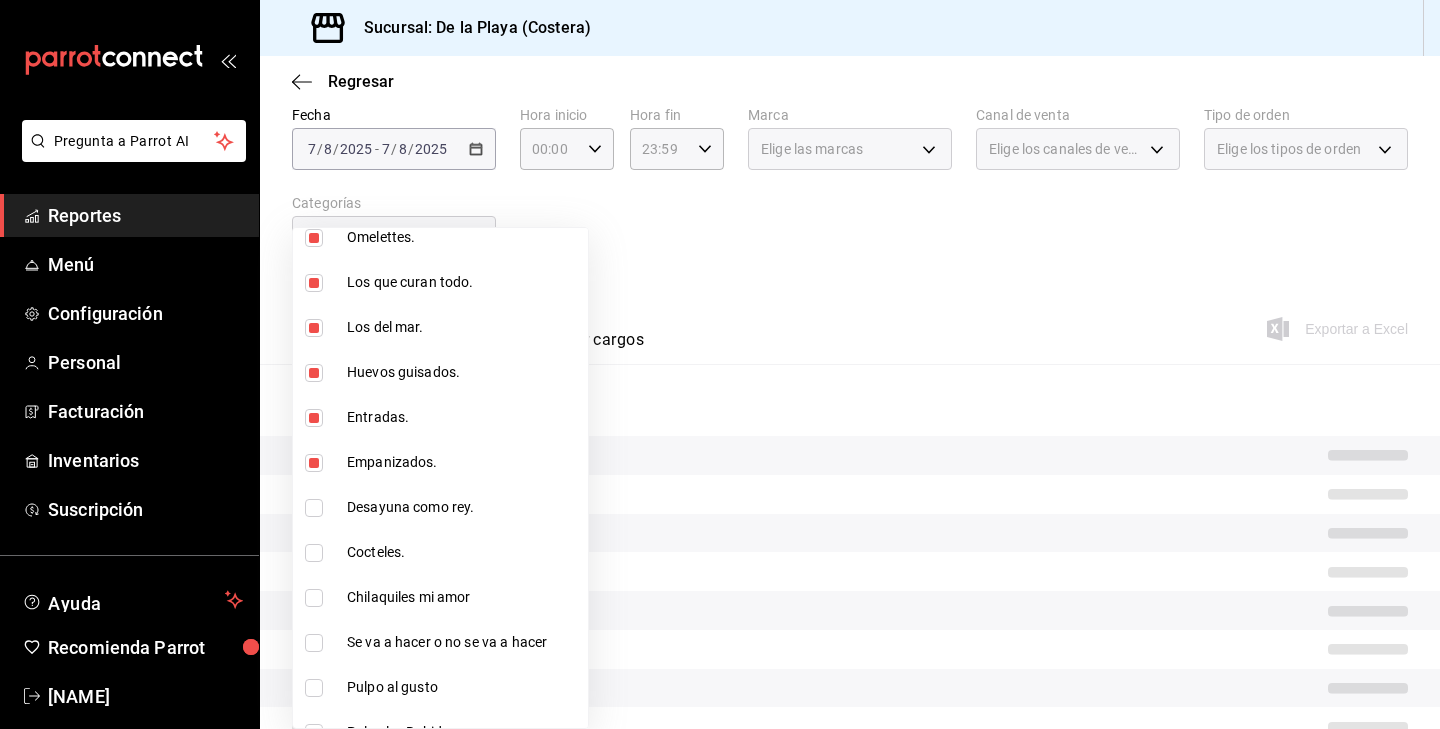 scroll, scrollTop: 1126, scrollLeft: 0, axis: vertical 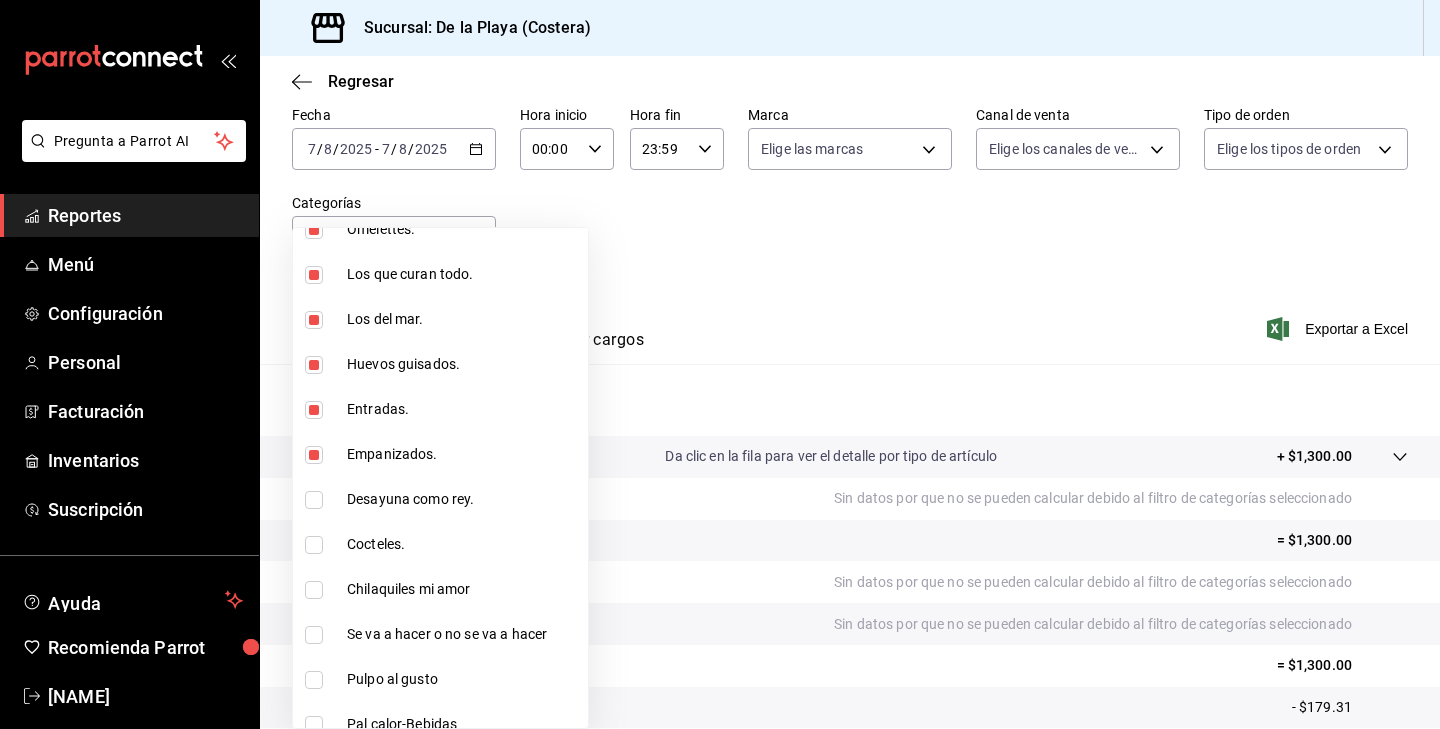 click at bounding box center [314, 500] 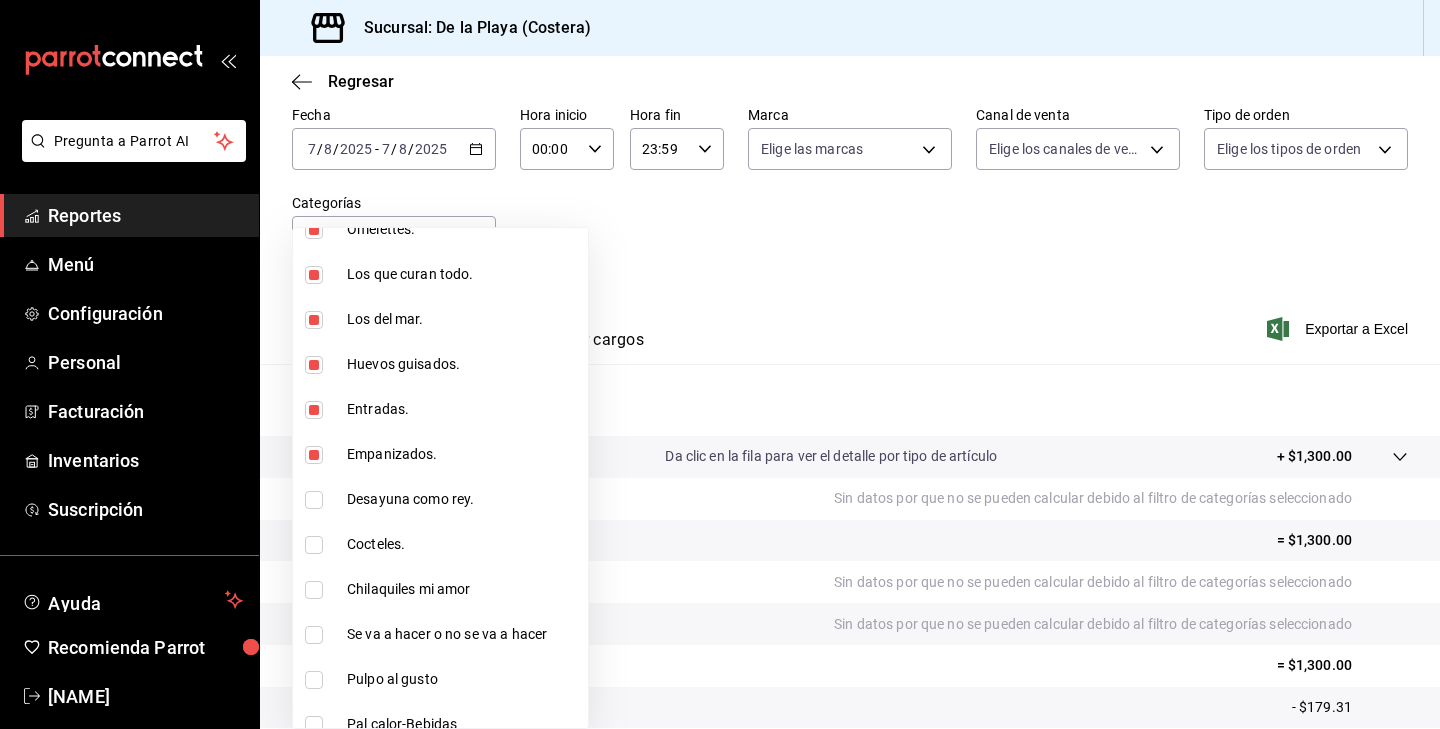 checkbox on "true" 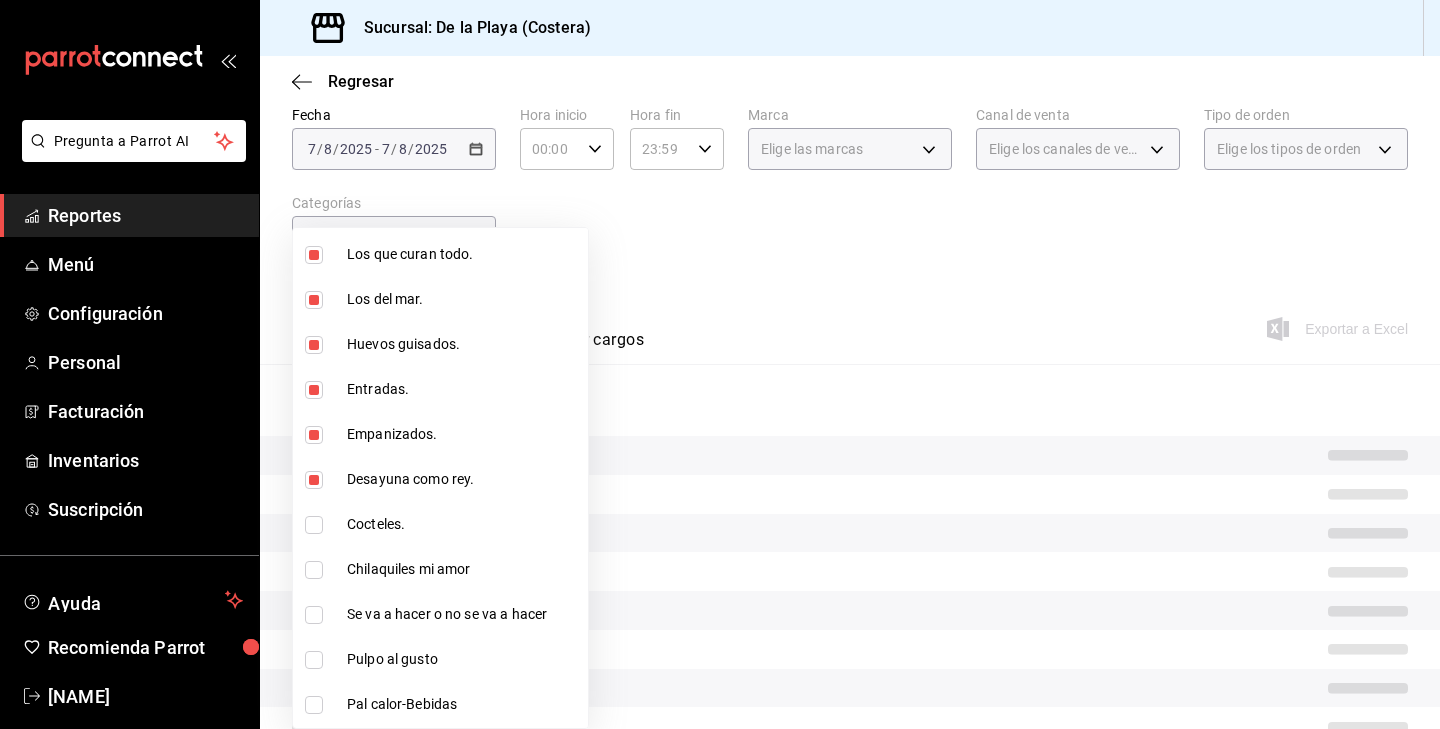 scroll, scrollTop: 1157, scrollLeft: 0, axis: vertical 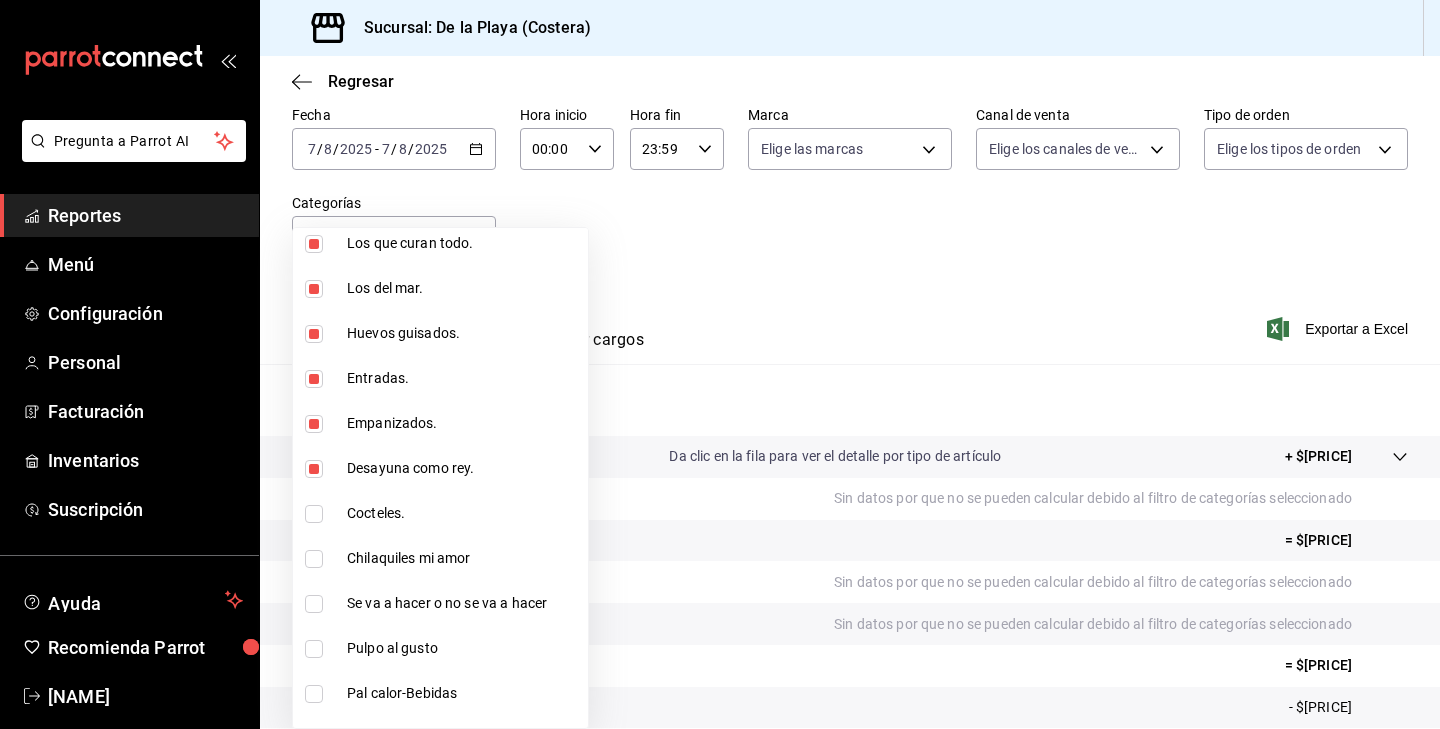 click at bounding box center (314, 514) 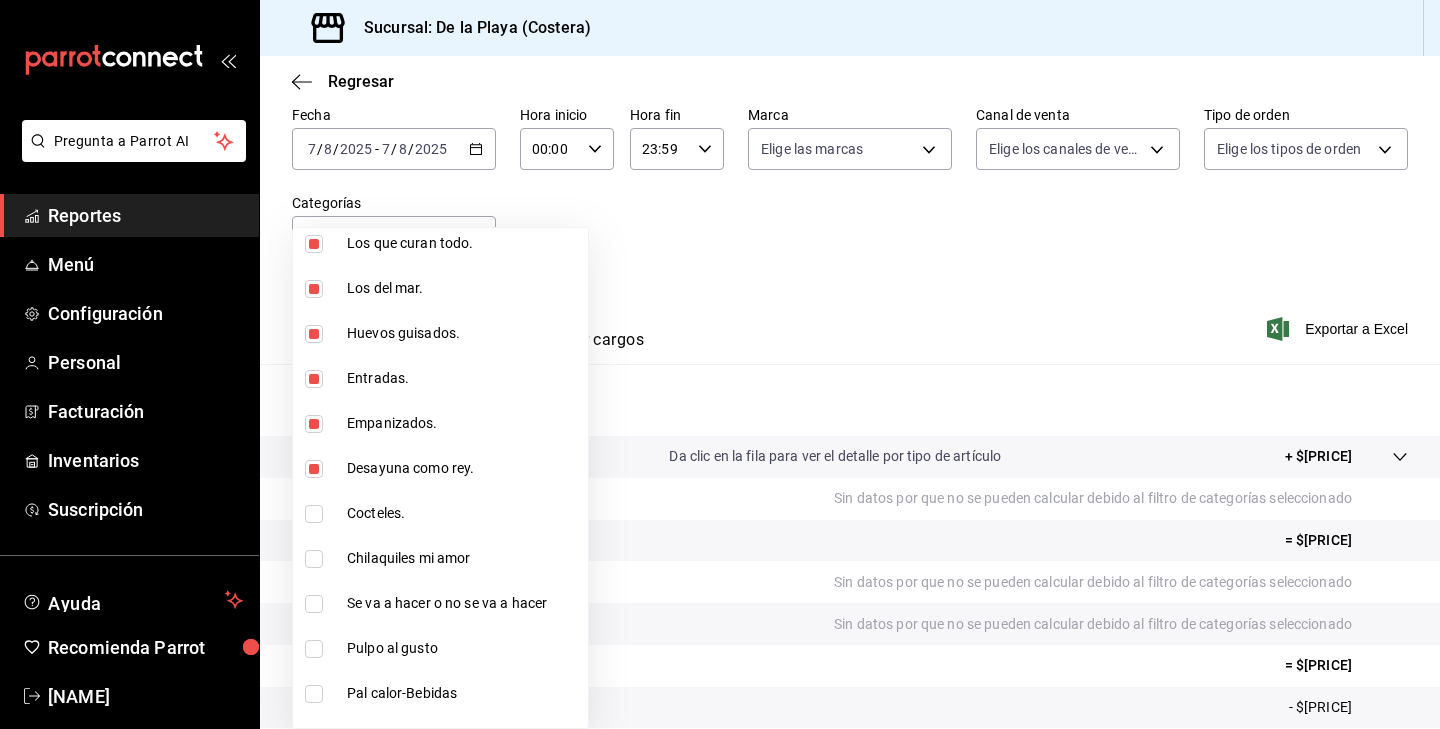 checkbox on "true" 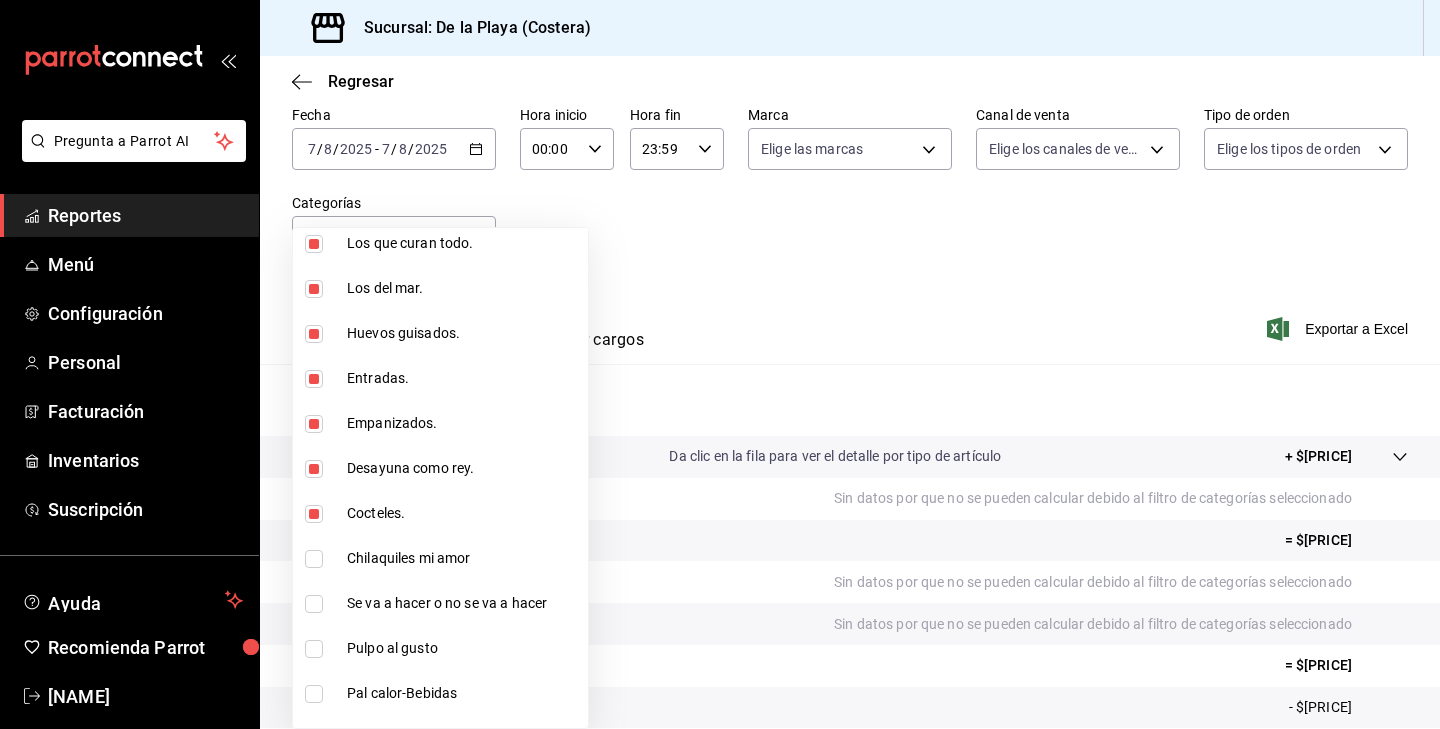 type on "[UUID],[UUID],[UUID],[UUID],[UUID],[UUID],[UUID],[UUID],[UUID],[UUID],[UUID],[UUID],[UUID],[UUID],[UUID],[UUID],[UUID]" 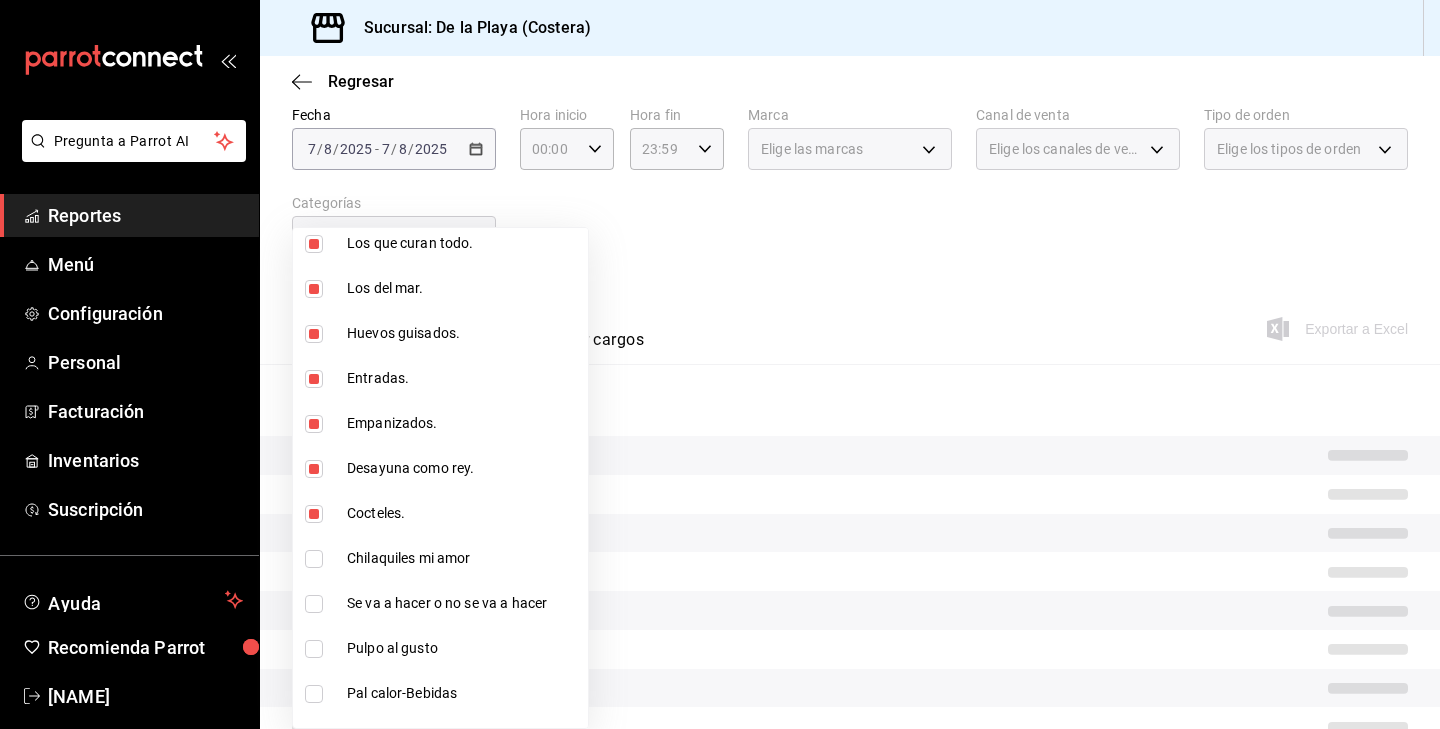 click at bounding box center (314, 559) 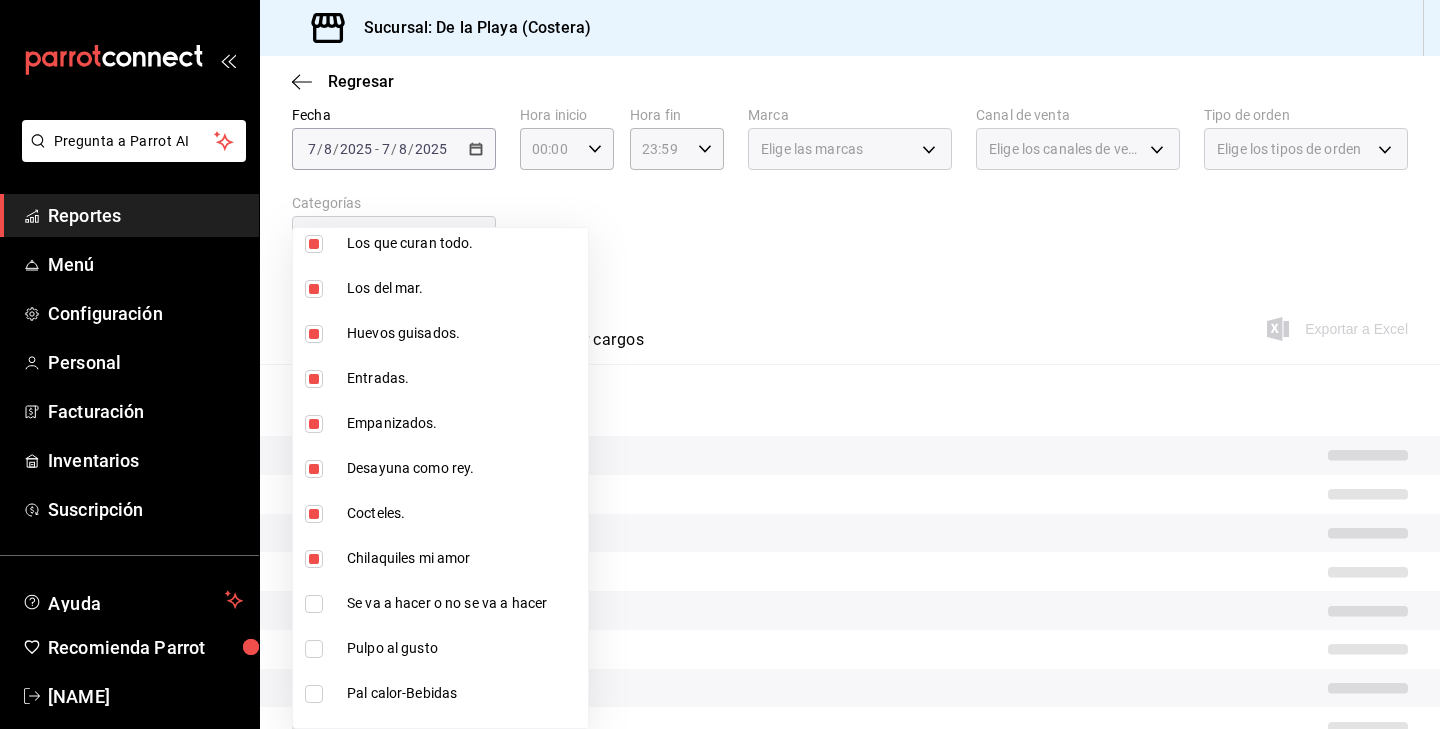 scroll, scrollTop: 1204, scrollLeft: 0, axis: vertical 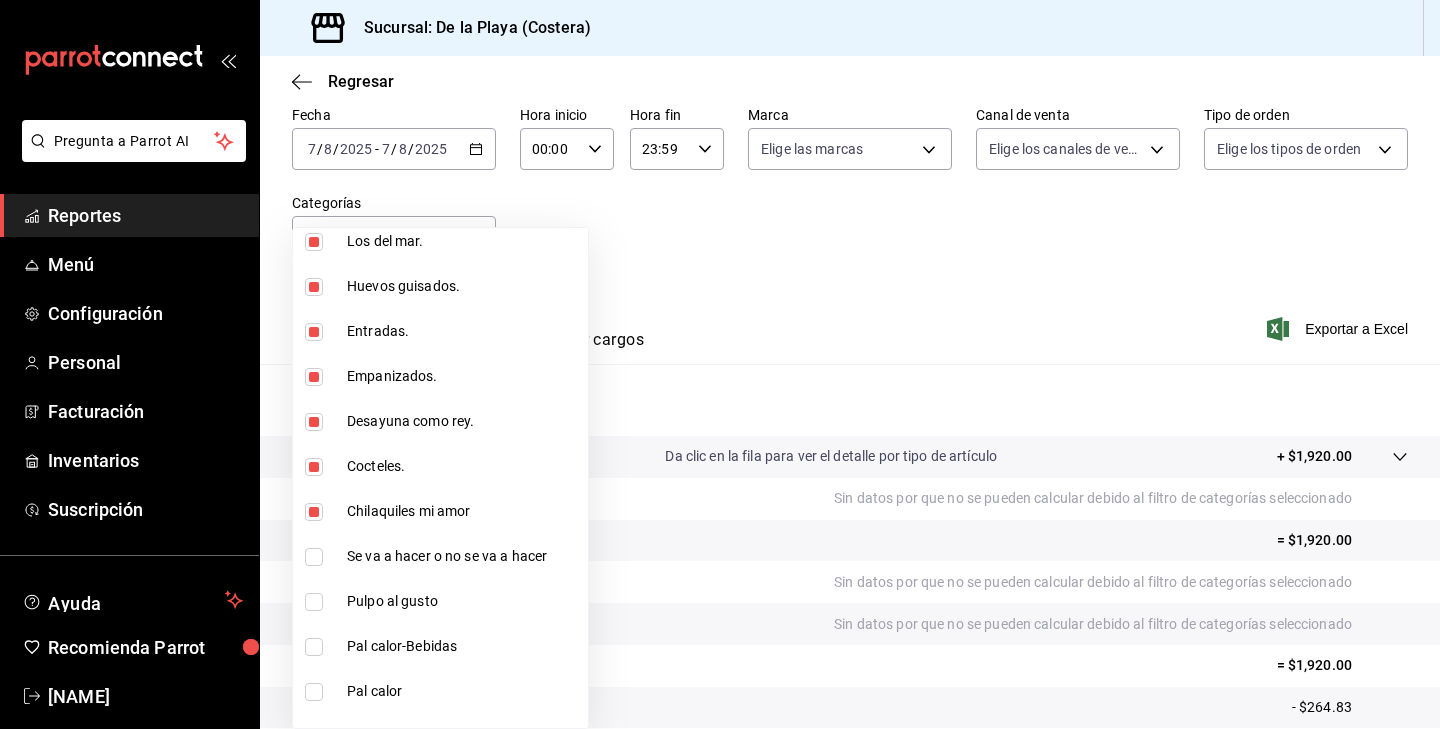 click at bounding box center [314, 557] 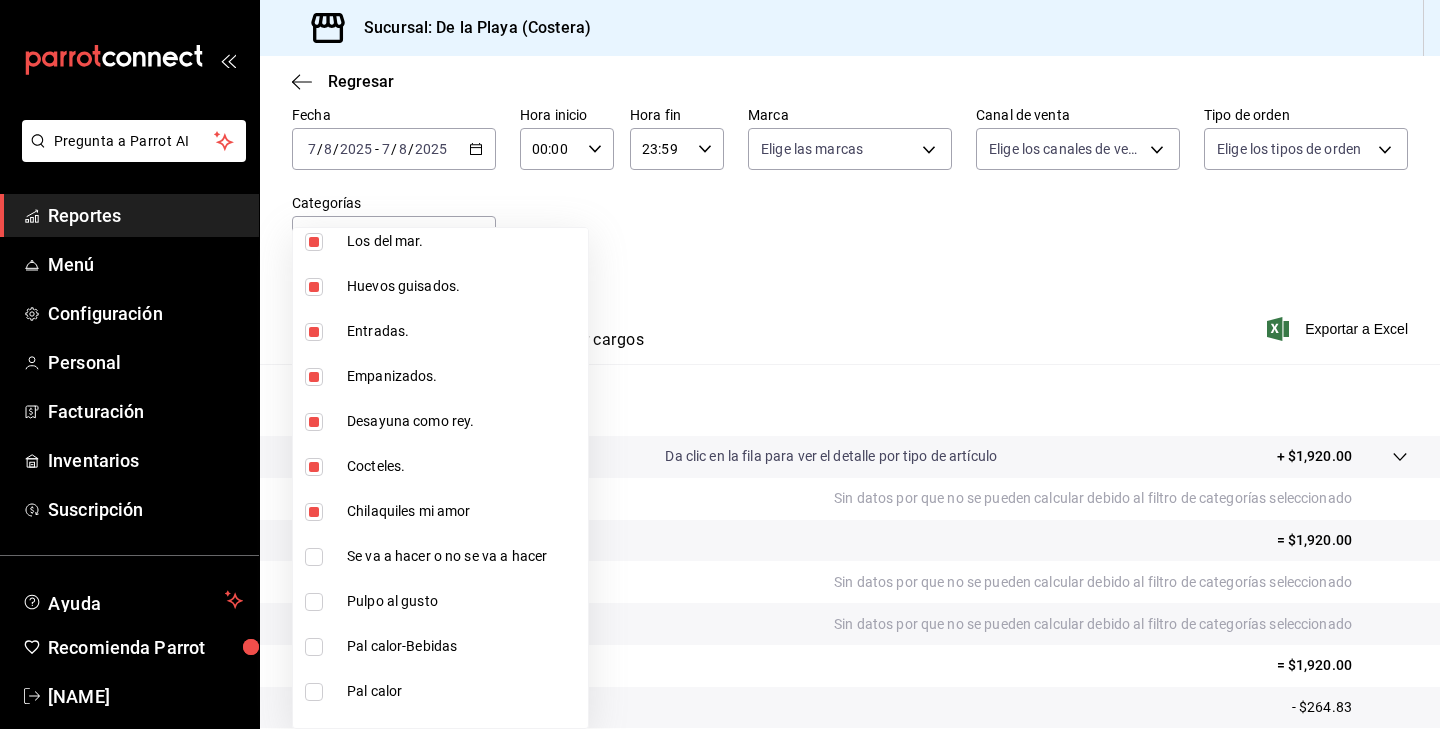 checkbox on "true" 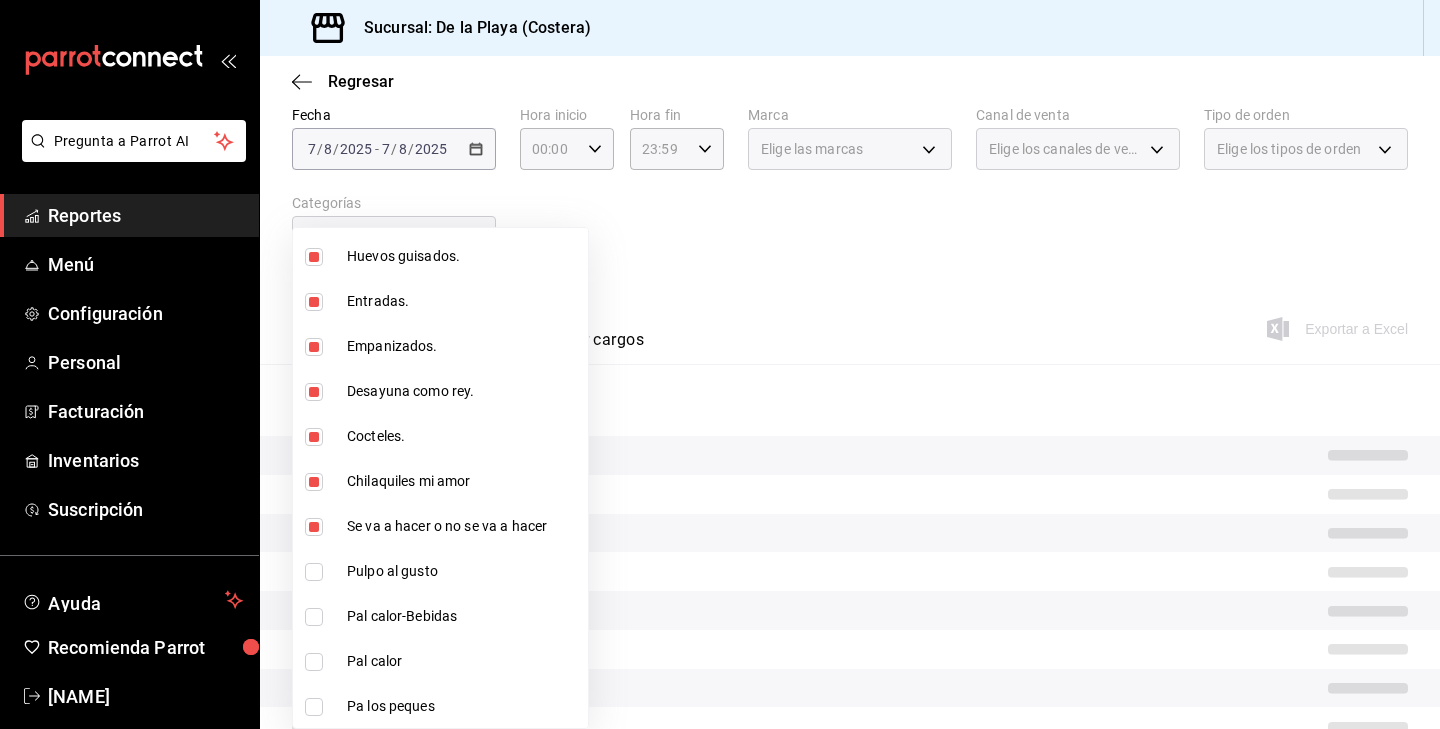 scroll, scrollTop: 1238, scrollLeft: 0, axis: vertical 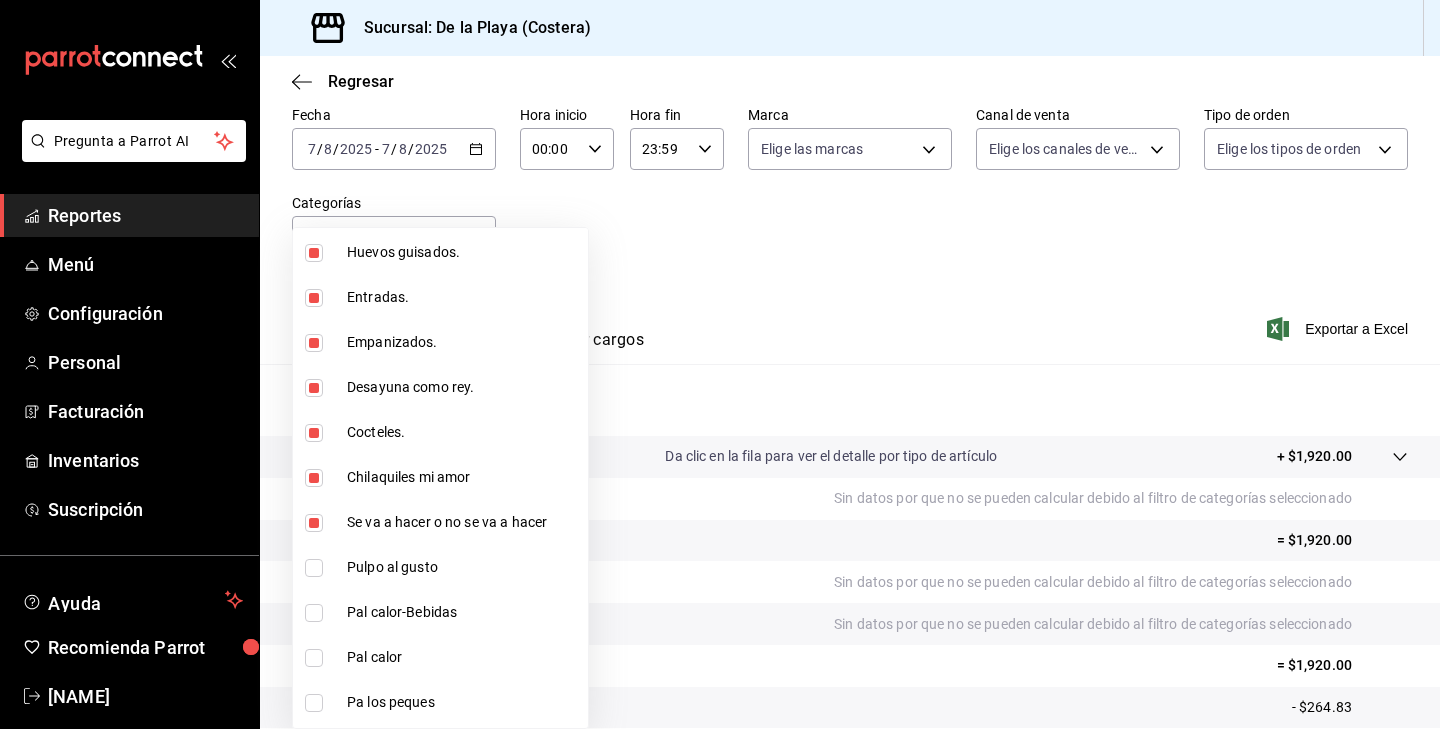 click at bounding box center [314, 568] 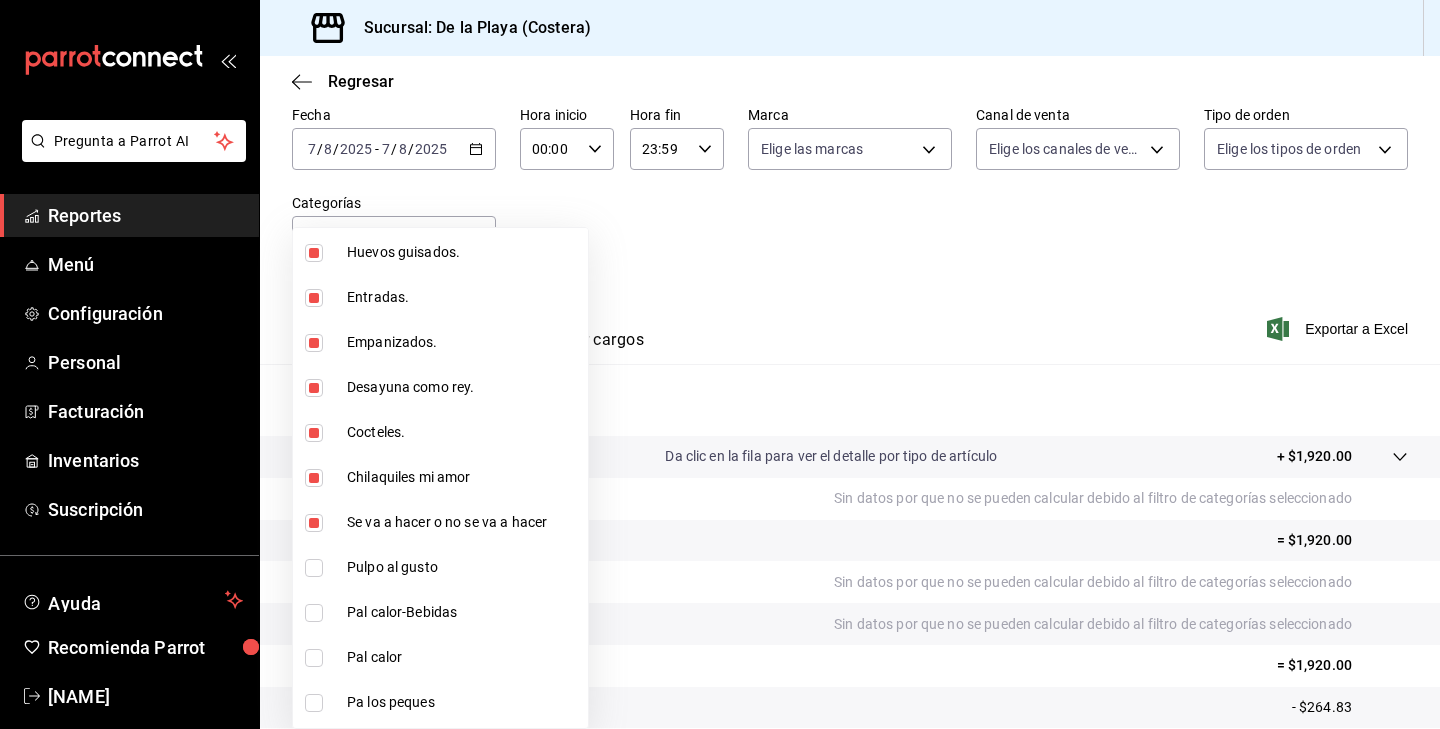 checkbox on "true" 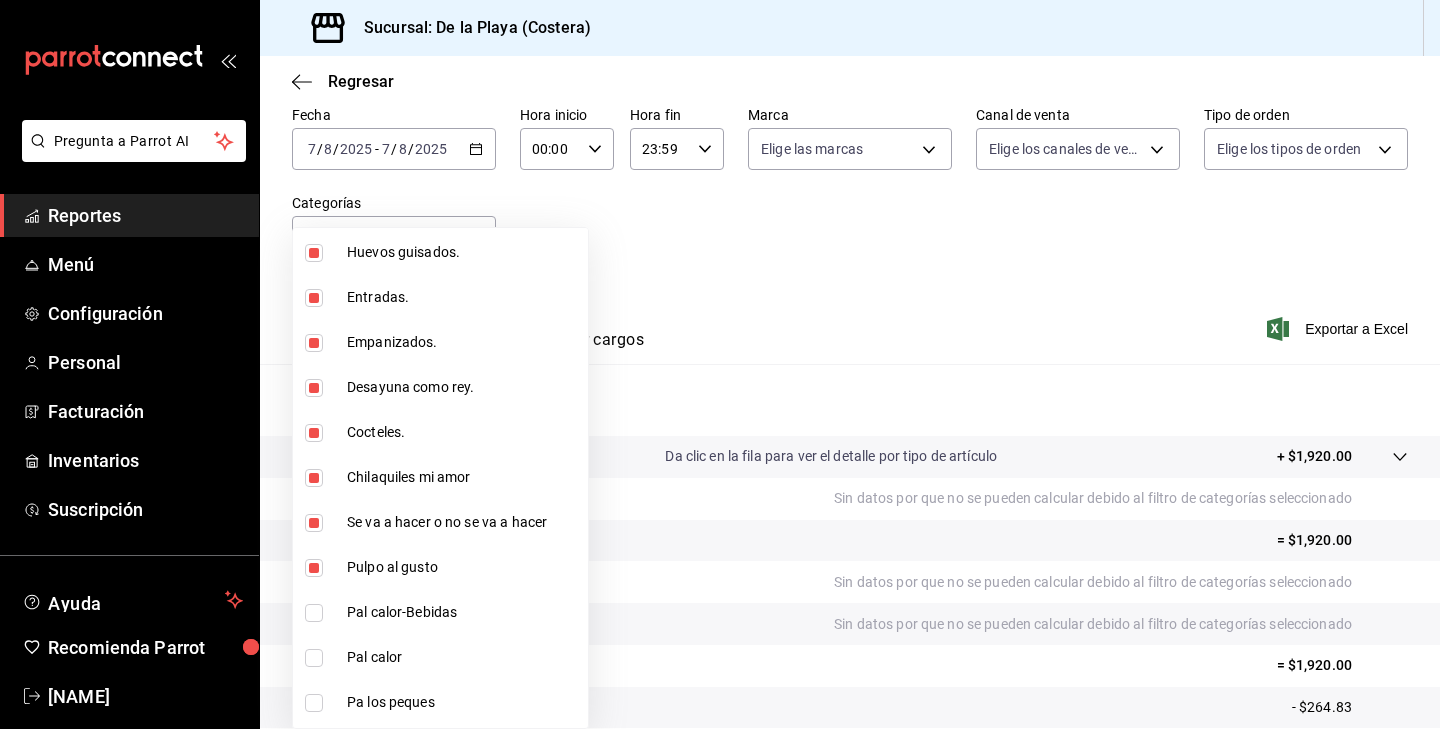 type on "[UUID],[UUID],[UUID],[UUID],[UUID],[UUID],[UUID],[UUID],[UUID],[UUID],[UUID],[UUID],[UUID],[UUID],[UUID],[UUID],[UUID],[UUID],[UUID],[UUID]" 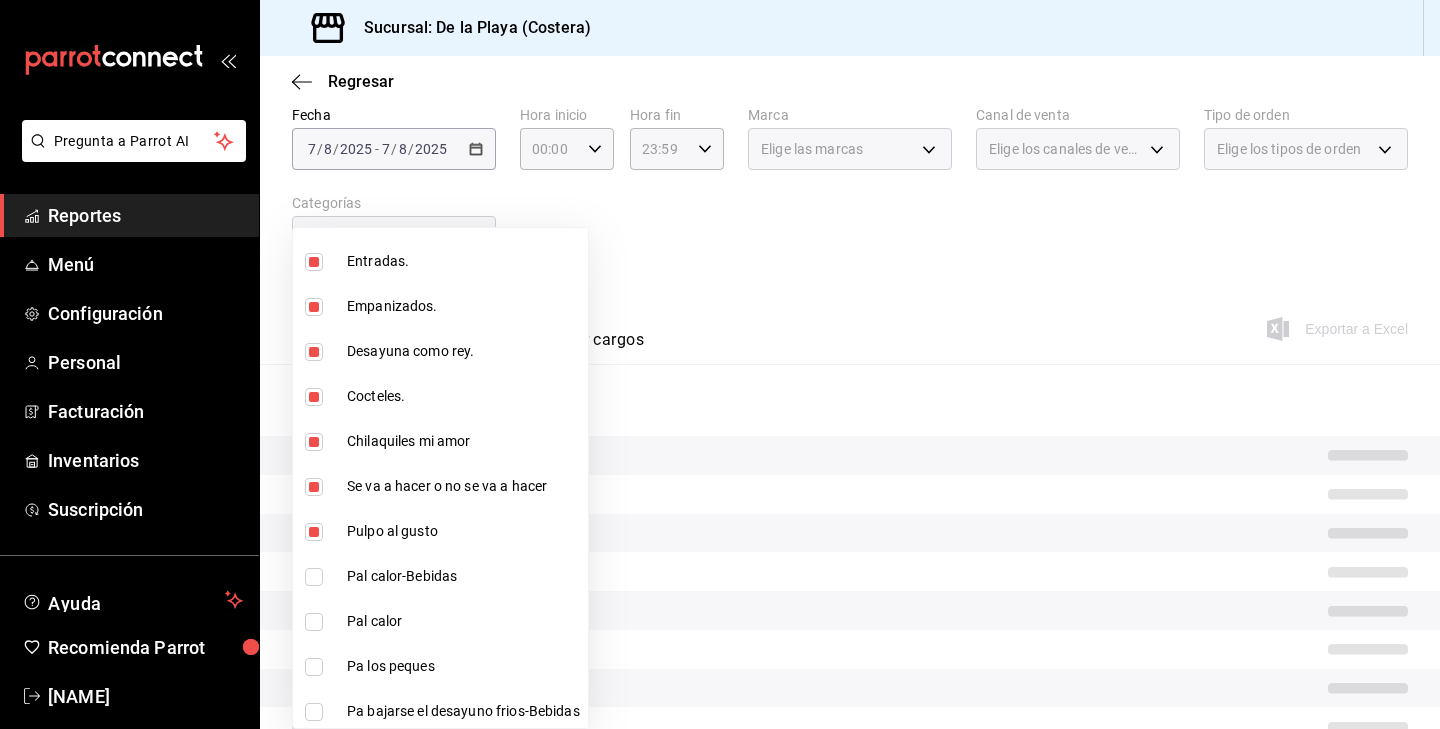 scroll, scrollTop: 1279, scrollLeft: 0, axis: vertical 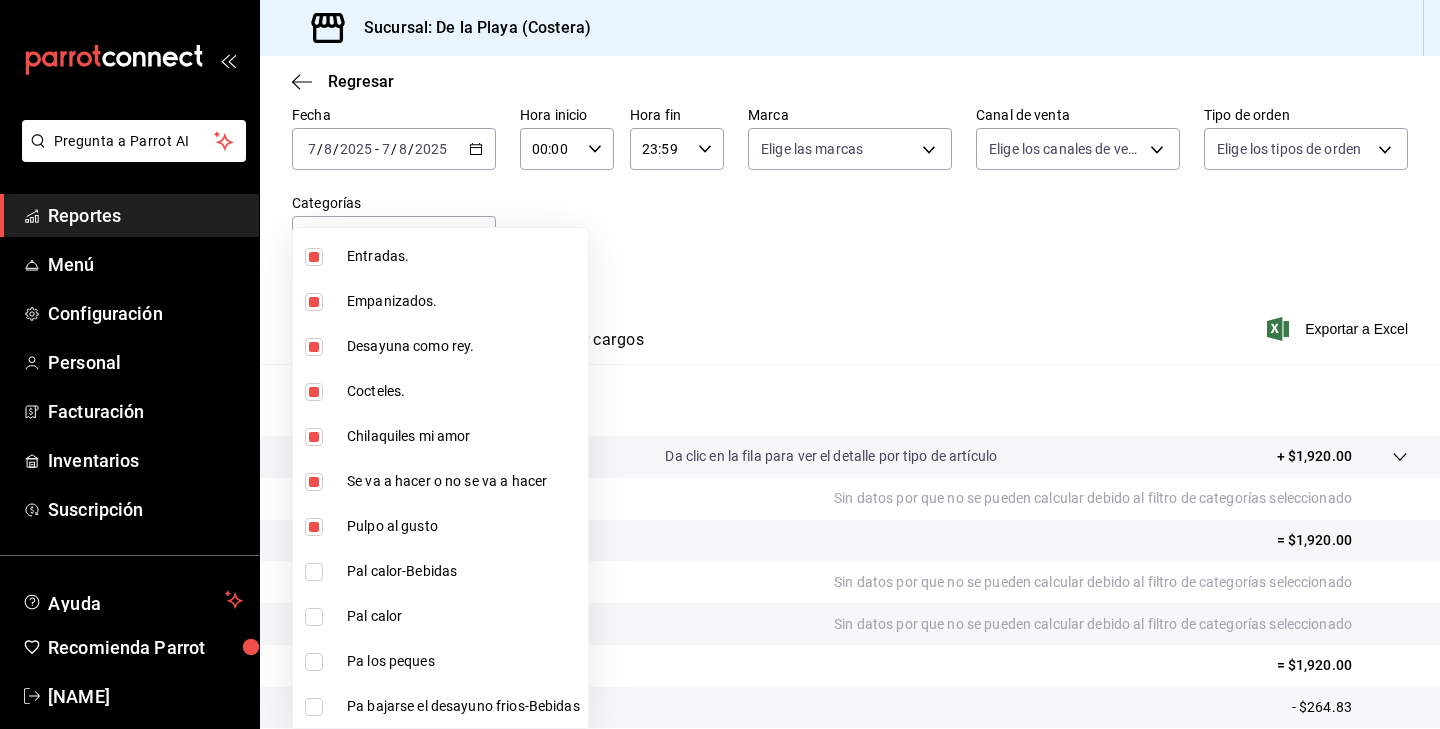 click at bounding box center (314, 572) 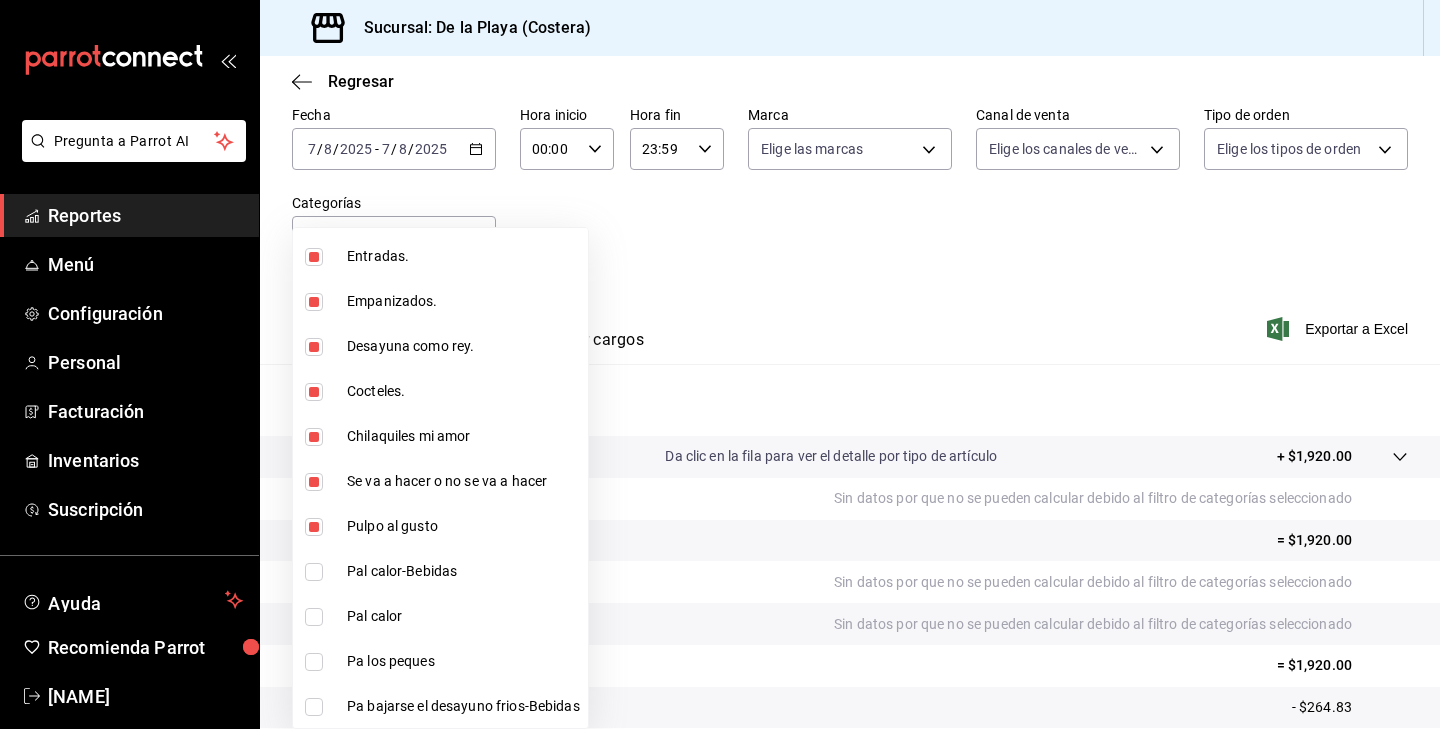 checkbox on "true" 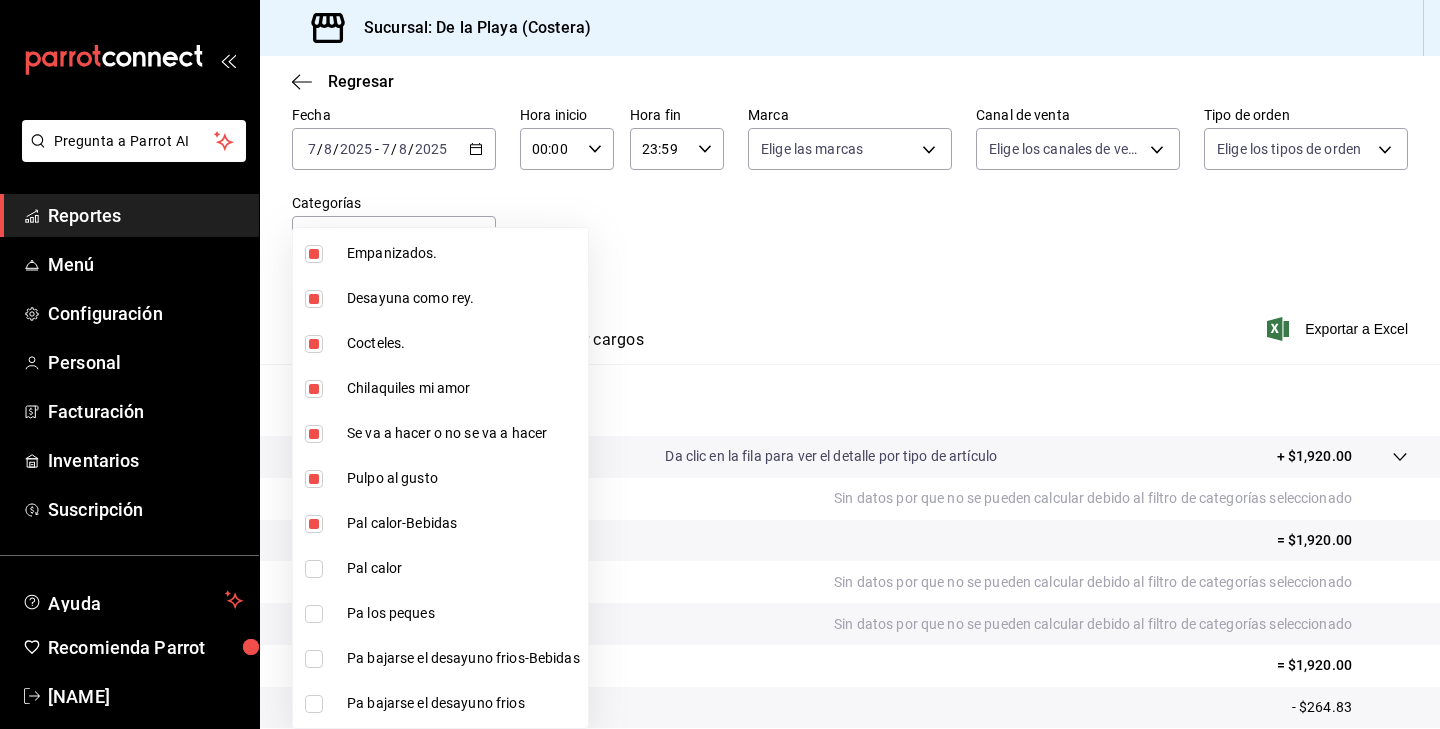 click at bounding box center [314, 569] 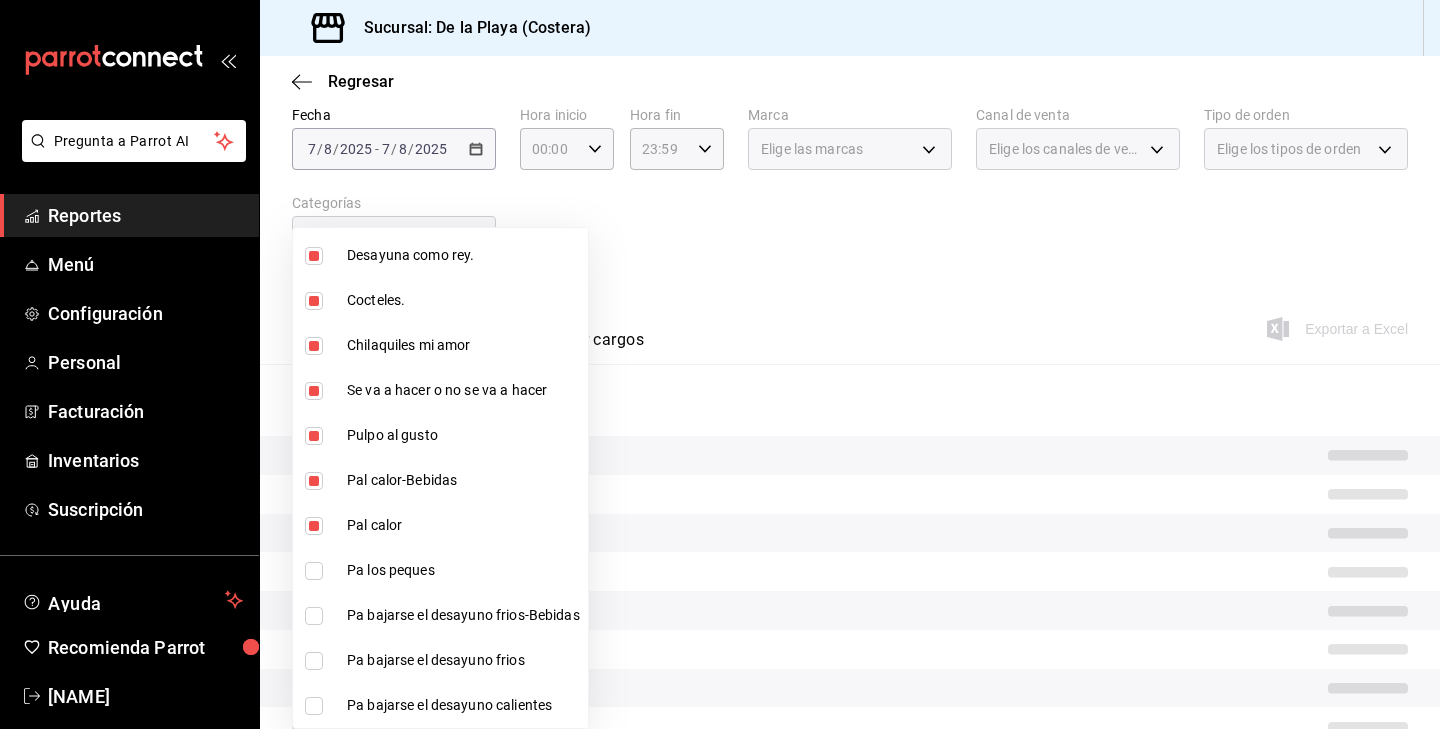 scroll, scrollTop: 1374, scrollLeft: 0, axis: vertical 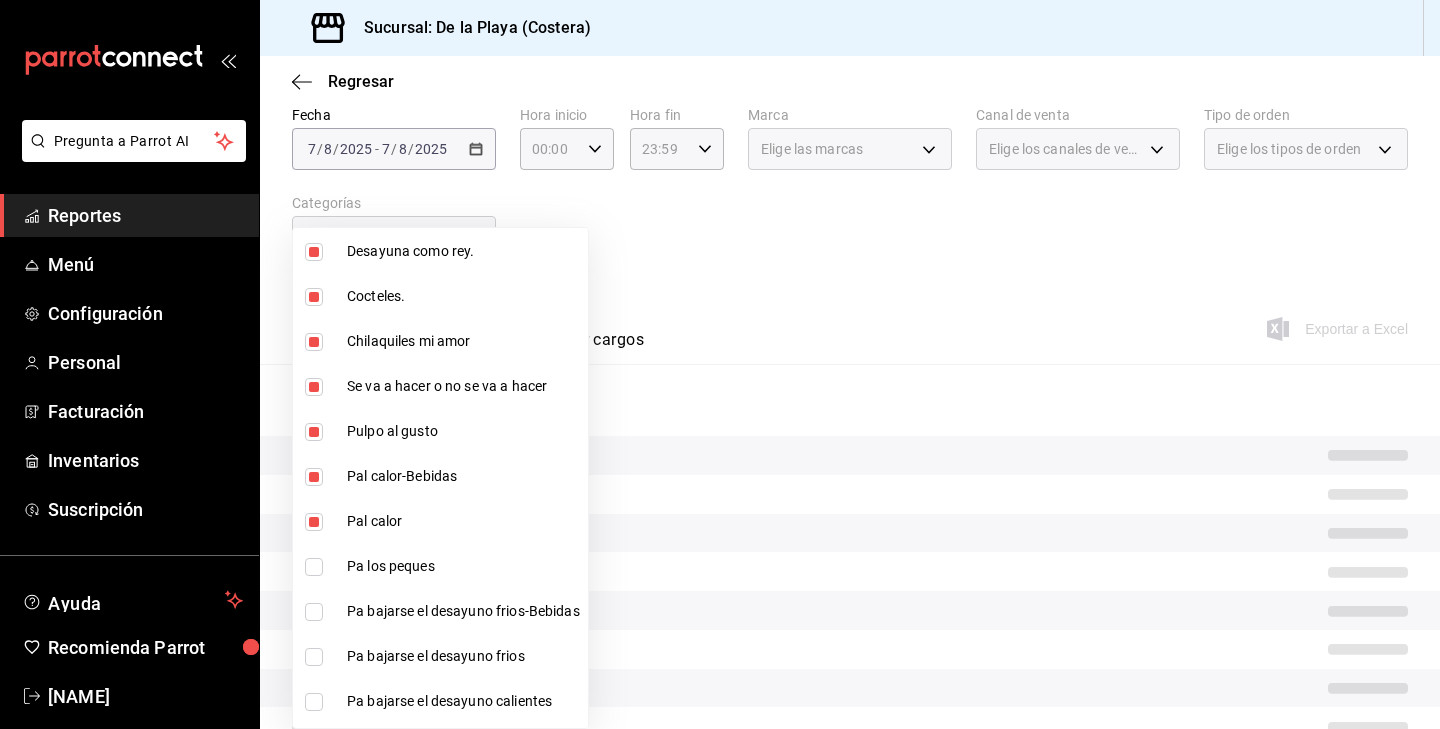 click at bounding box center (314, 567) 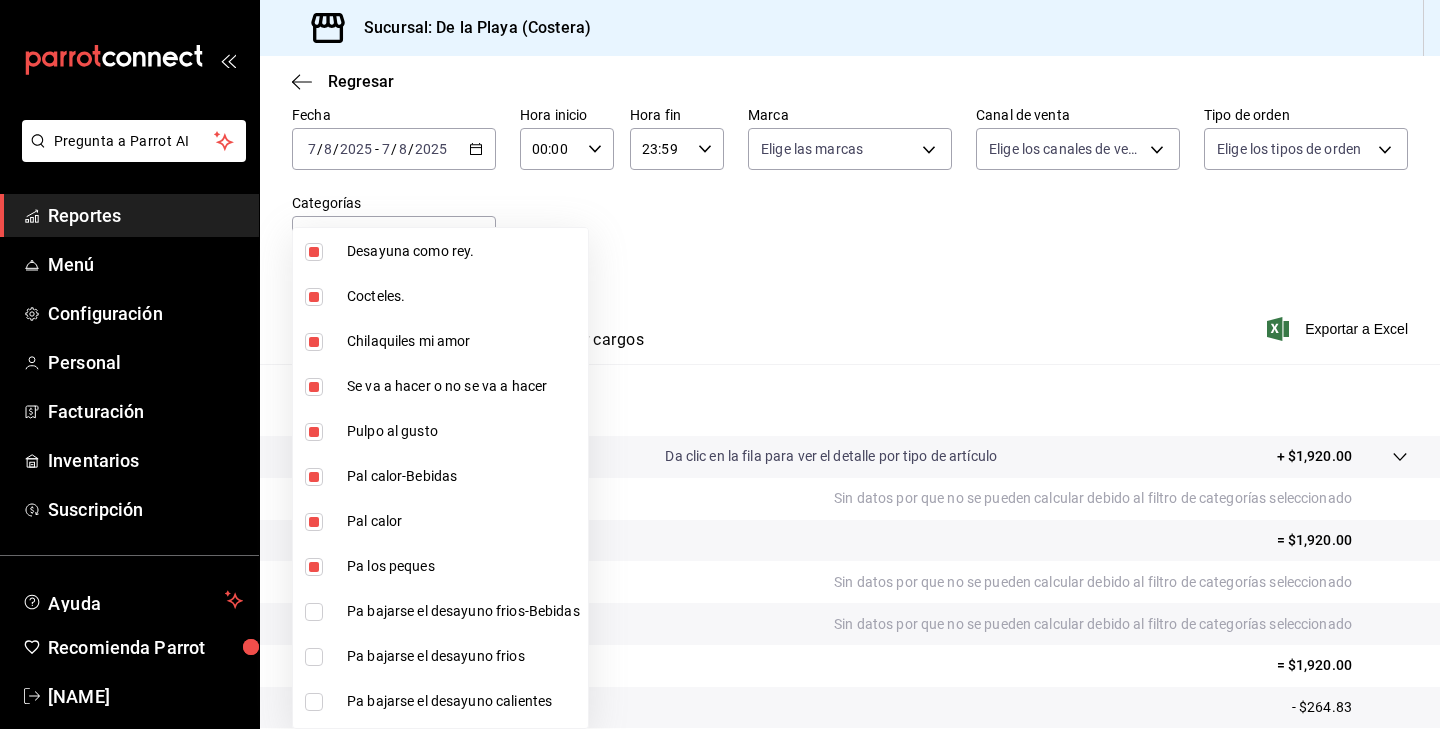 scroll, scrollTop: 1418, scrollLeft: 0, axis: vertical 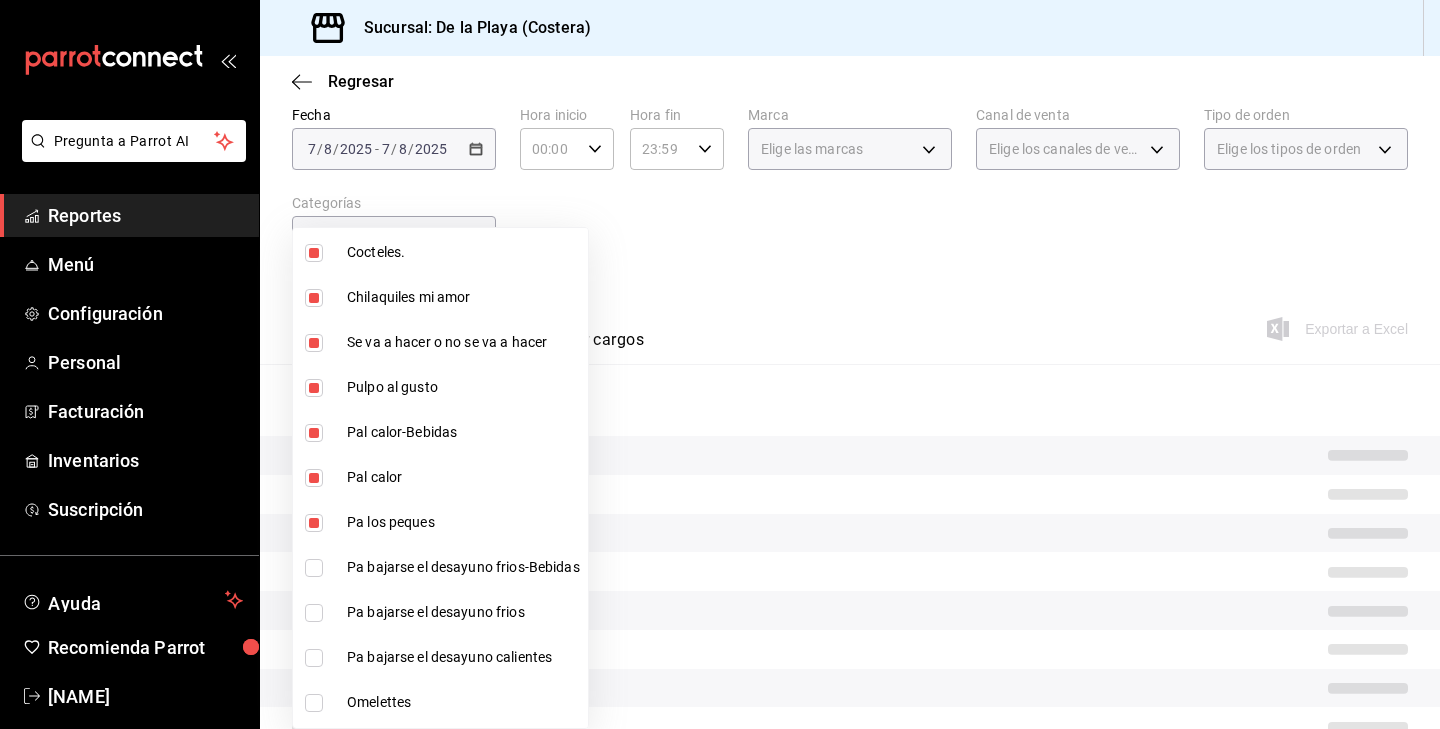 click at bounding box center (314, 568) 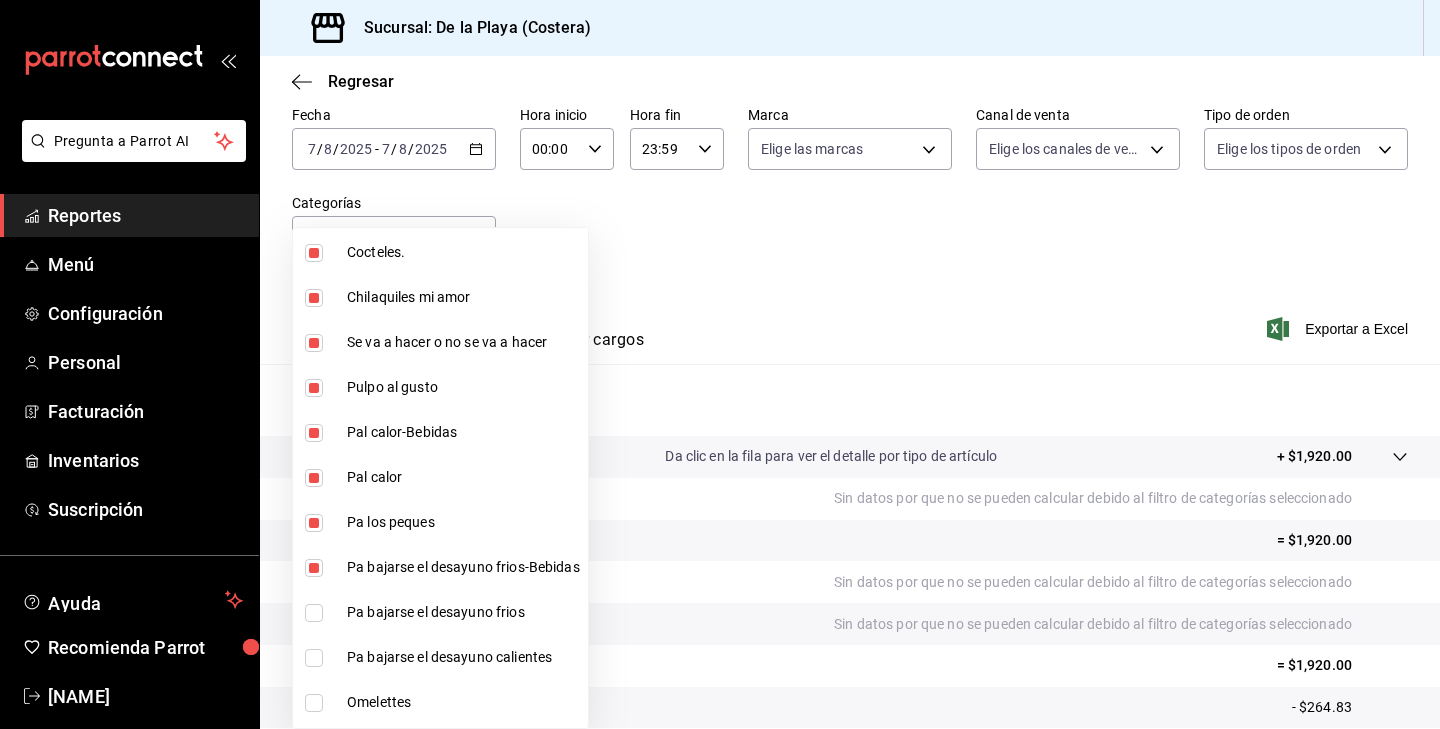 type on "[UUID],[UUID],[UUID],[UUID],[UUID],[UUID],[UUID],[UUID],[UUID],[UUID],[UUID],[UUID],[UUID],[UUID],[UUID],[UUID],[UUID],[UUID],[UUID],[UUID],[UUID],[UUID],[UUID]" 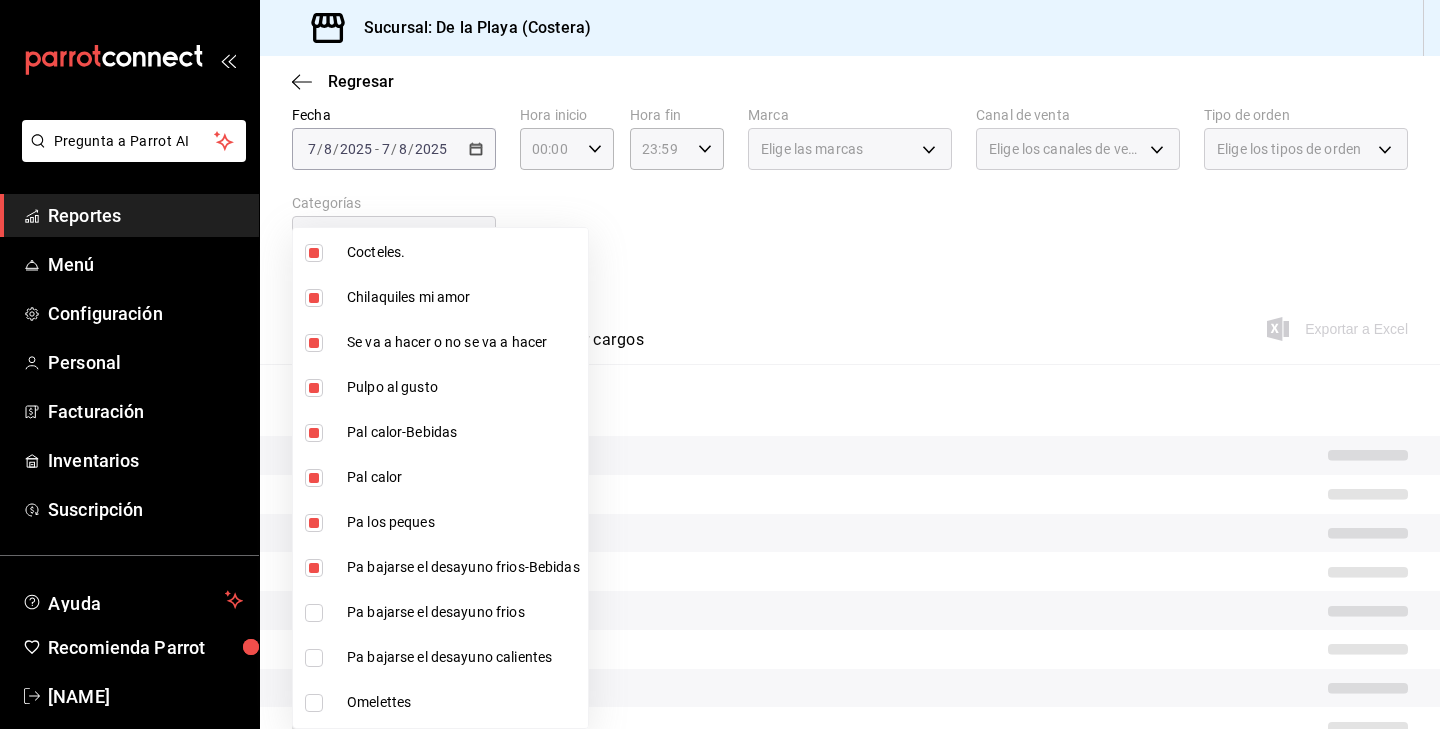 scroll, scrollTop: 1477, scrollLeft: 0, axis: vertical 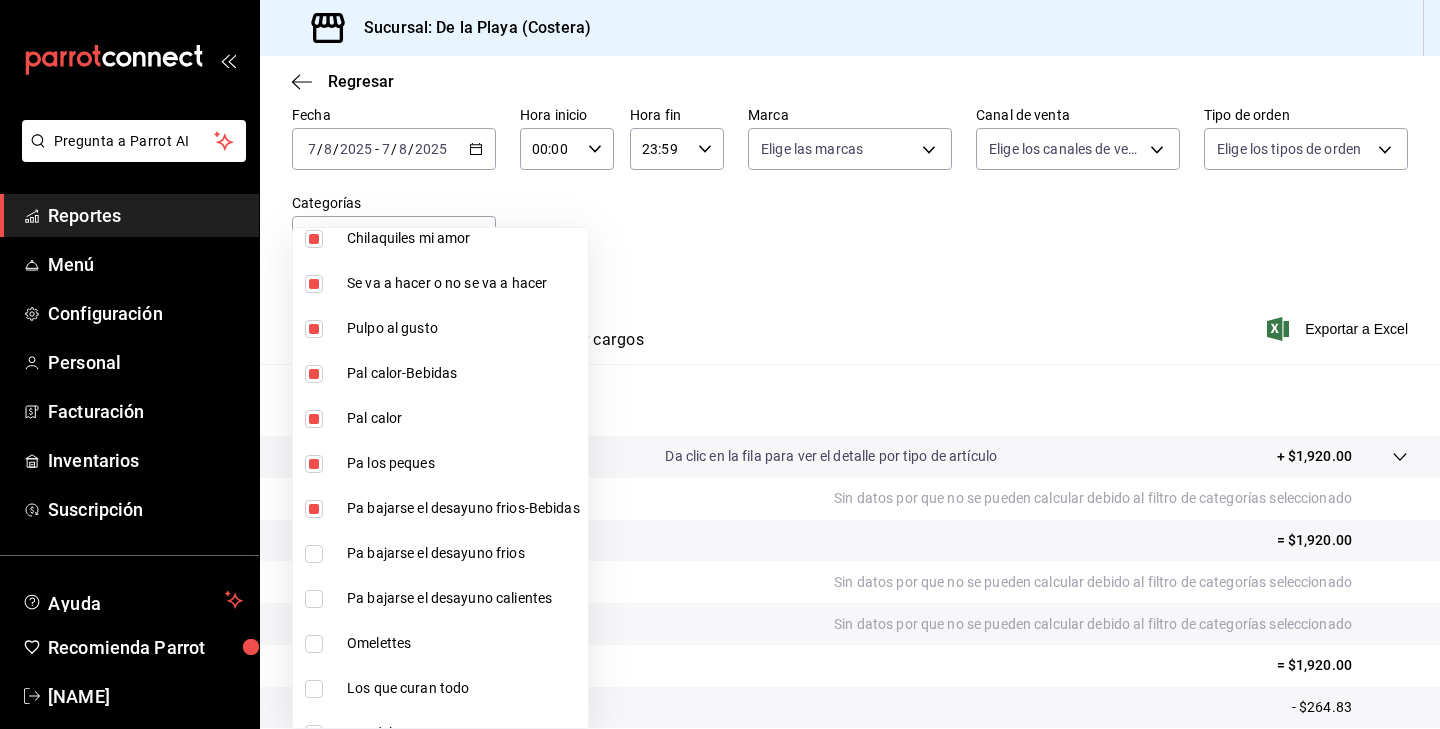 click at bounding box center (314, 554) 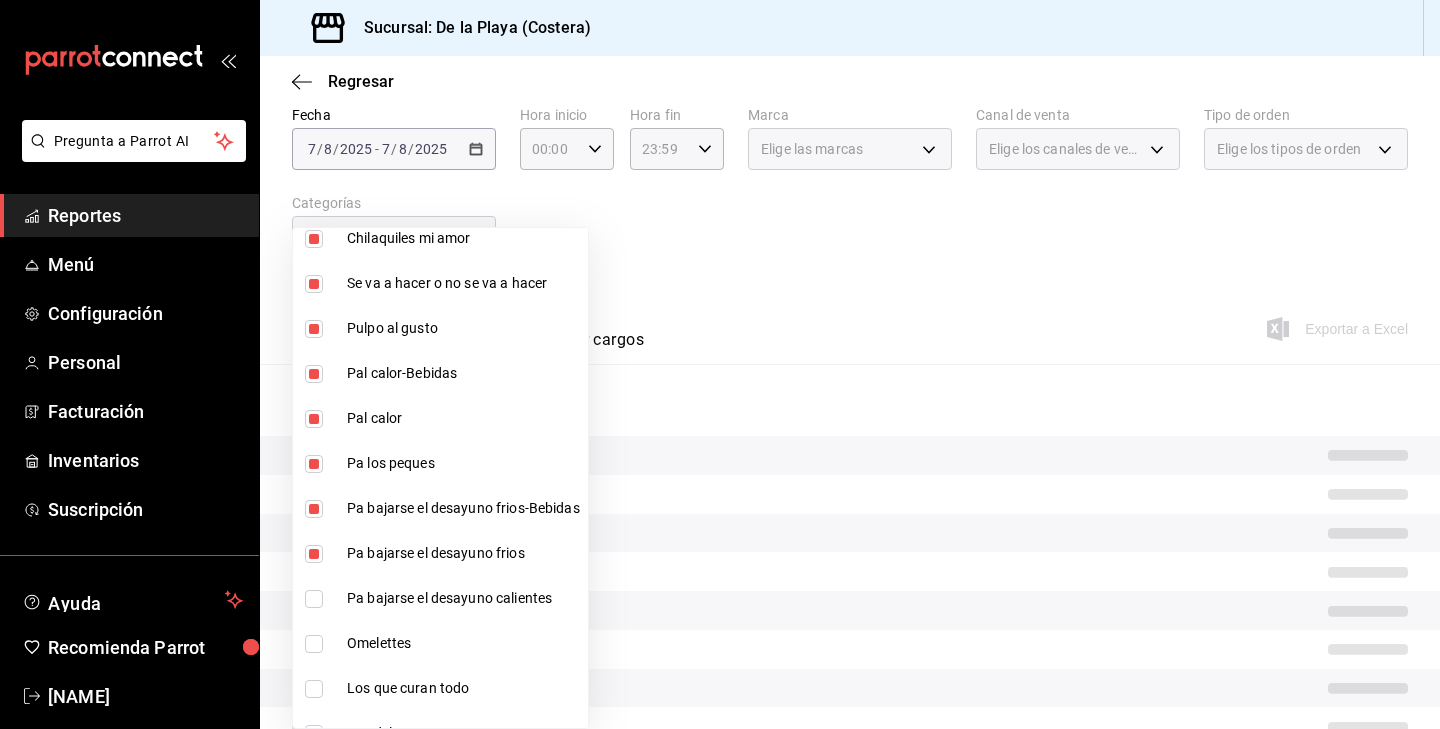 click at bounding box center (314, 599) 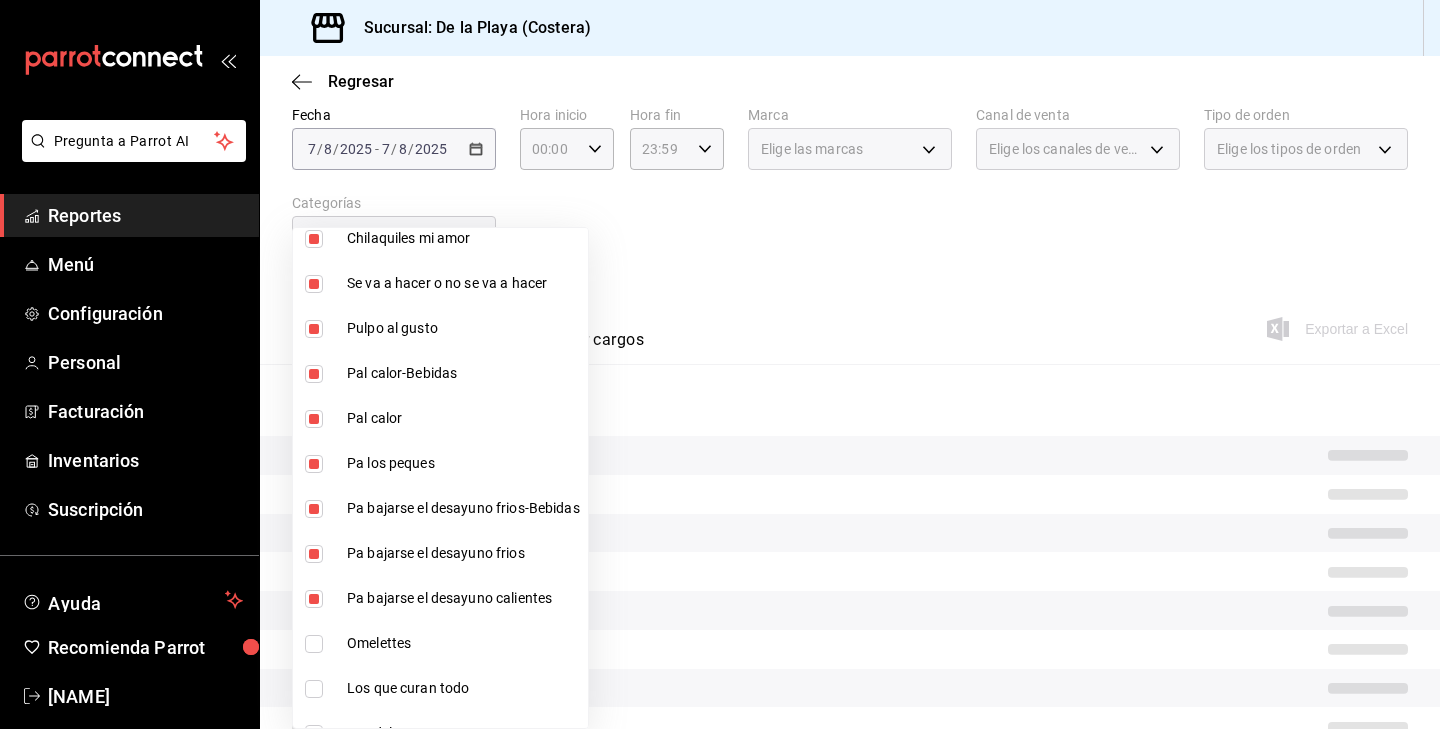 type on "[UUID],[UUID],[UUID],[UUID],[UUID],[UUID],[UUID],[UUID],[UUID],[UUID],[UUID],[UUID],[UUID],[UUID],[UUID],[UUID],[UUID],[UUID],[UUID],[UUID],[UUID],[UUID],[UUID],[UUID],[UUID],[UUID],[UUID],[UUID],[UUID],[UUID],[UUID],[UUID],[UUID],[UUID],[UUID],[UUID],[UUID],[UUID],[UUID],[UUID],[UUID],[UUID],[UUID],[UUID],[UUID],[UUID]" 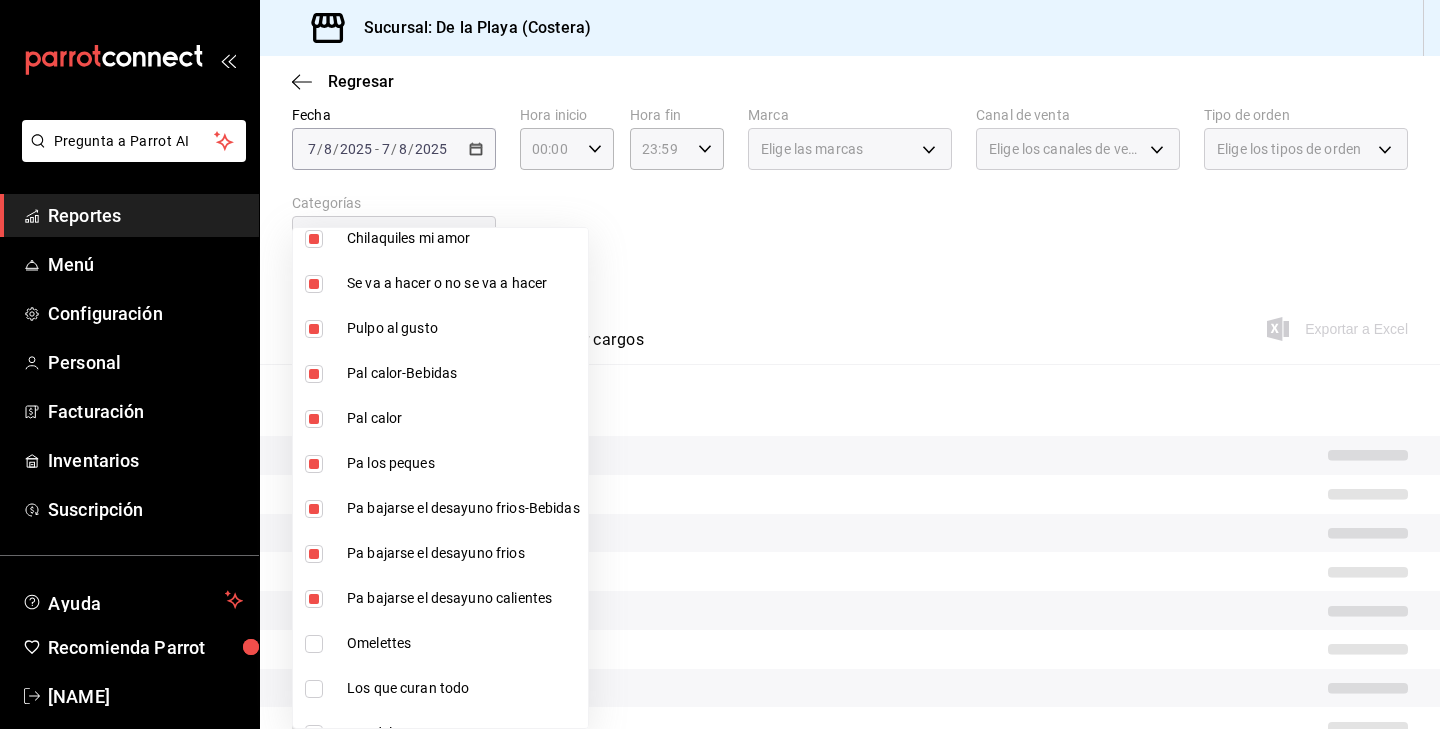 scroll, scrollTop: 1525, scrollLeft: 0, axis: vertical 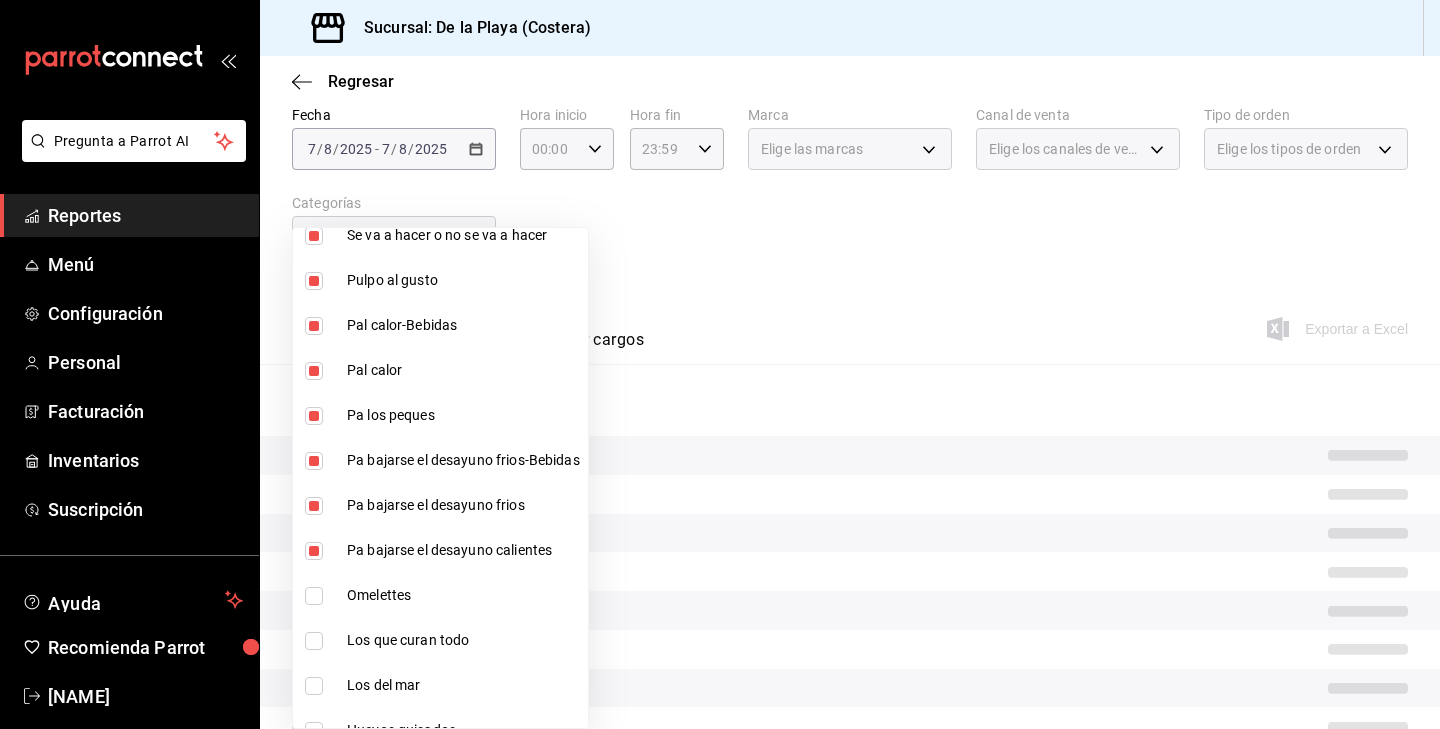 click at bounding box center [314, 596] 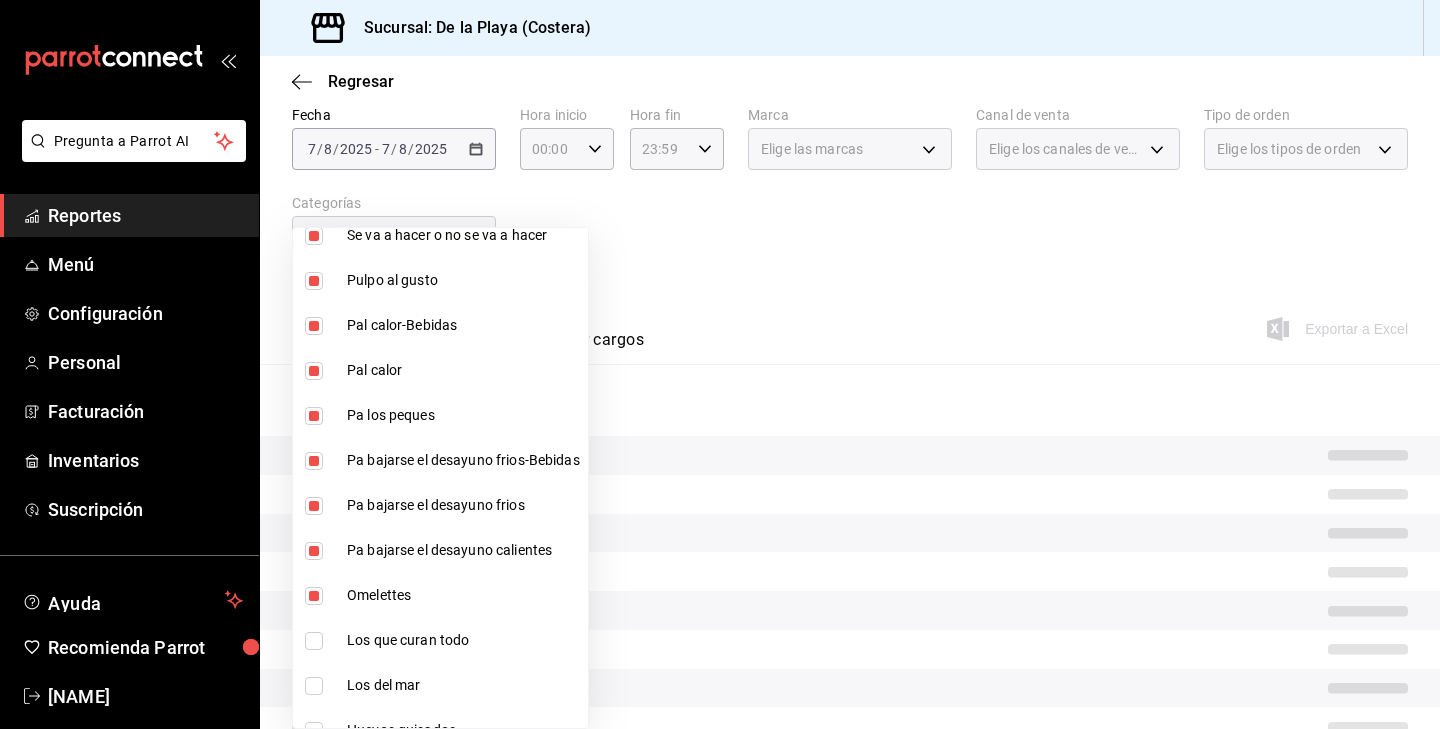 scroll, scrollTop: 1576, scrollLeft: 0, axis: vertical 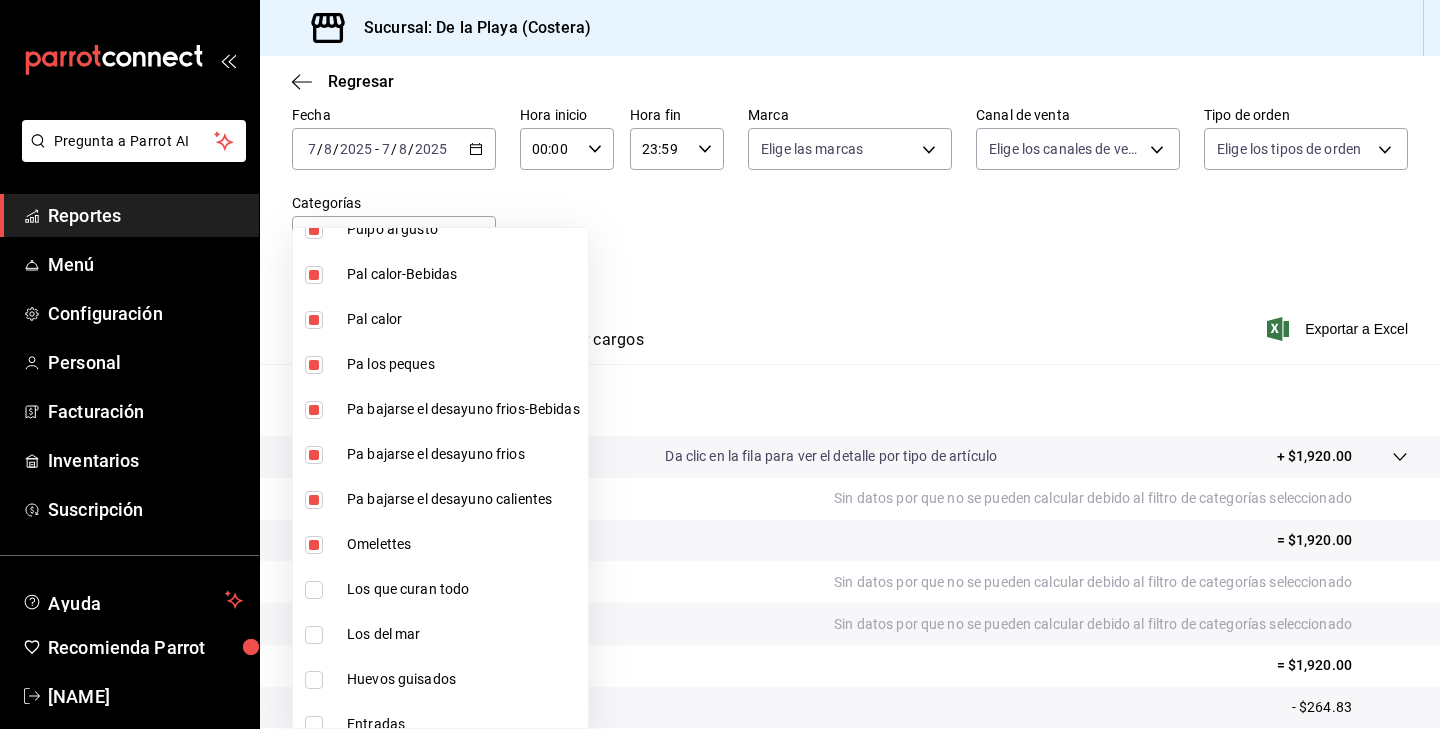 click at bounding box center [314, 590] 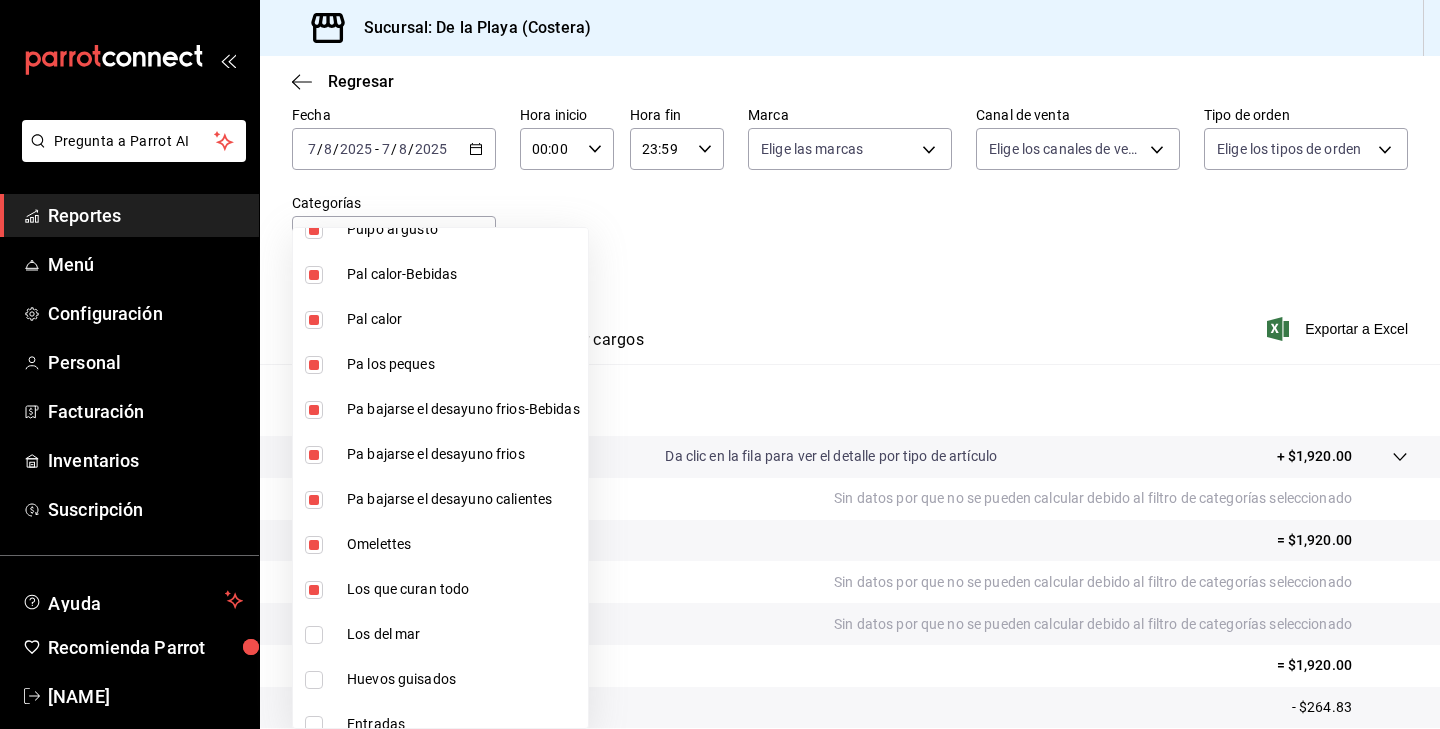 type on "b7f0a2f8-73a7-493e-bd9f-aae48daa7334,5272fed6-c15e-4e30-9d60-a3cf52010be0,eba2e5f3-6712-4eff-ae6b-bbccb3b92d8a,7728c7b5-6926-436c-924f-5ad446e34988,4694acb4-b7f7-4cb3-9abb-2497aa4a77c8,8cfada4e-b49a-43bb-8211-08096914e3e5,b2aa559e-95db-4ba9-a12b-4454d71e049e,b8d70b1f-720c-437c-b16a-19c116f034f1,c33a5930-795a-4abb-910e-fdd68106e061,3fd29e3b-5d3d-4a8b-afce-4a9d2bc6992c,5e90244f-3f9e-4522-82da-e0f9b2d944f2,d1bd5630-1831-494b-a920-6a53a2de3c8c,bde3da08-f25e-4047-aaa1-9e6a9397ea90,f9e531e8-941e-4607-a3ed-b6afc2299ce9,10304cd0-e203-44e5-9de2-03a530f189f1,e203bae6-85b6-4595-84f0-8852fc0d0fa7,05d6a256-b5c1-487a-a490-38837f4a1a4a,59b92def-1c77-4ac9-abe6-87a4bd9e8ba5,fff465df-1579-4798-9878-be8b9f86bd18,cdfd4ed2-f4e6-43a4-be6b-aca30df5a269,2a73ff7a-4562-411d-98d5-293df6c38d12,2ba6cdd6-b945-48d0-92d5-cb08c573c9b3,5ad1b333-1e87-4620-8f49-1f58e8a214b0,22be7a23-652e-4a92-bc07-a006a6ffdef7,0f83eca9-af2a-47ef-a4a9-bdafff552b80,cda00711-ee0c-42f8-be31-78aa43a6ea6a,c9b03a19-f446-467f-adda-3bd83fde6be7,d3dde117-6605-4fb5-a23..." 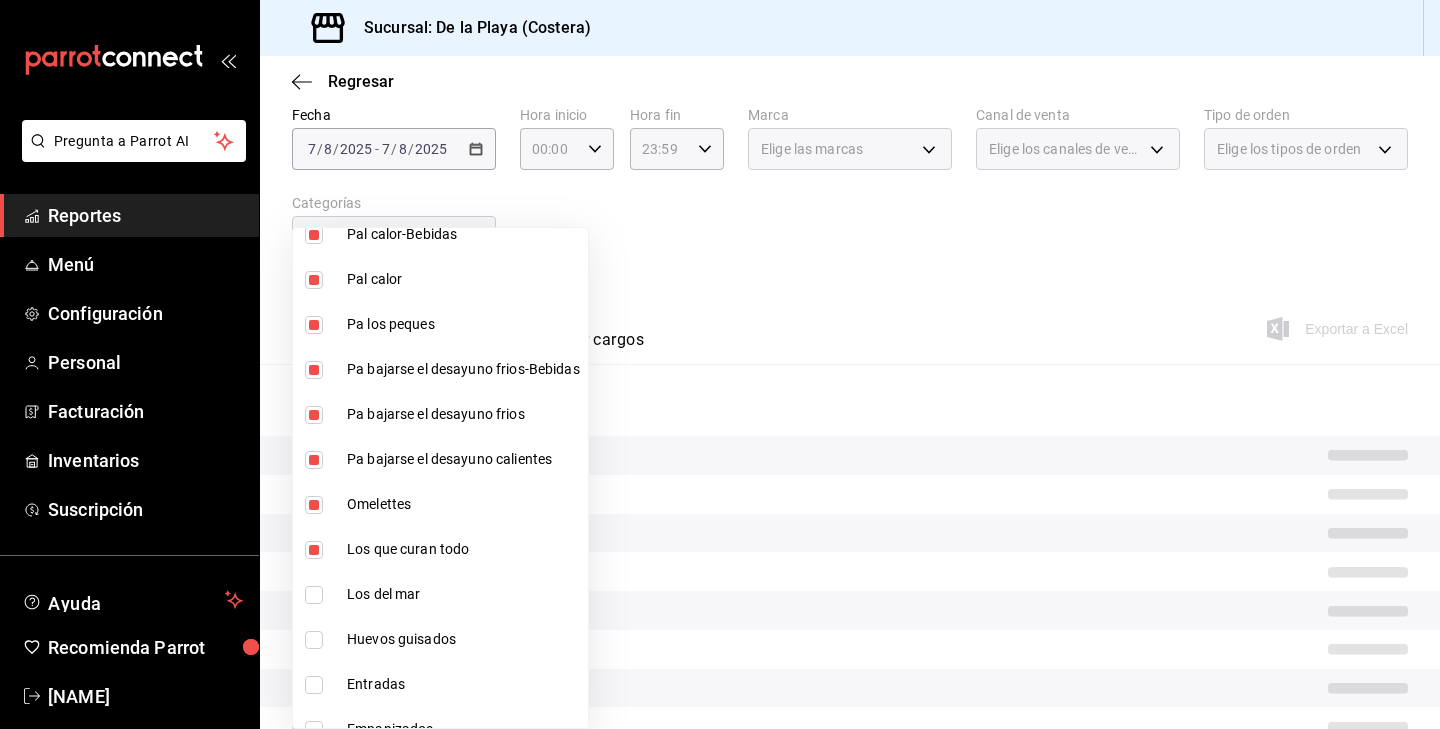 scroll, scrollTop: 1618, scrollLeft: 0, axis: vertical 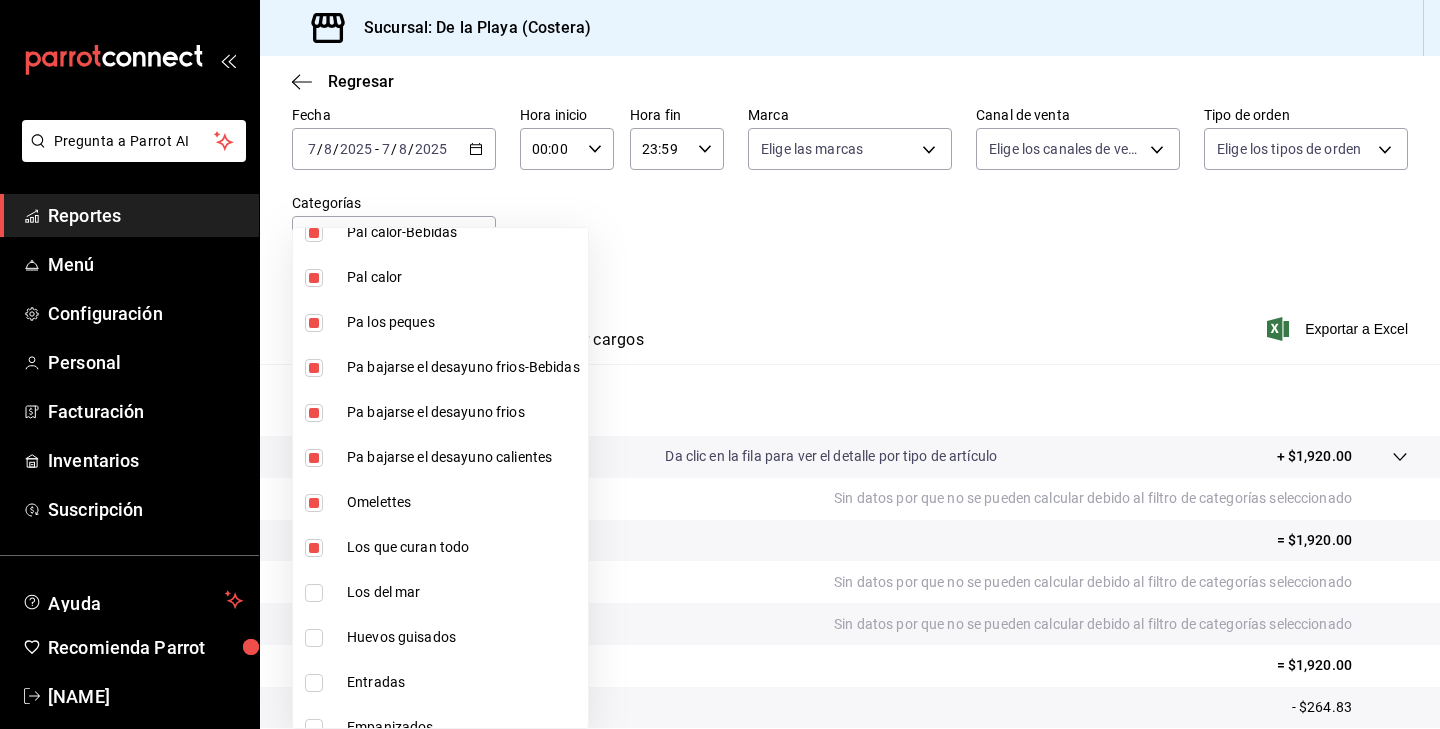 click at bounding box center (314, 593) 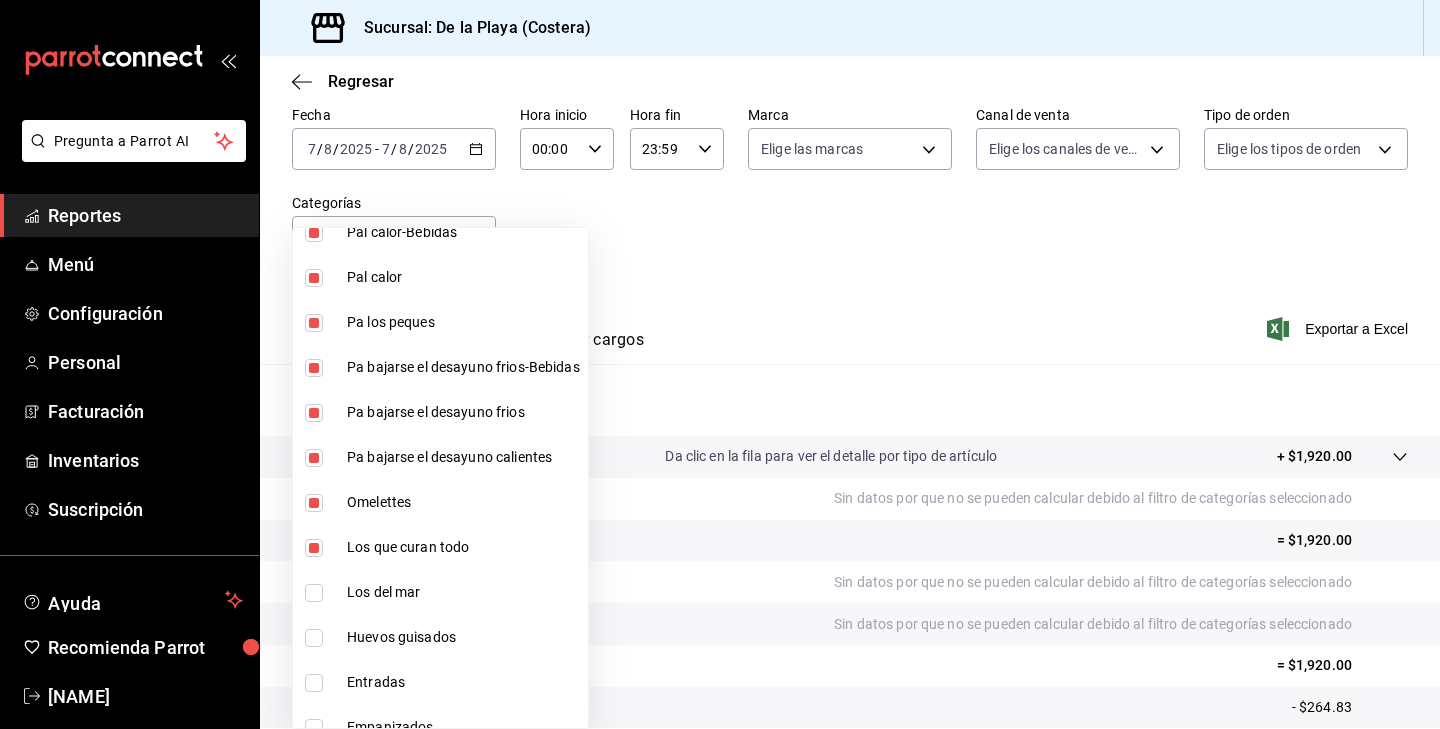 checkbox on "true" 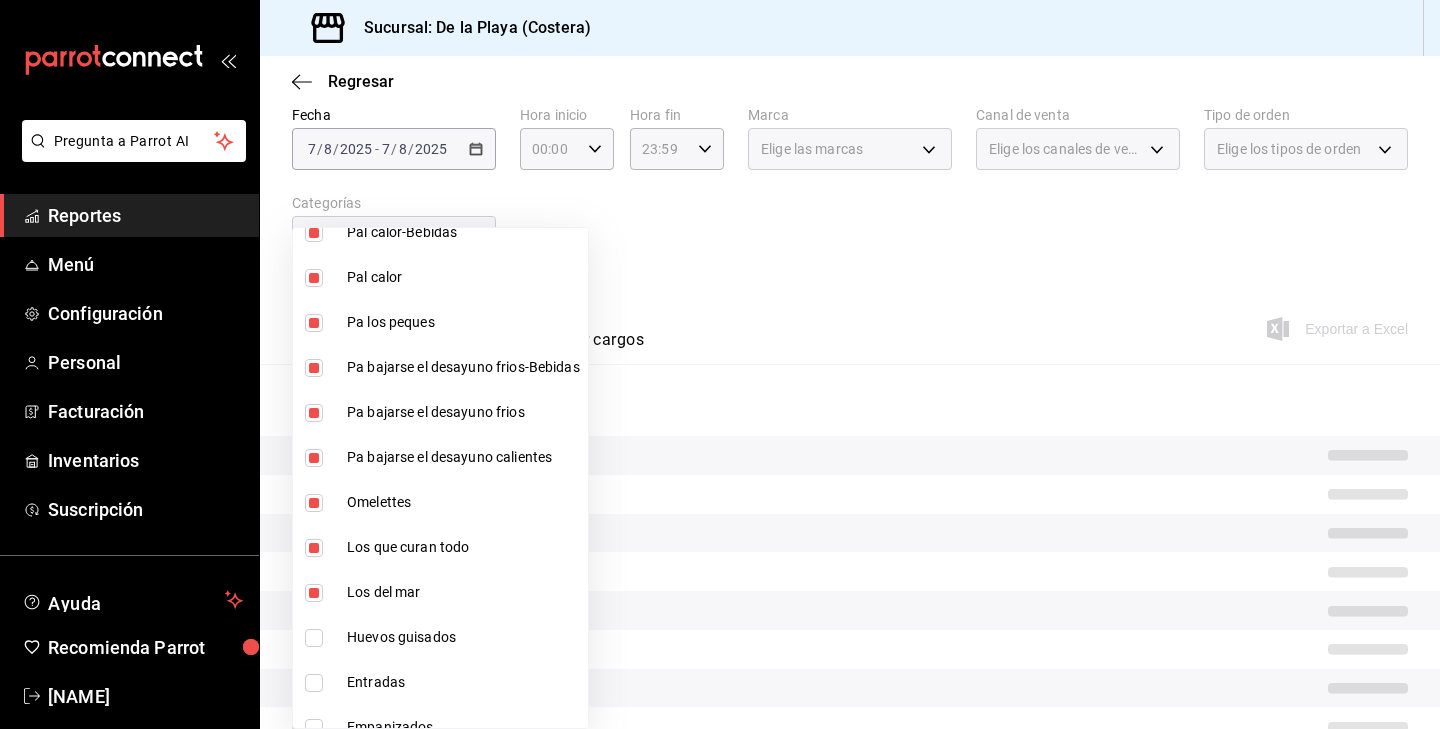 scroll, scrollTop: 1670, scrollLeft: 0, axis: vertical 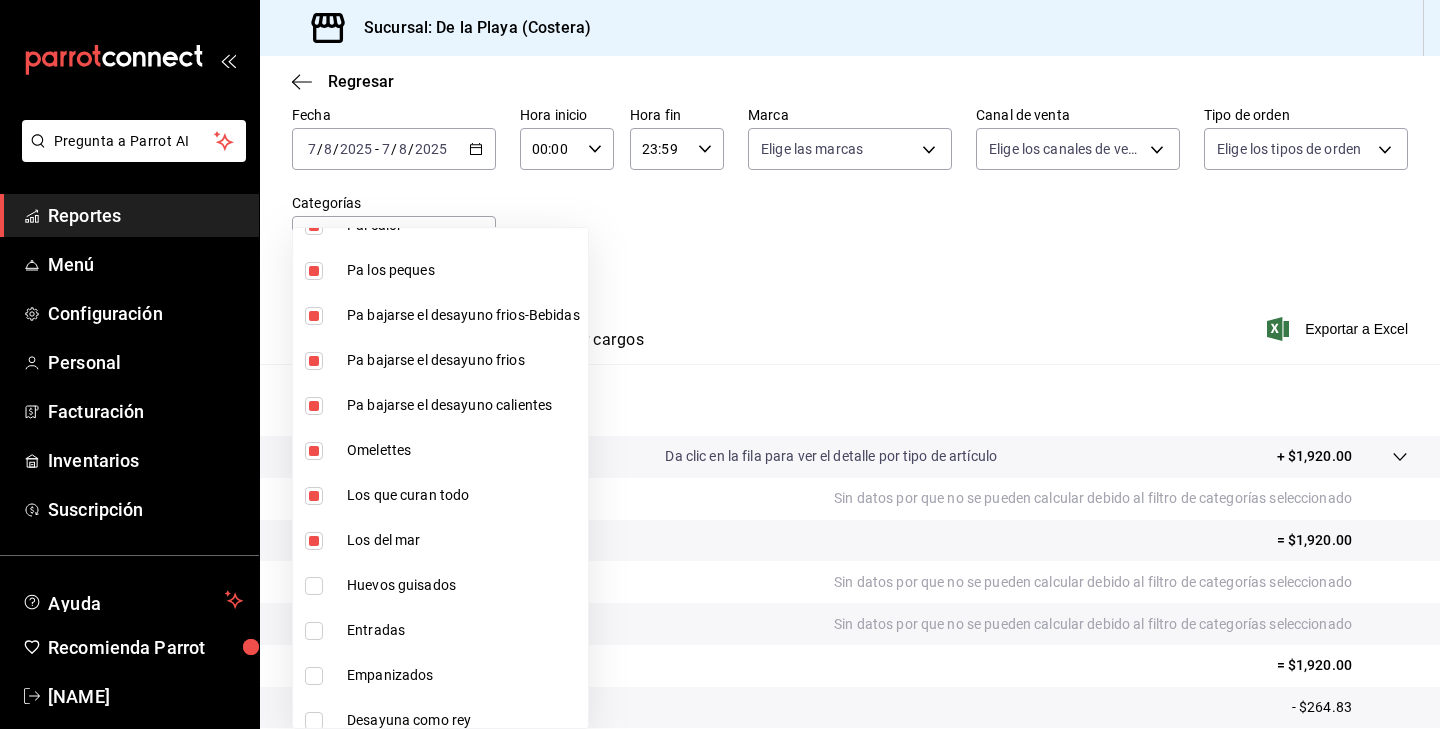 click at bounding box center (314, 586) 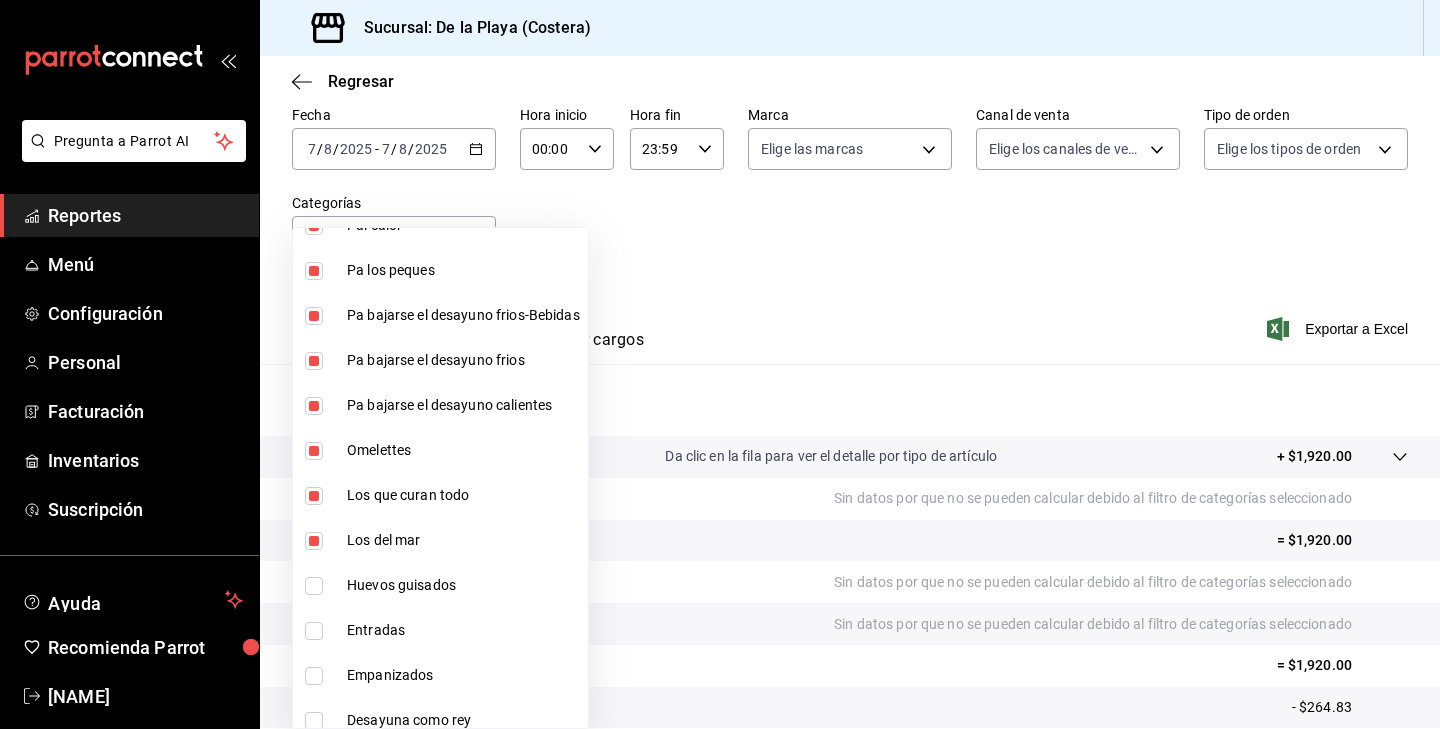 checkbox on "true" 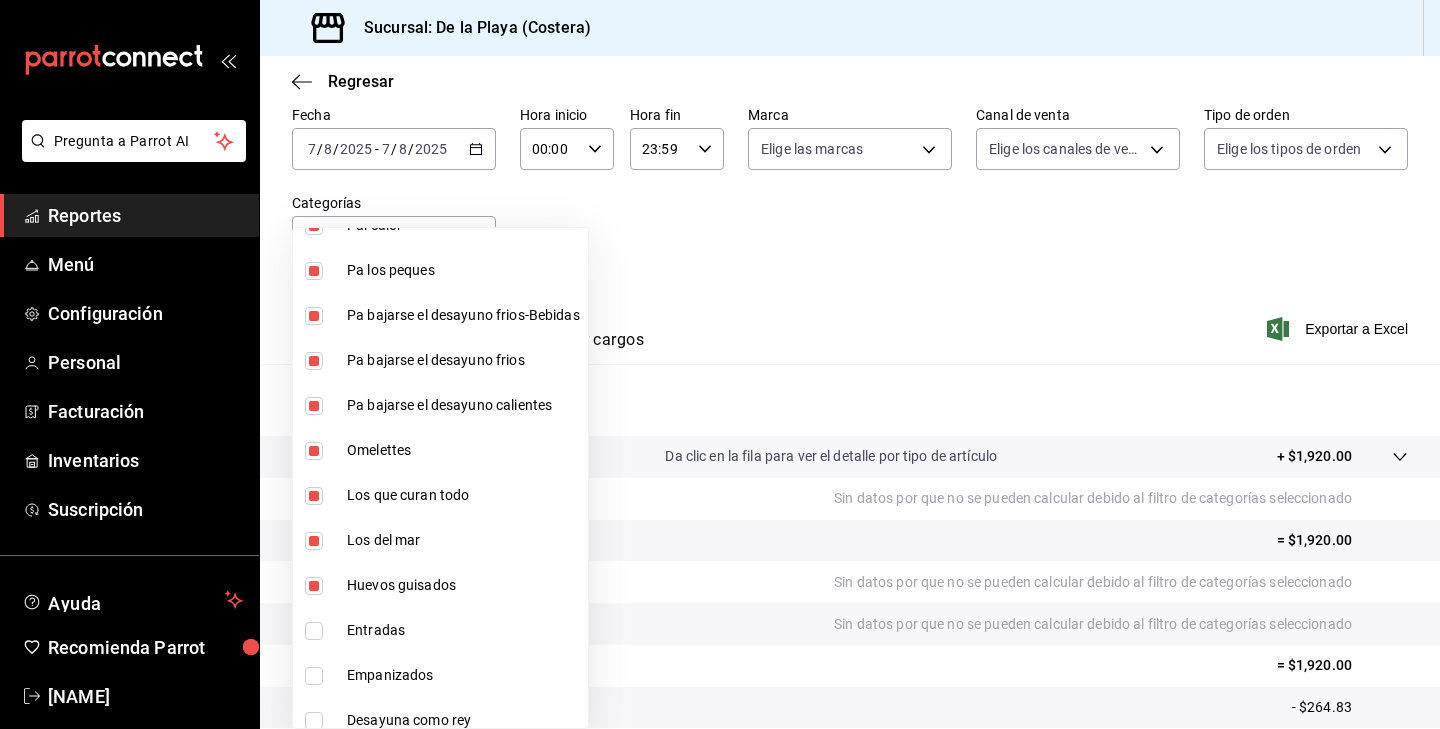 type on "b7f0a2f8-73a7-493e-bd9f-aae48daa7334,5272fed6-c15e-4e30-9d60-a3cf52010be0,eba2e5f3-6712-4eff-ae6b-bbccb3b92d8a,7728c7b5-6926-436c-924f-5ad446e34988,4694acb4-b7f7-4cb3-9abb-2497aa4a77c8,8cfada4e-b49a-43bb-8211-08096914e3e5,b2aa559e-95db-4ba9-a12b-4454d71e049e,b8d70b1f-720c-437c-b16a-19c116f034f1,c33a5930-795a-4abb-910e-fdd68106e061,3fd29e3b-5d3d-4a8b-afce-4a9d2bc6992c,5e90244f-3f9e-4522-82da-e0f9b2d944f2,d1bd5630-1831-494b-a920-6a53a2de3c8c,bde3da08-f25e-4047-aaa1-9e6a9397ea90,f9e531e8-941e-4607-a3ed-b6afc2299ce9,10304cd0-e203-44e5-9de2-03a530f189f1,e203bae6-85b6-4595-84f0-8852fc0d0fa7,05d6a256-b5c1-487a-a490-38837f4a1a4a,59b92def-1c77-4ac9-abe6-87a4bd9e8ba5,fff465df-1579-4798-9878-be8b9f86bd18,cdfd4ed2-f4e6-43a4-be6b-aca30df5a269,2a73ff7a-4562-411d-98d5-293df6c38d12,2ba6cdd6-b945-48d0-92d5-cb08c573c9b3,5ad1b333-1e87-4620-8f49-1f58e8a214b0,22be7a23-652e-4a92-bc07-a006a6ffdef7,0f83eca9-af2a-47ef-a4a9-bdafff552b80,cda00711-ee0c-42f8-be31-78aa43a6ea6a,c9b03a19-f446-467f-adda-3bd83fde6be7,d3dde117-6605-4fb5-a23..." 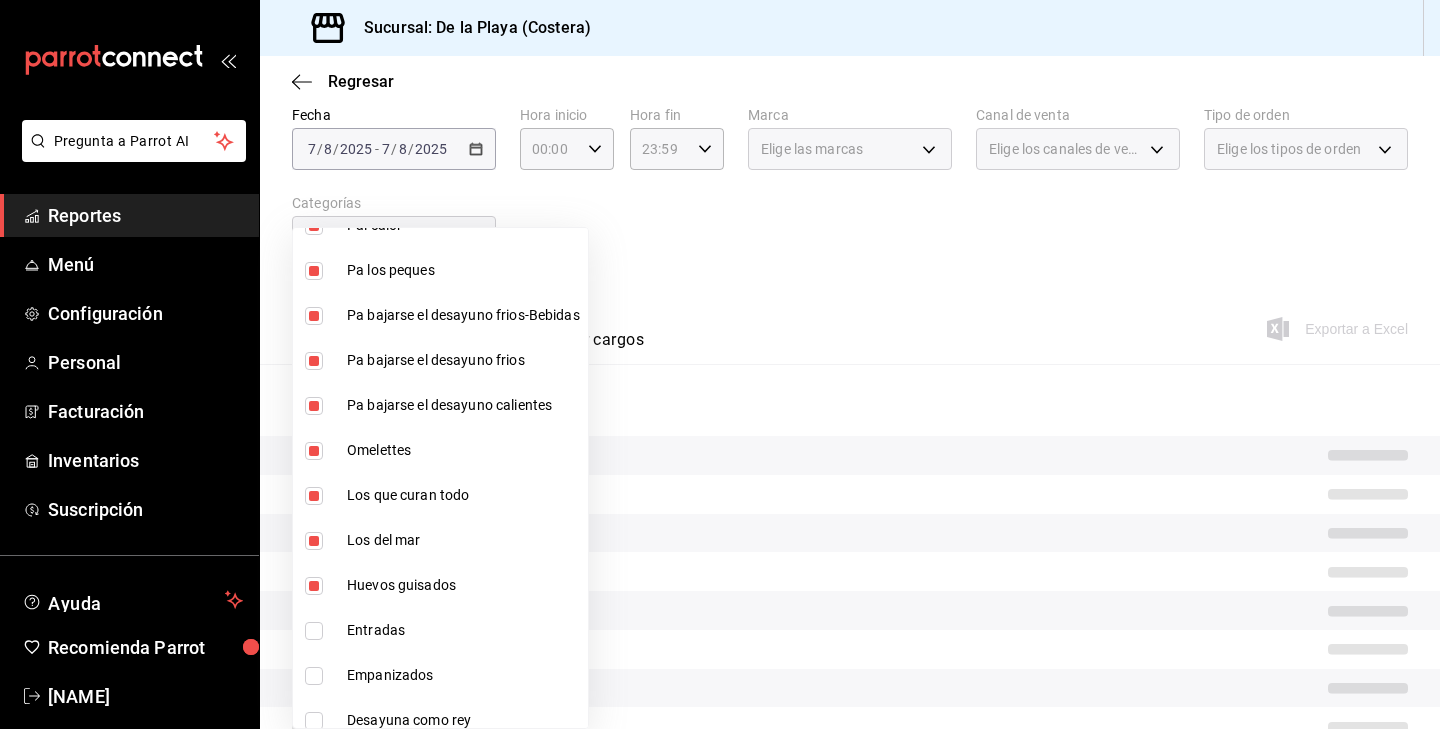 click at bounding box center (314, 631) 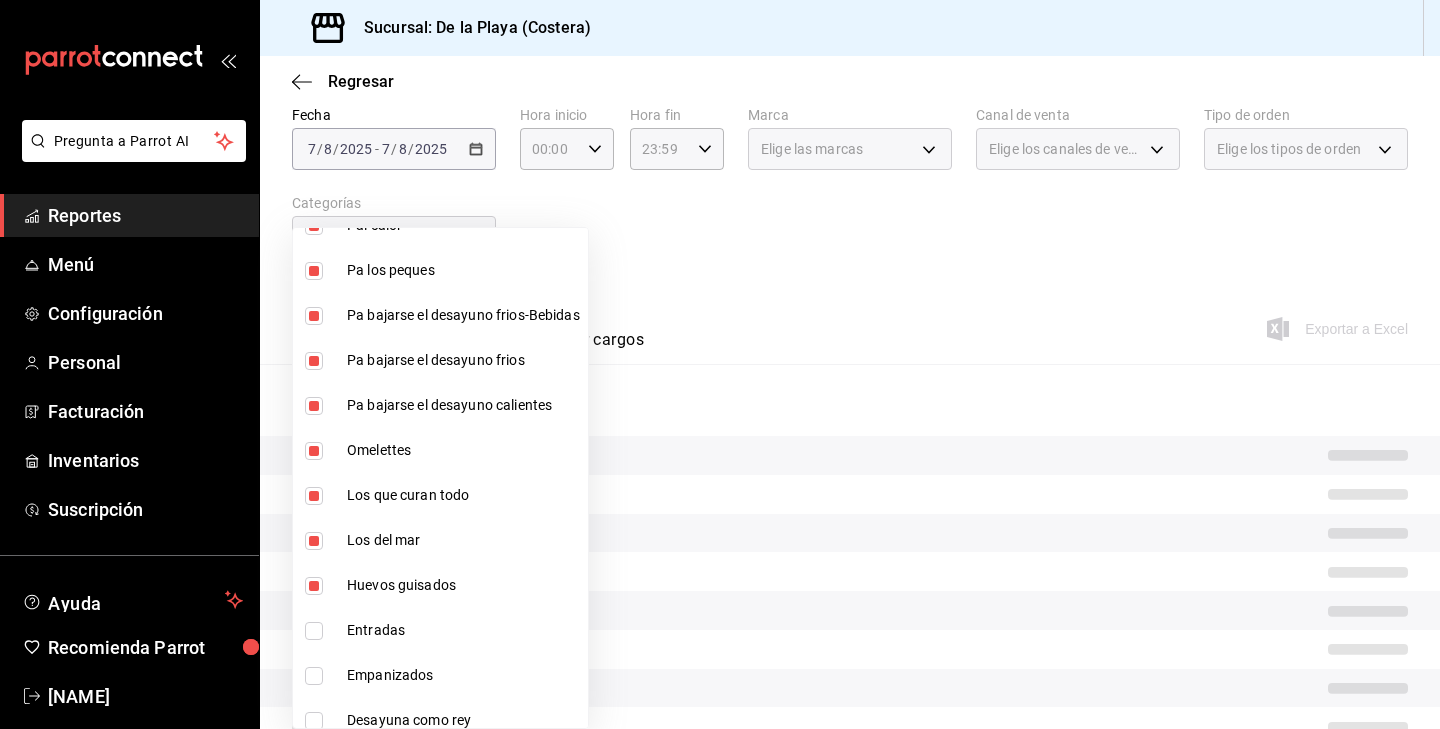 checkbox on "true" 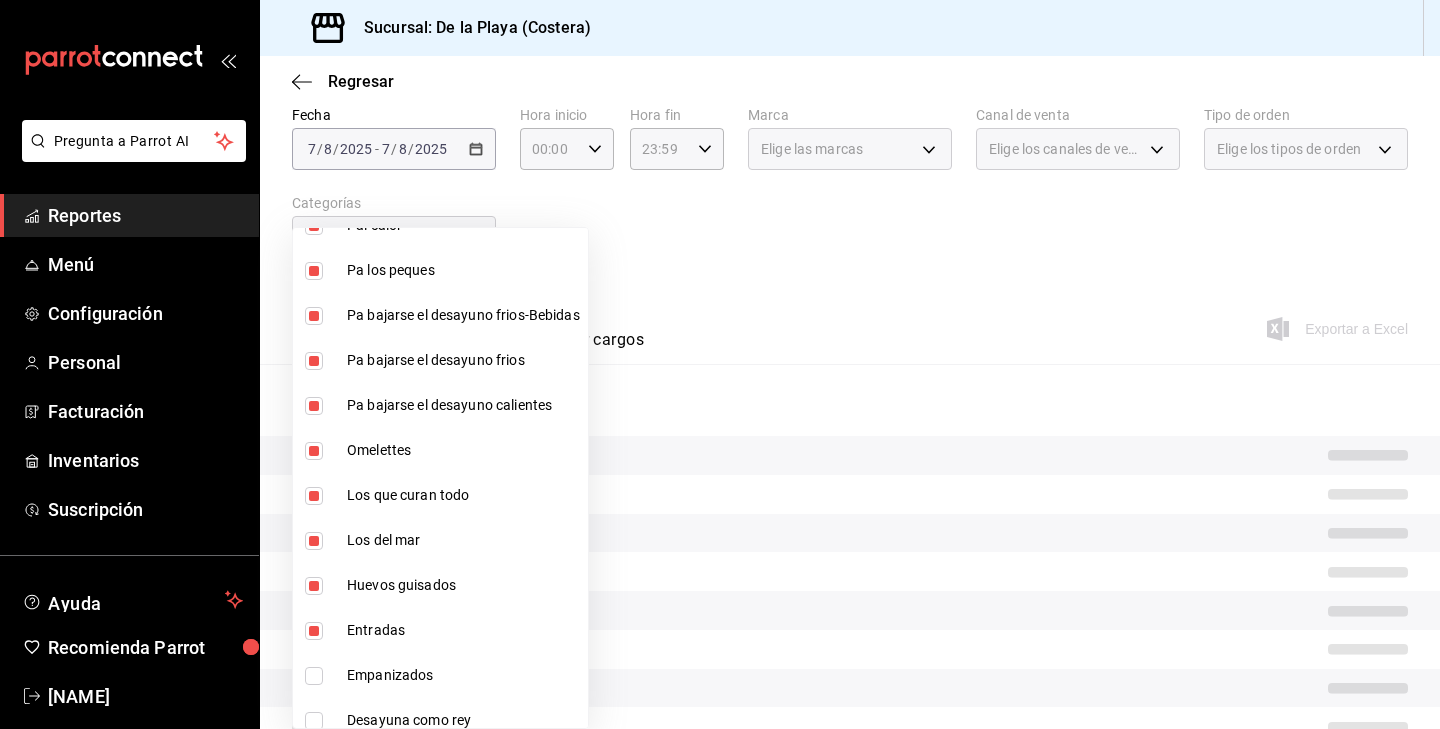 scroll, scrollTop: 1736, scrollLeft: 0, axis: vertical 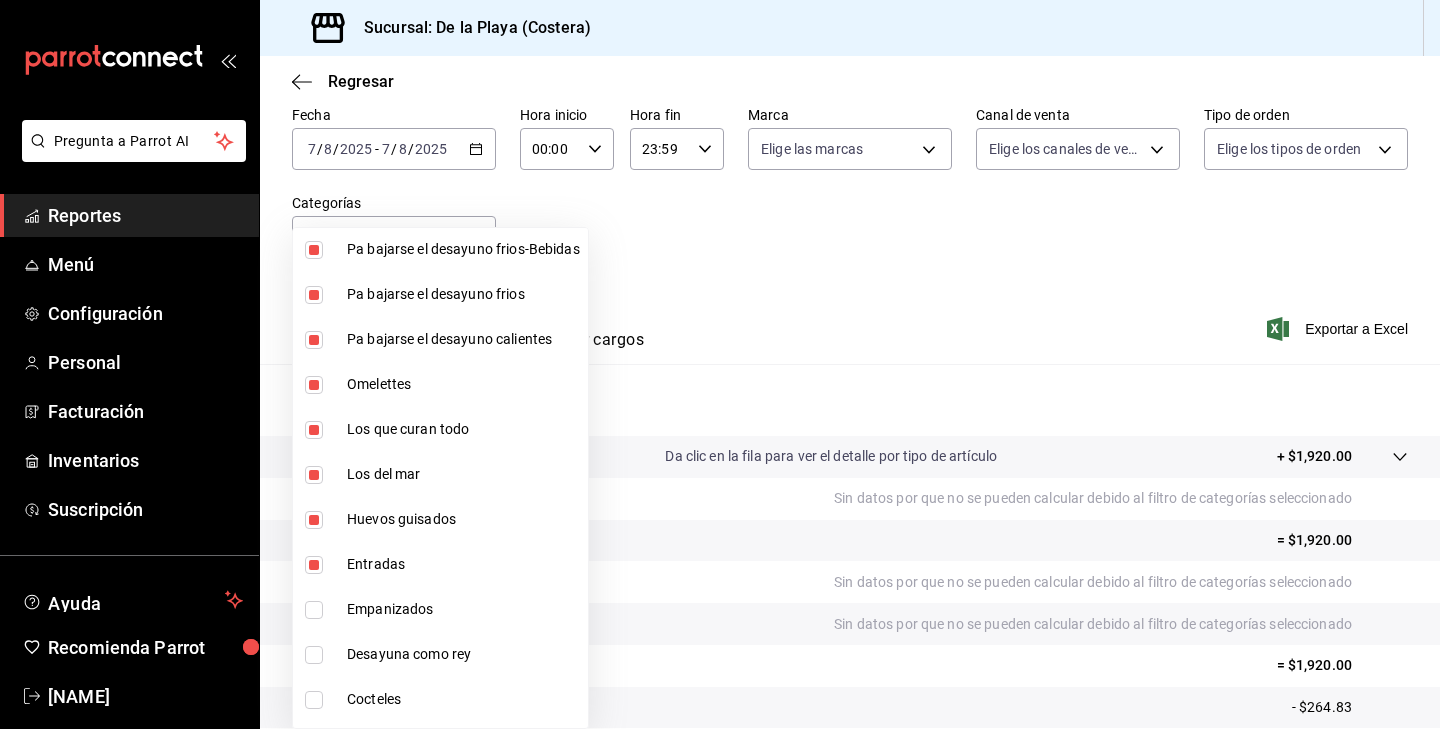 click at bounding box center [314, 610] 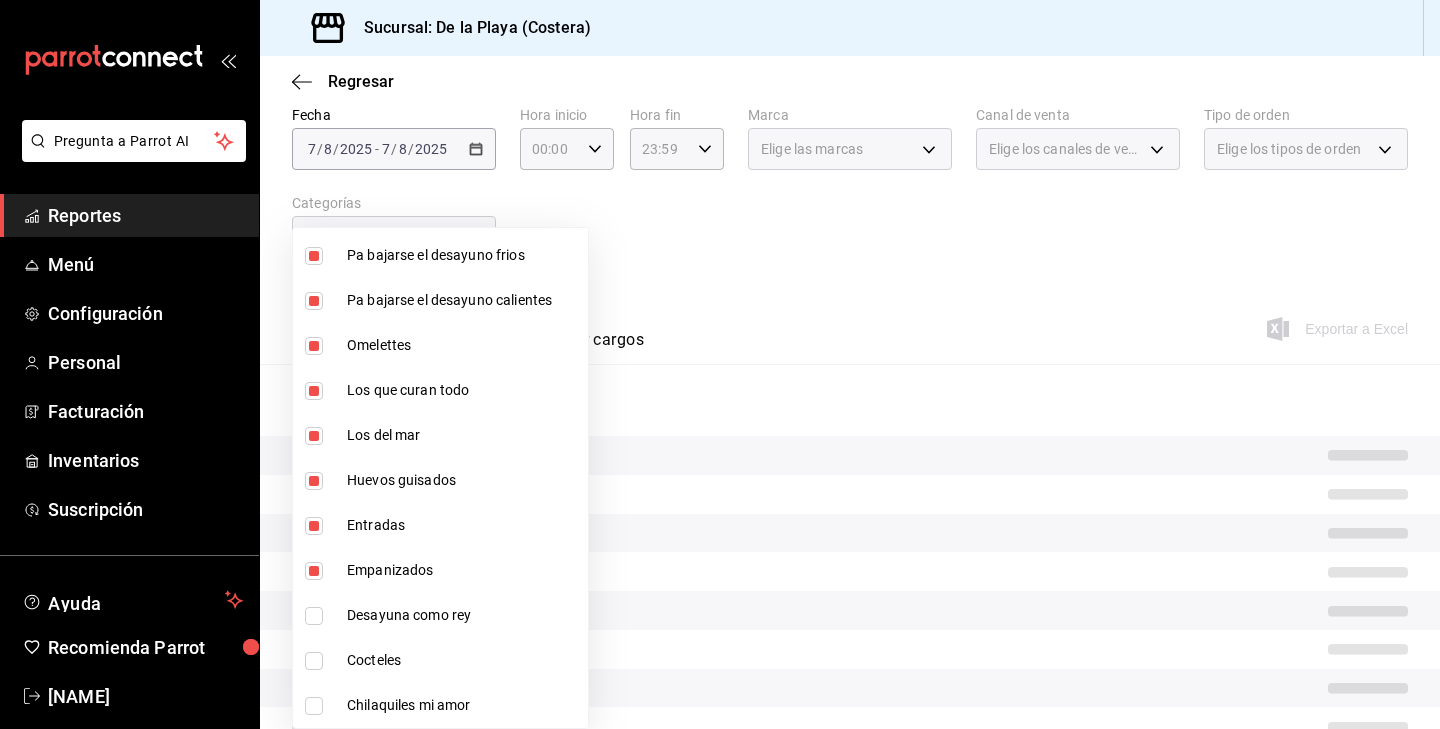 scroll, scrollTop: 1775, scrollLeft: 0, axis: vertical 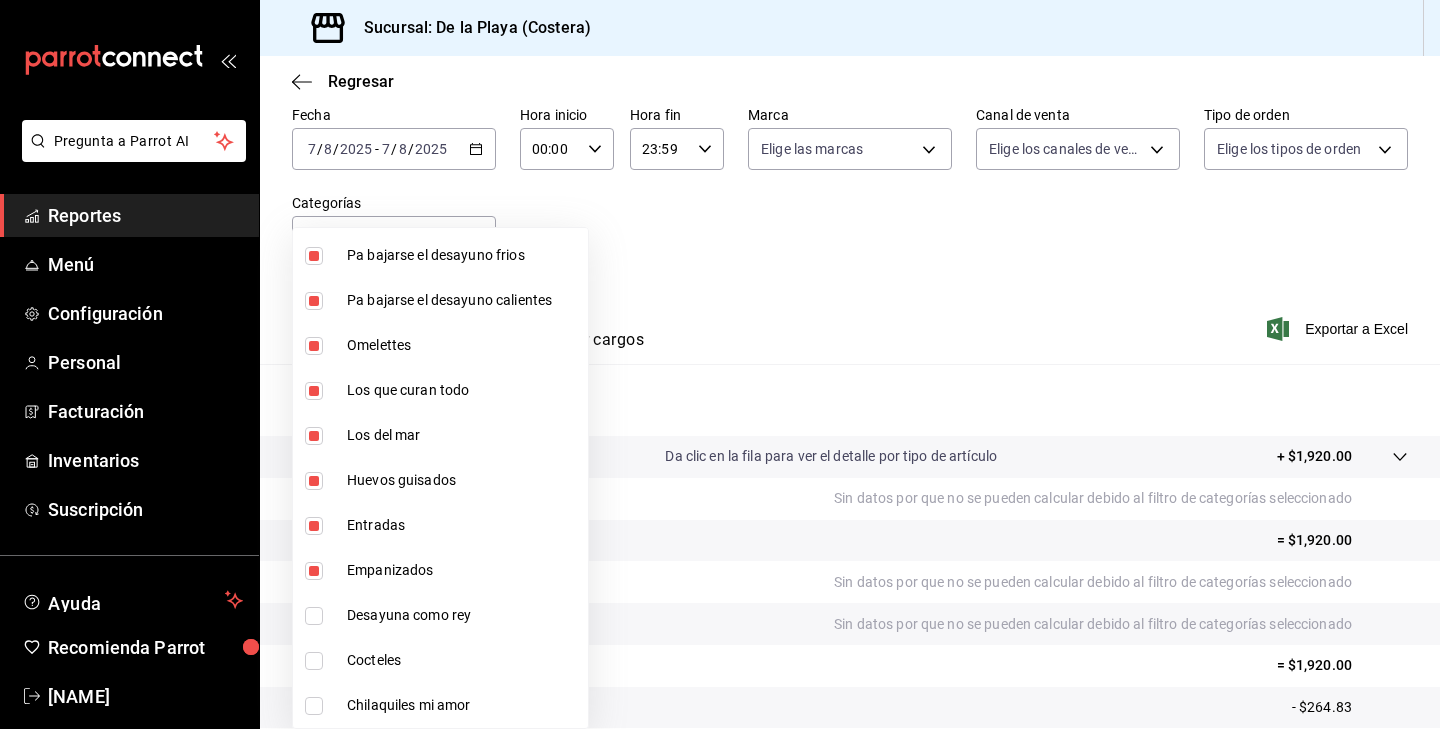 click at bounding box center (314, 616) 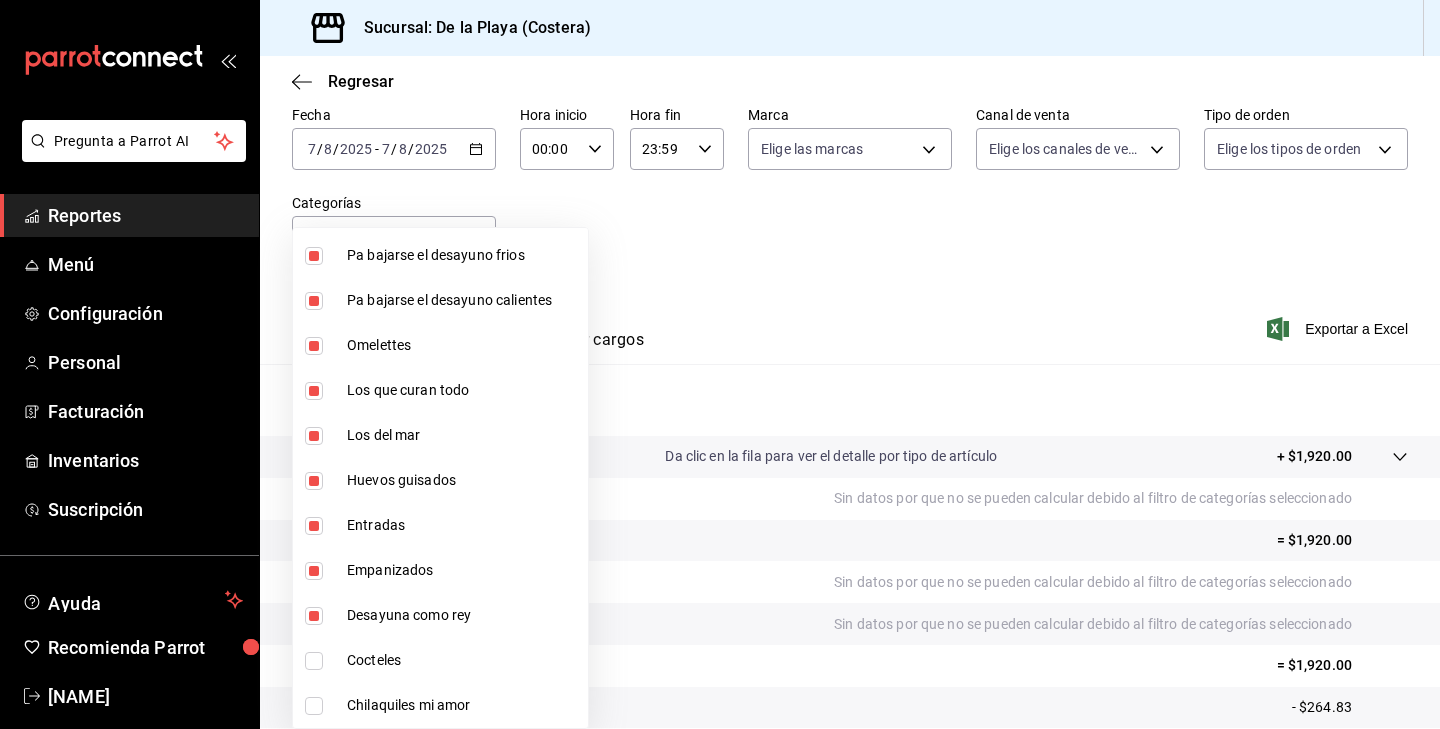 click at bounding box center [314, 661] 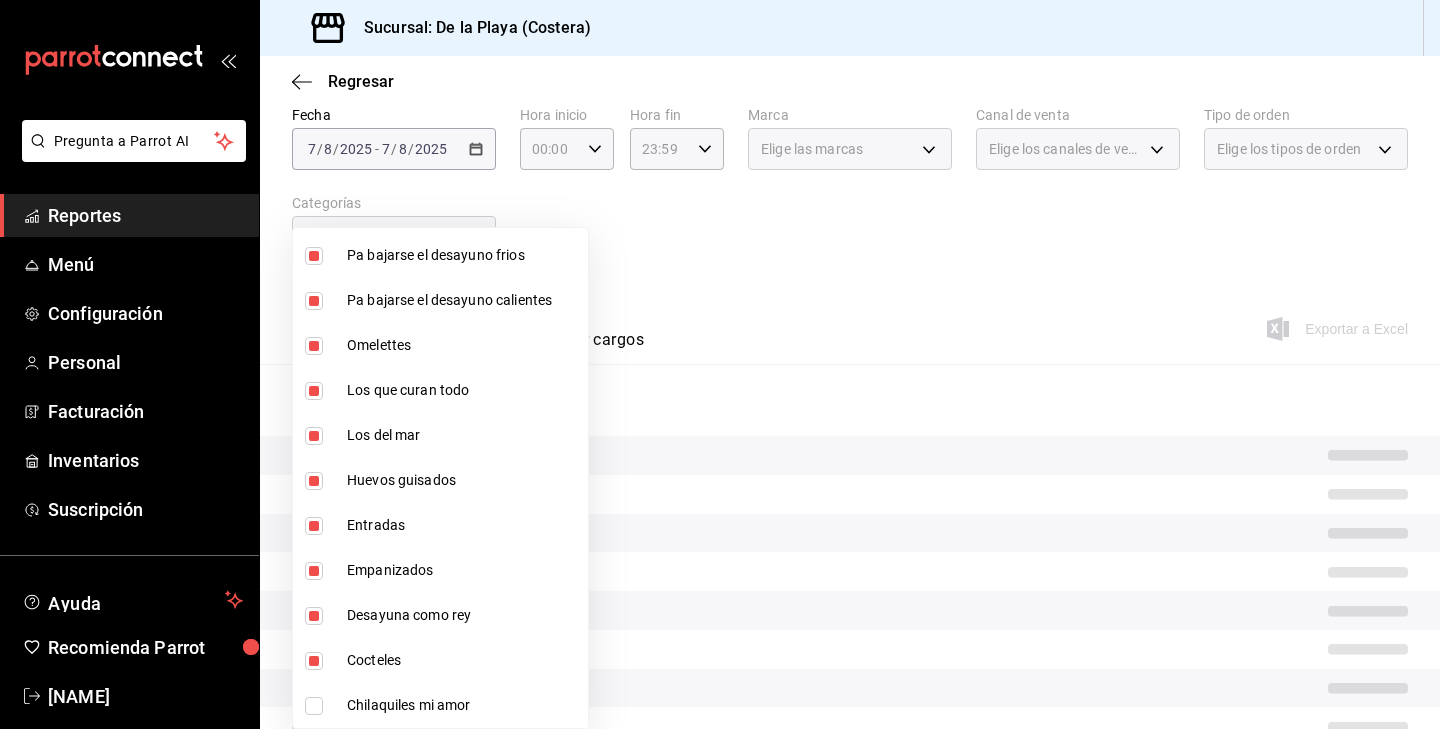 click at bounding box center (314, 706) 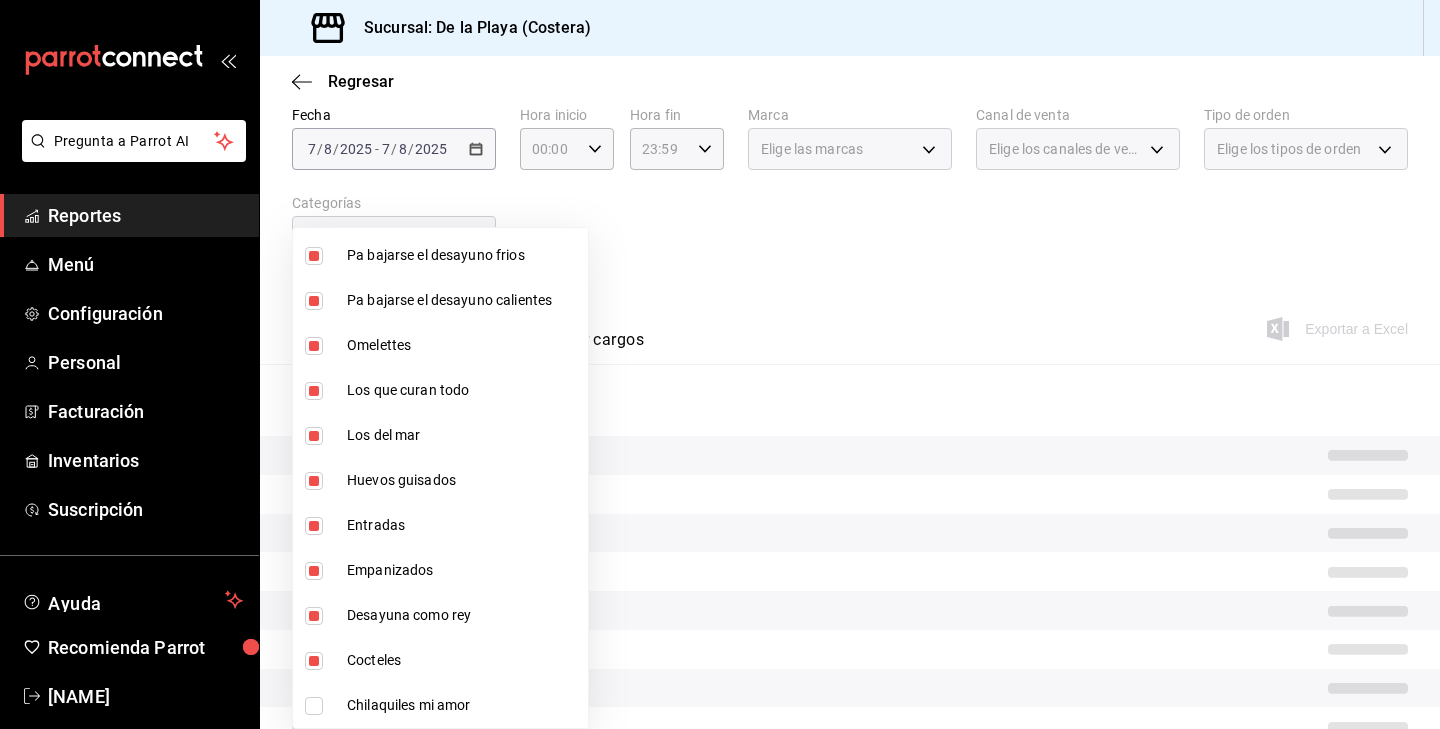 checkbox on "true" 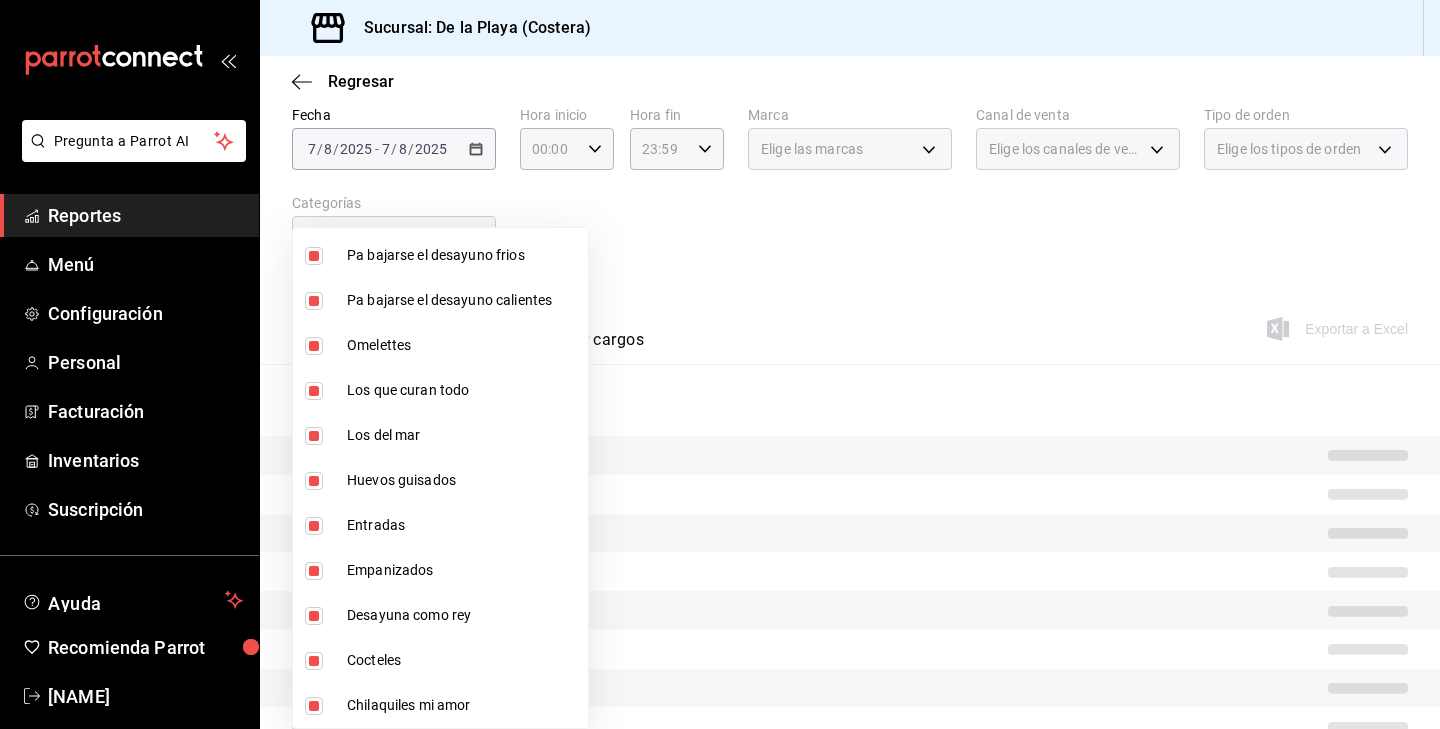 type on "b7f0a2f8-73a7-493e-bd9f-aae48daa7334,5272fed6-c15e-4e30-9d60-a3cf52010be0,eba2e5f3-6712-4eff-ae6b-bbccb3b92d8a,7728c7b5-6926-436c-924f-5ad446e34988,4694acb4-b7f7-4cb3-9abb-2497aa4a77c8,8cfada4e-b49a-43bb-8211-08096914e3e5,b2aa559e-95db-4ba9-a12b-4454d71e049e,b8d70b1f-720c-437c-b16a-19c116f034f1,c33a5930-795a-4abb-910e-fdd68106e061,3fd29e3b-5d3d-4a8b-afce-4a9d2bc6992c,5e90244f-3f9e-4522-82da-e0f9b2d944f2,d1bd5630-1831-494b-a920-6a53a2de3c8c,bde3da08-f25e-4047-aaa1-9e6a9397ea90,f9e531e8-941e-4607-a3ed-b6afc2299ce9,10304cd0-e203-44e5-9de2-03a530f189f1,e203bae6-85b6-4595-84f0-8852fc0d0fa7,05d6a256-b5c1-487a-a490-38837f4a1a4a,59b92def-1c77-4ac9-abe6-87a4bd9e8ba5,fff465df-1579-4798-9878-be8b9f86bd18,cdfd4ed2-f4e6-43a4-be6b-aca30df5a269,2a73ff7a-4562-411d-98d5-293df6c38d12,2ba6cdd6-b945-48d0-92d5-cb08c573c9b3,5ad1b333-1e87-4620-8f49-1f58e8a214b0,22be7a23-652e-4a92-bc07-a006a6ffdef7,0f83eca9-af2a-47ef-a4a9-bdafff552b80,cda00711-ee0c-42f8-be31-78aa43a6ea6a,c9b03a19-f446-467f-adda-3bd83fde6be7,d3dde117-6605-4fb5-a23..." 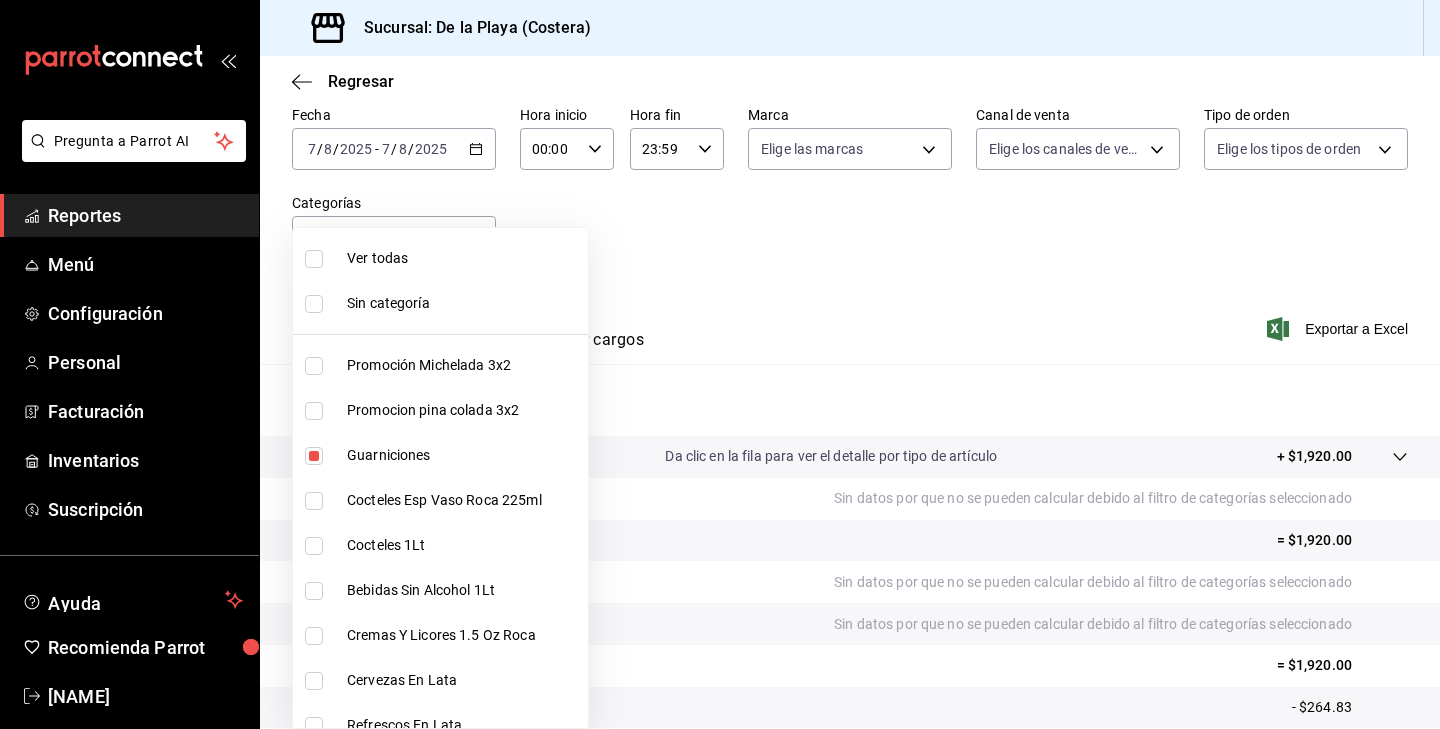 scroll, scrollTop: 0, scrollLeft: 0, axis: both 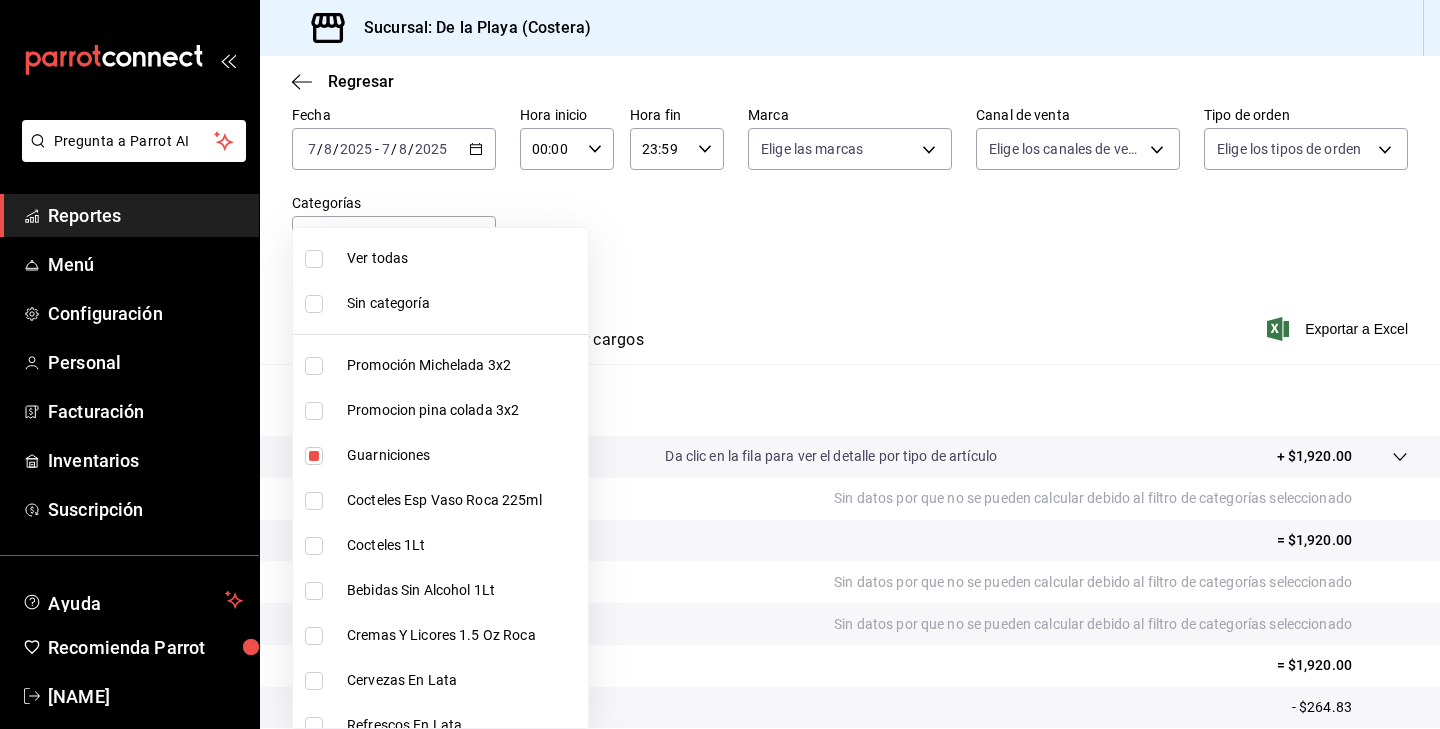 click at bounding box center [720, 364] 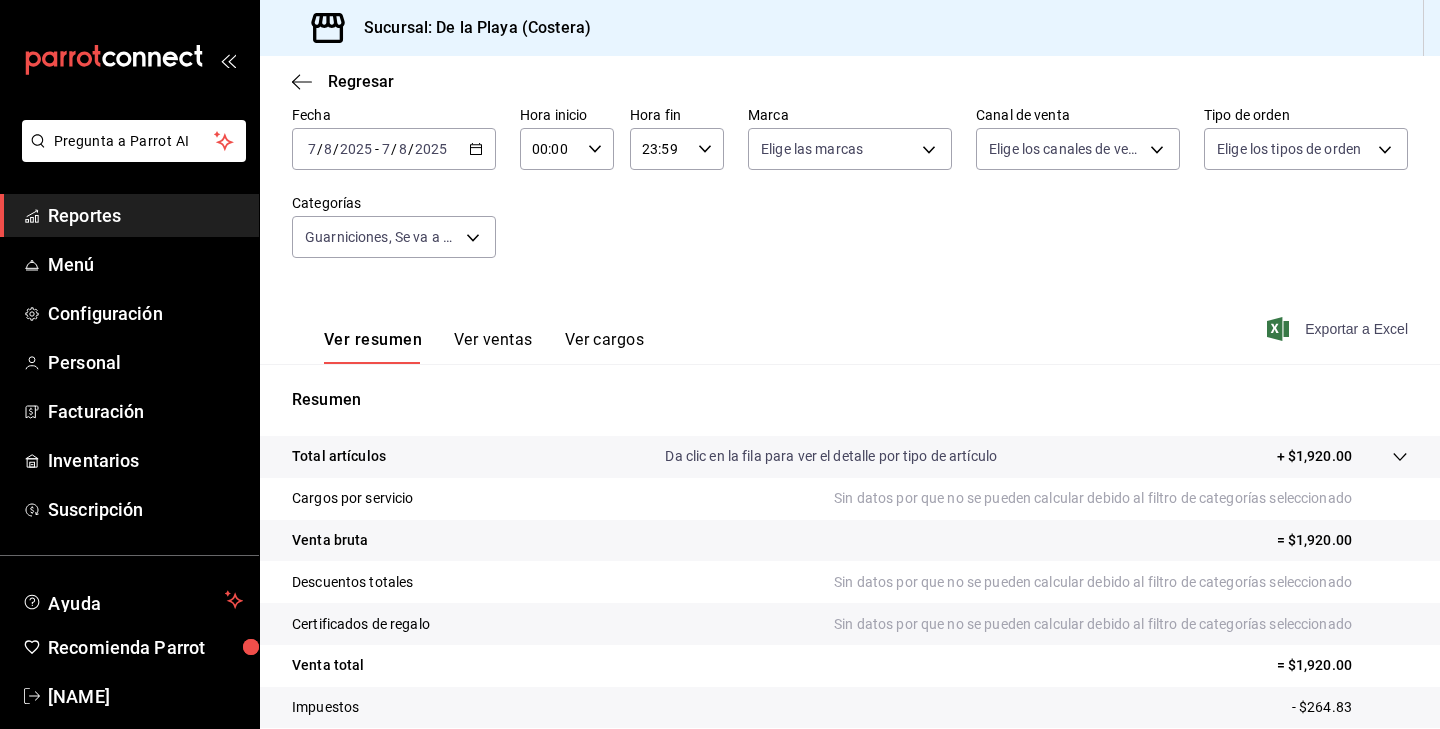 click 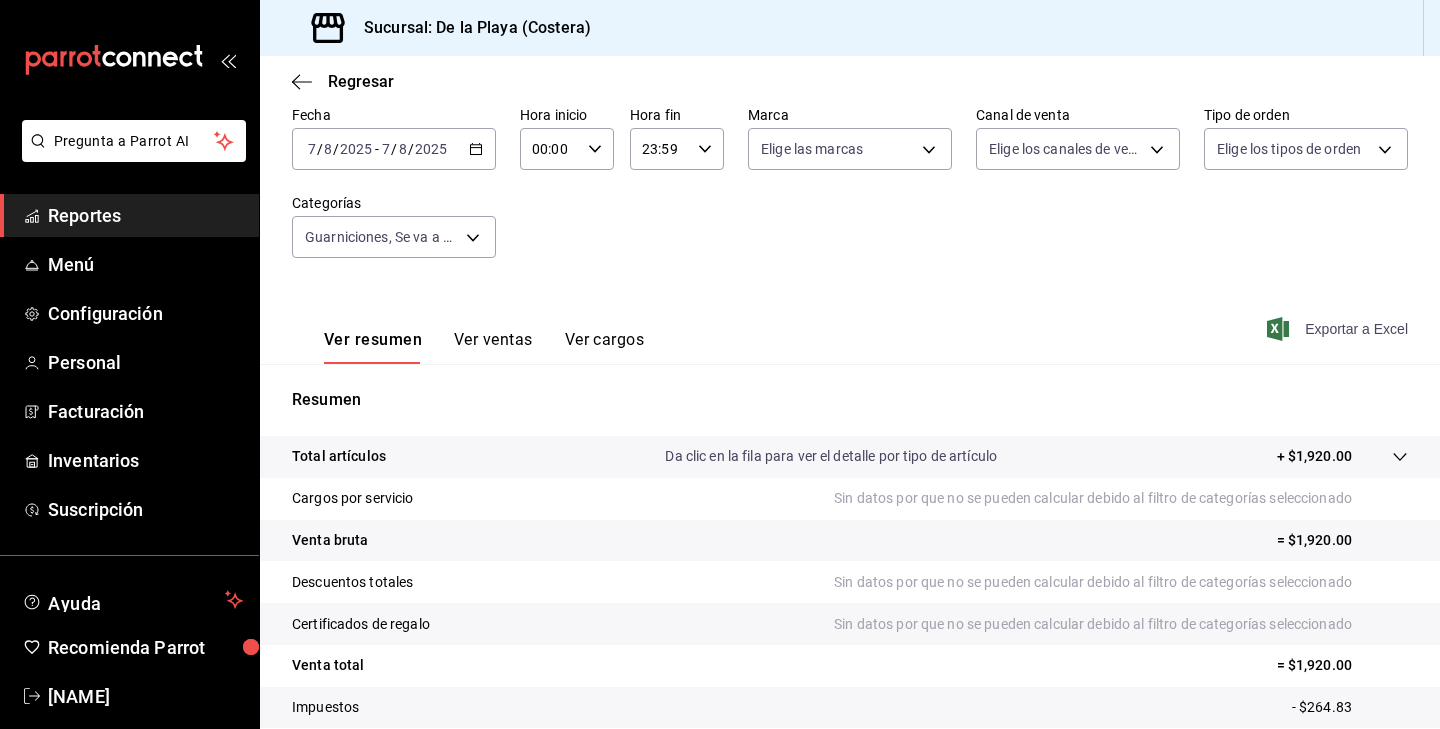 click on "Ver ventas" at bounding box center [493, 347] 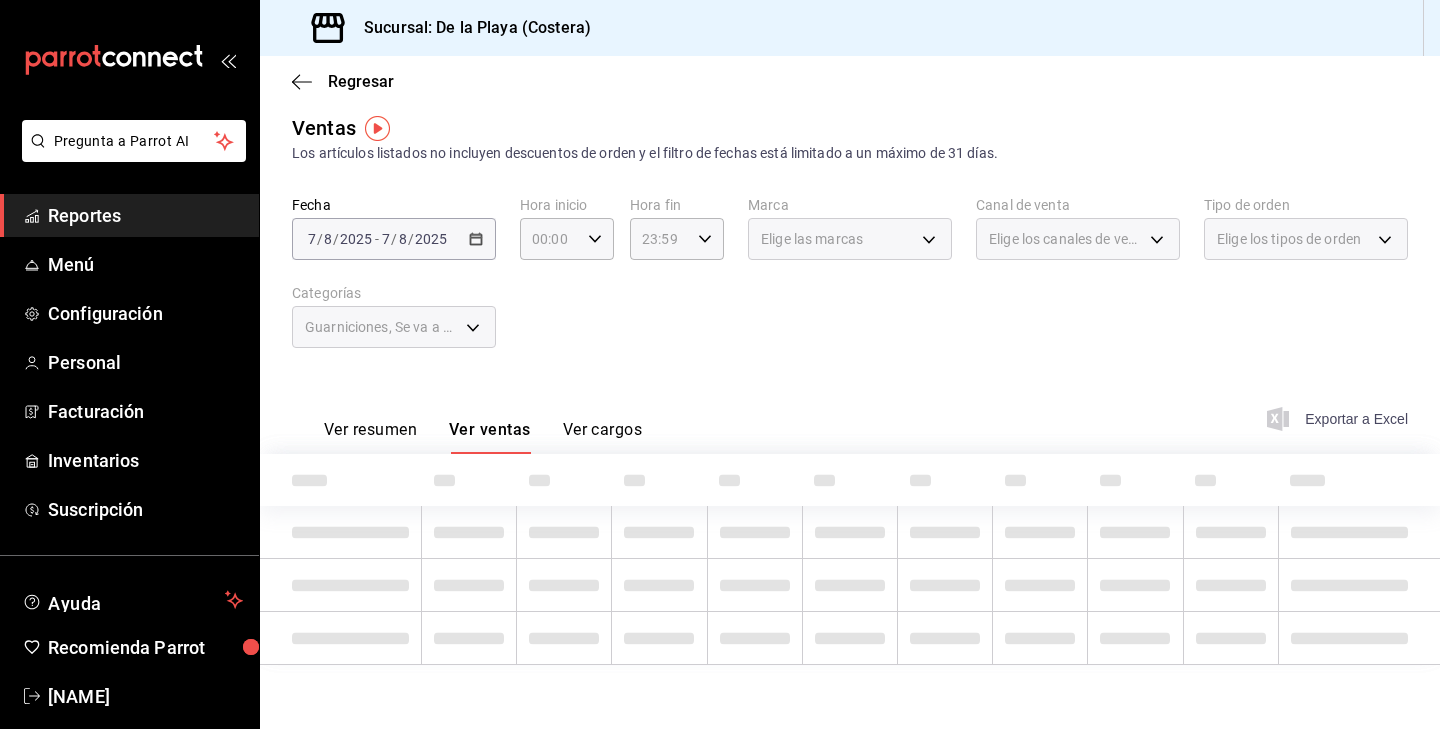 scroll, scrollTop: 10, scrollLeft: 0, axis: vertical 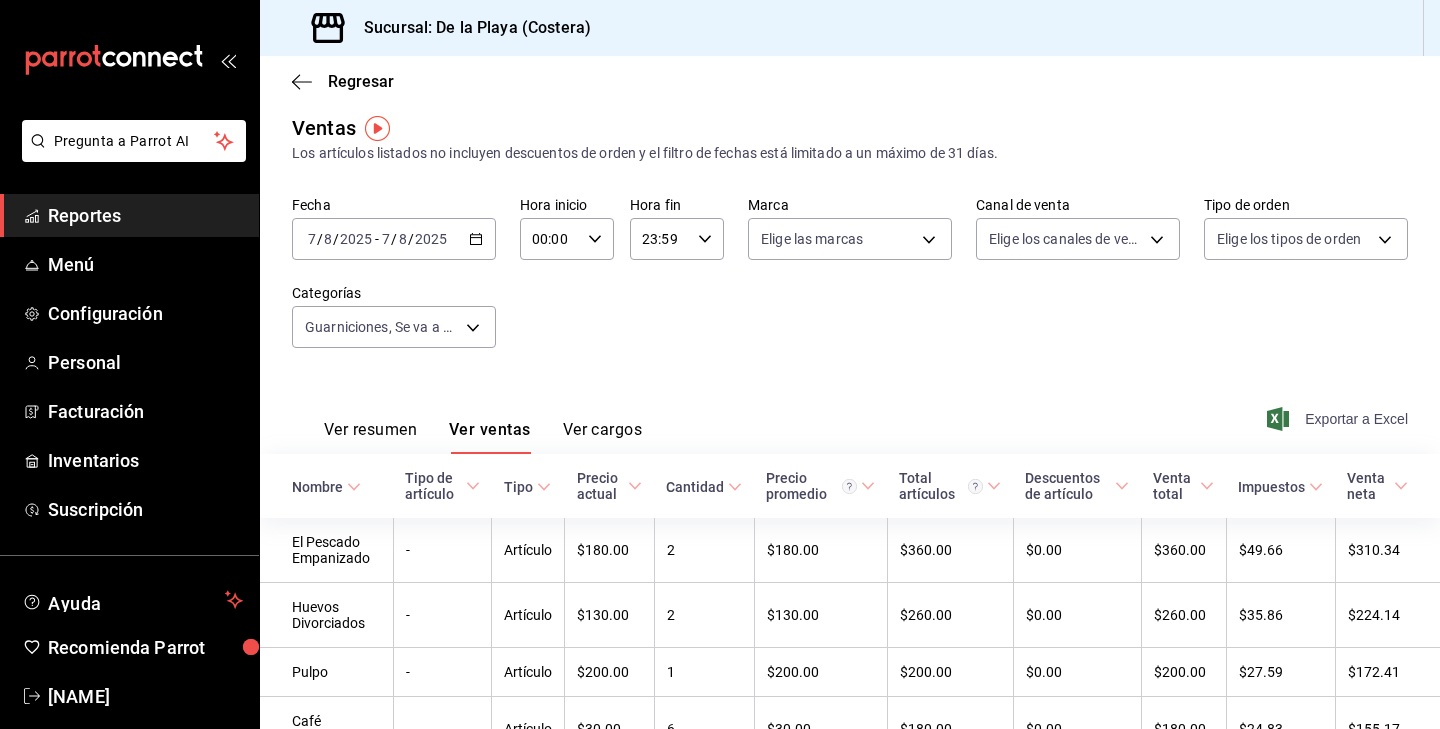 click 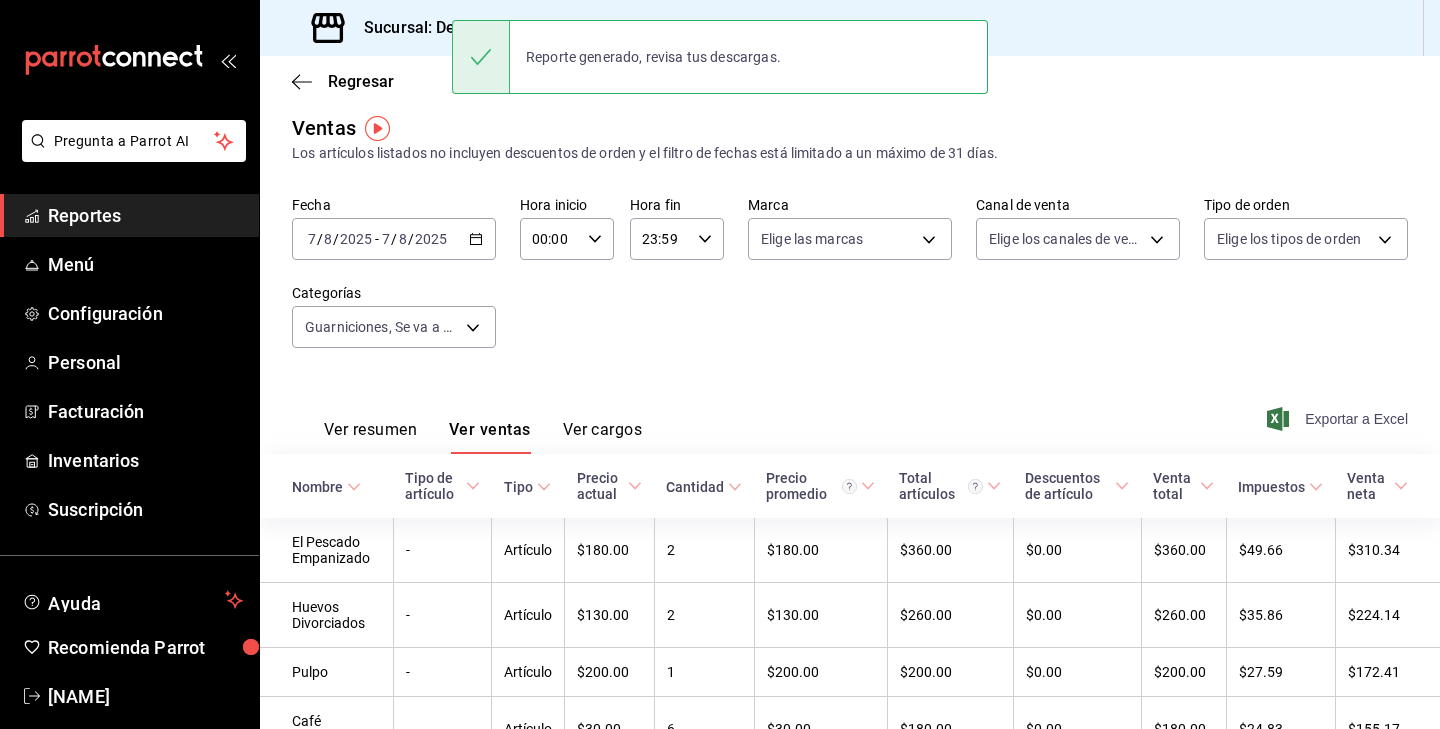 click on "Ver resumen Ver ventas Ver cargos Exportar a Excel" at bounding box center (850, 413) 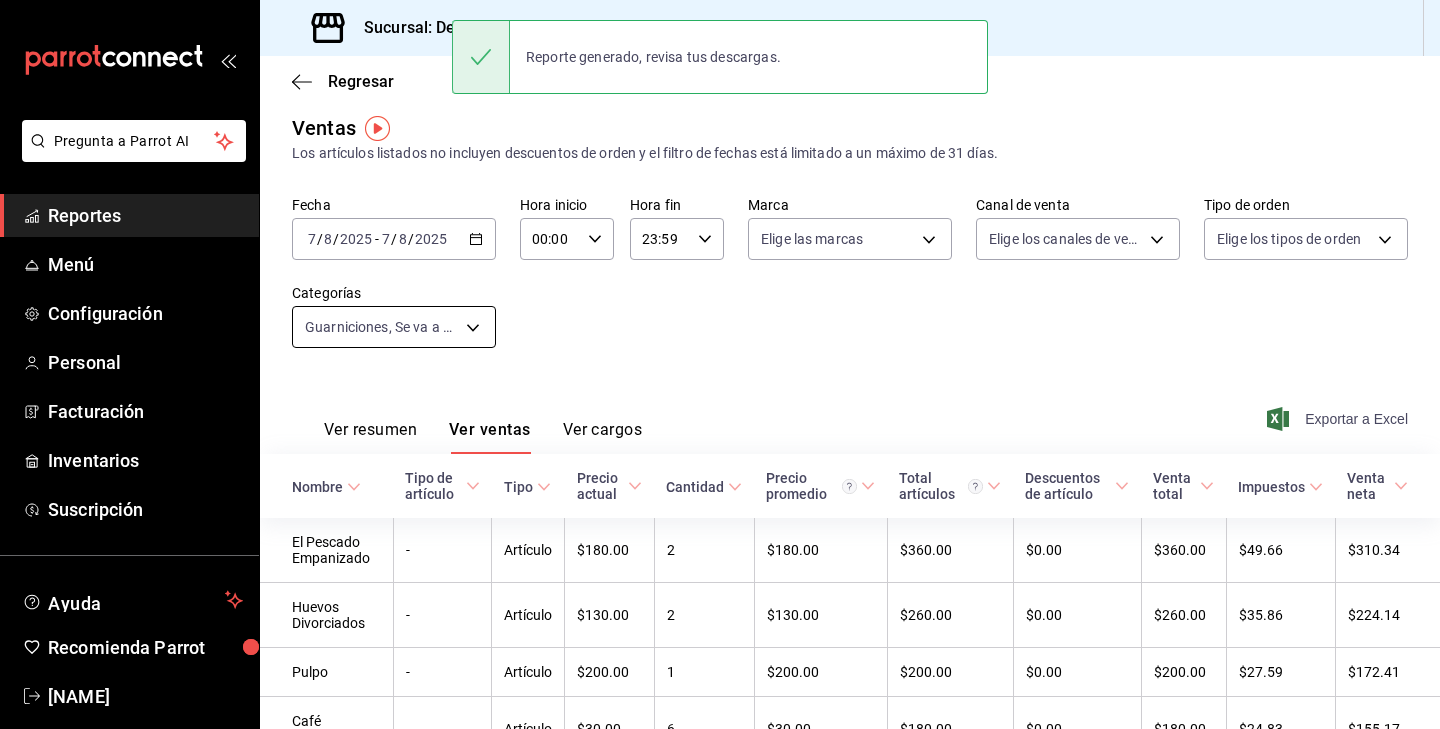 click on "Pregunta a Parrot AI Reportes   Menú   Configuración   Personal   Facturación   Inventarios   Suscripción   Ayuda Recomienda Parrot   [NAME]   Sugerir nueva función   Sucursal: De la Playa (Costera) Regresar Ventas Los artículos listados no incluyen descuentos de orden y el filtro de fechas está limitado a un máximo de 31 días. Fecha [DATE] [DATE] - [DATE] [DATE] Hora inicio 00:00 Hora inicio Hora fin 23:59 Hora fin Marca Elige las marcas Canal de venta Elige los canales de venta Tipo de orden Elige los tipos de orden Categorías Ver resumen Ver ventas Ver cargos Exportar a Excel Nombre Tipo de artículo Tipo Precio actual Cantidad Precio promedio   Total artículos   Descuentos de artículo Venta total Impuestos Venta neta El Pescado Empanizado - Artículo $[PRICE] [NUMBER] $[PRICE] $[PRICE] $[PRICE] $[PRICE] $[PRICE] Huevos Divorciados - Artículo $[PRICE] [NUMBER] $[PRICE] $[PRICE] $[PRICE] $[PRICE] $[PRICE] Pulpo - Artículo $[PRICE] [NUMBER] $[PRICE] $[PRICE] $[PRICE] $[PRICE] $[PRICE] - [NUMBER]" at bounding box center (720, 364) 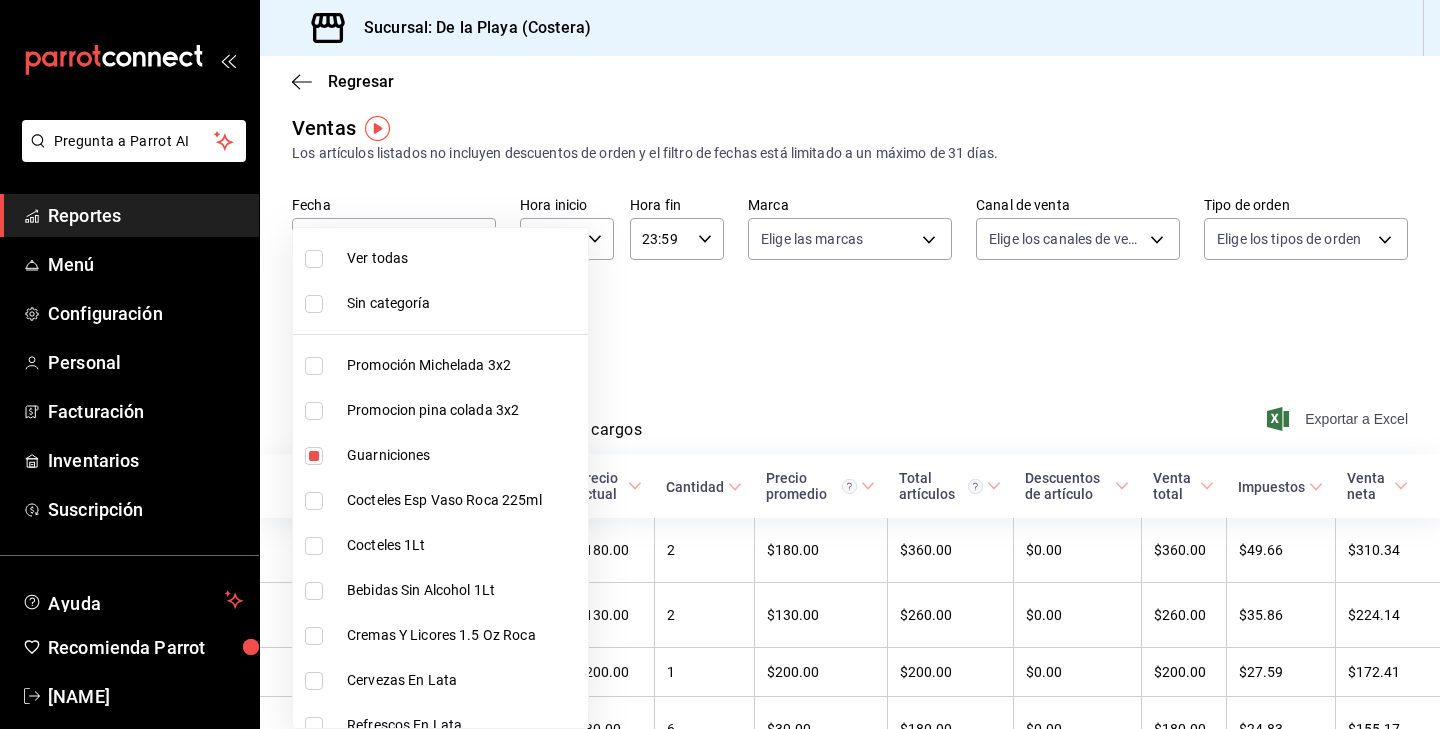 click at bounding box center (314, 259) 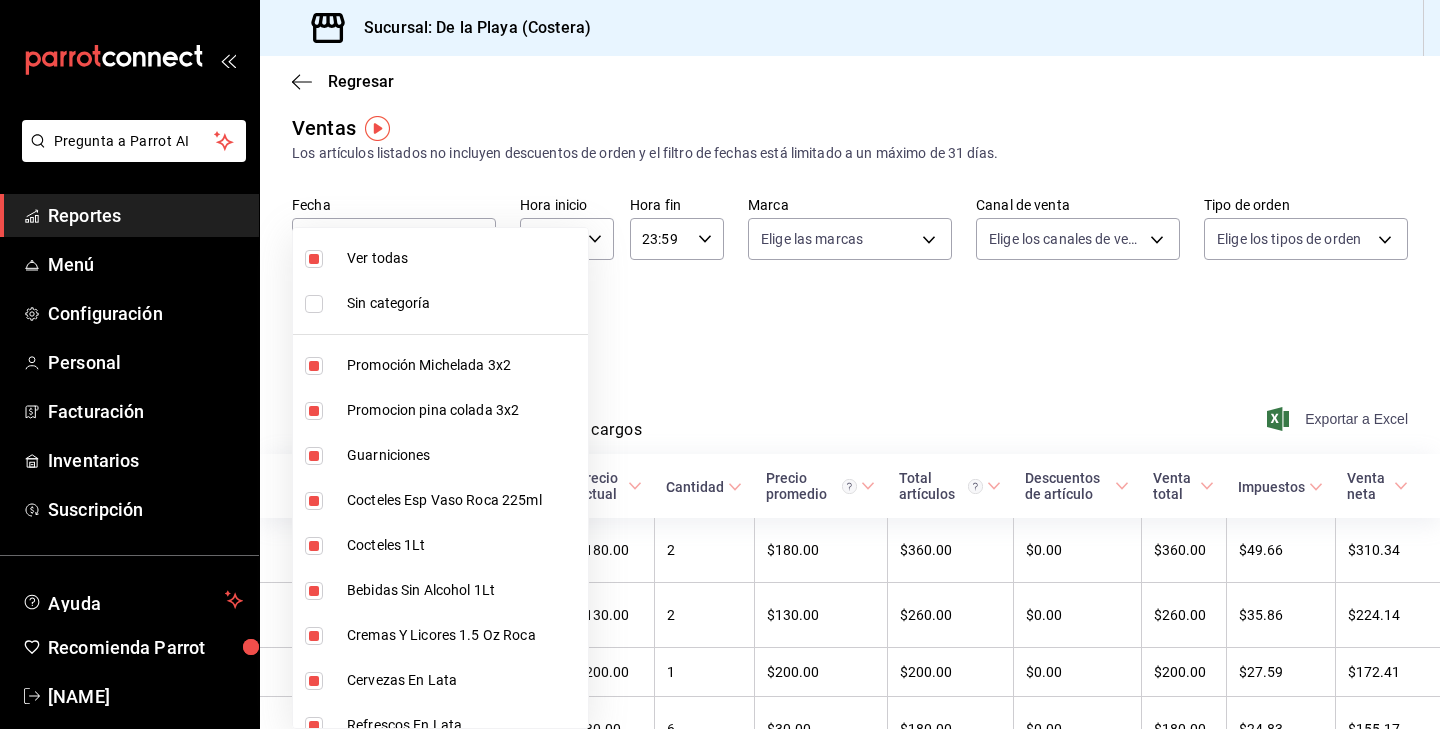 type on "f9973abf-4d50-430f-a3a0-1be1e9b440c3,4500806b-e482-404f-ace7-b7714d25f1ae,b7f0a2f8-73a7-493e-bd9f-aae48daa7334,7e7b79c3-7a3a-4d02-bd2a-fda91b88f102,5d8d50a4-5aef-4640-8824-4366797422d9,ad6ee1d9-30b9-4f7f-a595-5b81b41a4826,bd823bea-44a0-4702-b161-baea2a5d7c25,fd601c51-c5dc-4d07-957e-8125ebded89b,4af8406c-7e7c-455a-b571-586e854084e6,ecdbe8f6-90d0-4d88-a52d-28ba7ff2eb2f,6133c627-3a08-453c-85c9-4e038f0ed49a,2582bbc5-7a16-45c8-a3aa-712c12220ebc,68b91838-b039-451c-a11a-a3696c2c2e8f,a6ccece2-b5e1-4d3d-ae72-43ec26be992e,5272fed6-c15e-4e30-9d60-a3cf52010be0,eba2e5f3-6712-4eff-ae6b-bbccb3b92d8a,7728c7b5-6926-436c-924f-5ad446e34988,4694acb4-b7f7-4cb3-9abb-2497aa4a77c8,8cfada4e-b49a-43bb-8211-08096914e3e5,b2aa559e-95db-4ba9-a12b-4454d71e049e,b8d70b1f-720c-437c-b16a-19c116f034f1,c33a5930-795a-4abb-910e-fdd68106e061,3fd29e3b-5d3d-4a8b-afce-4a9d2bc6992c,5e90244f-3f9e-4522-82da-e0f9b2d944f2,d1bd5630-1831-494b-a920-6a53a2de3c8c,bde3da08-f25e-4047-aaa1-9e6a9397ea90,f9e531e8-941e-4607-a3ed-b6afc2299ce9,10304cd0-e203-44e5-9de..." 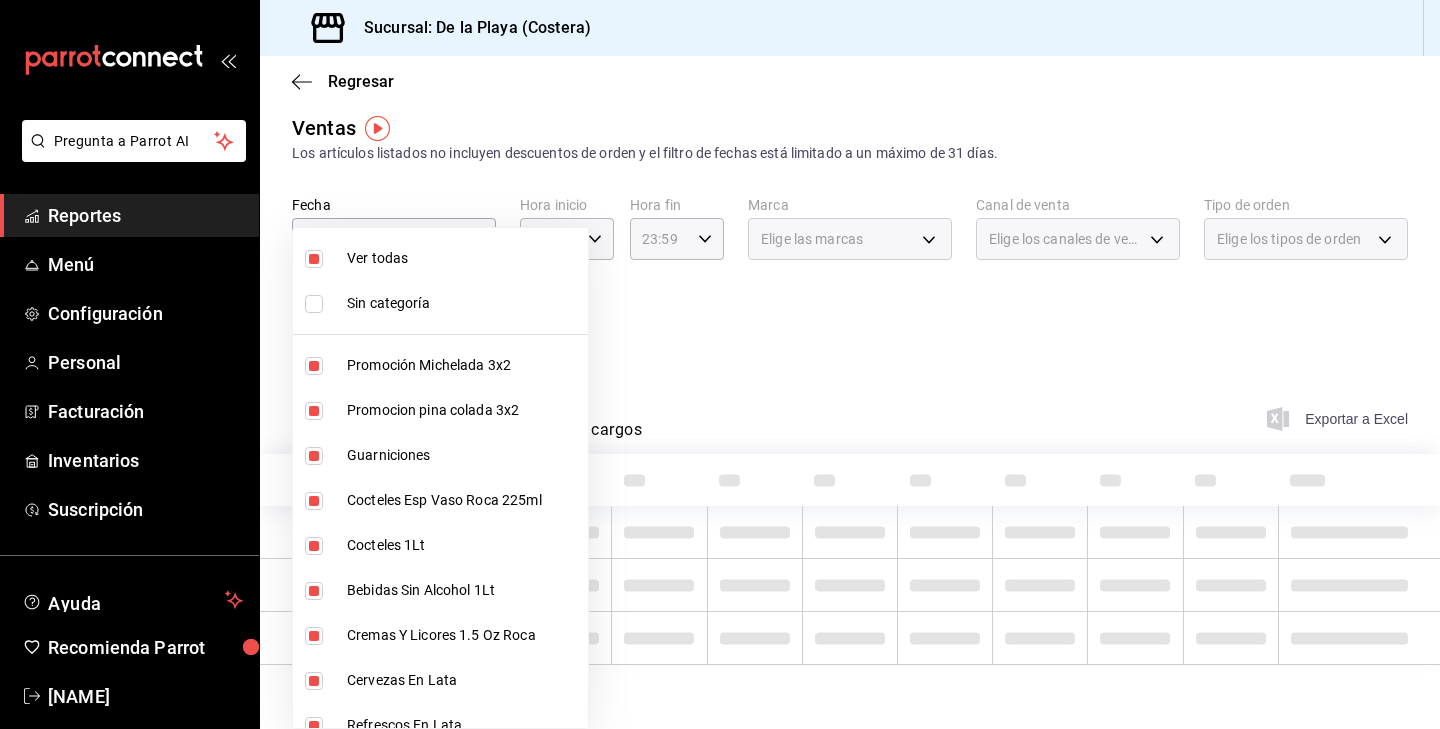 click at bounding box center [314, 259] 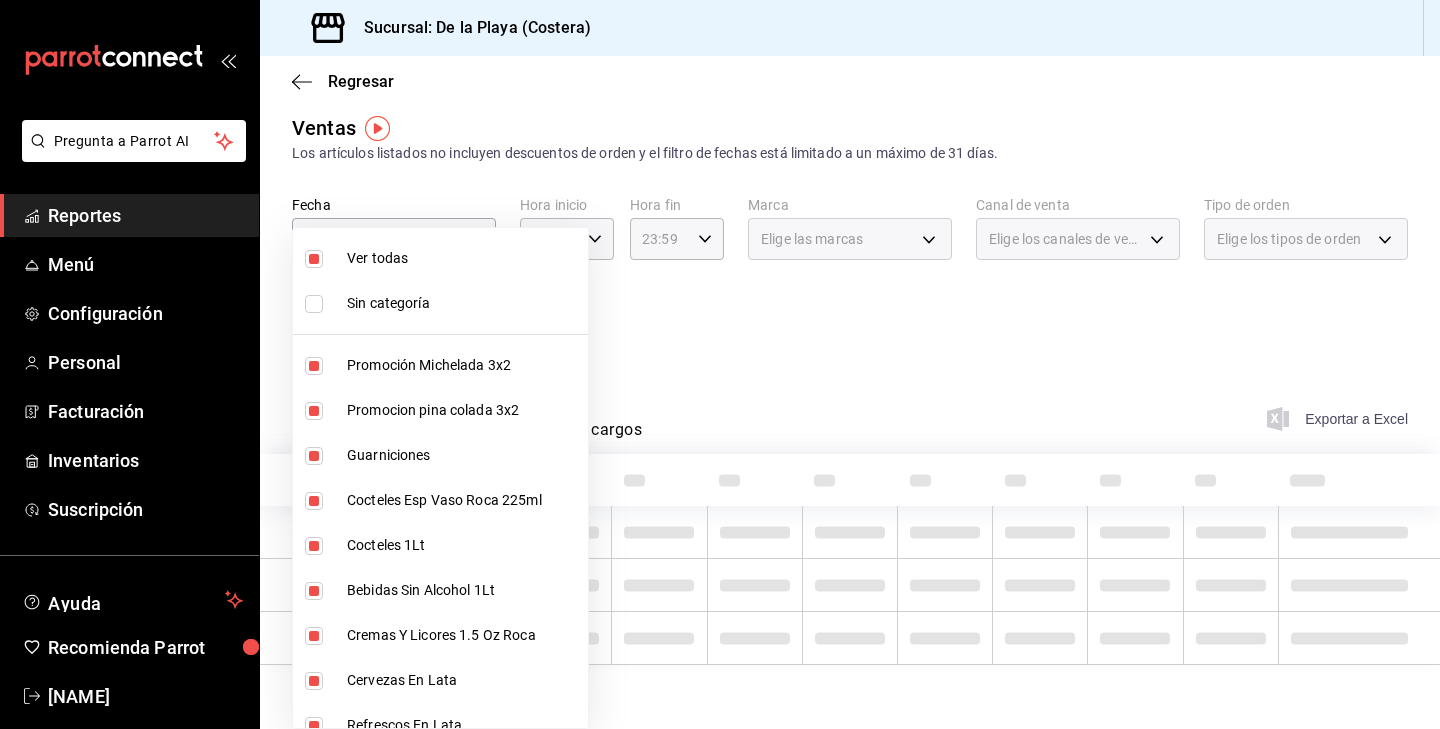 type 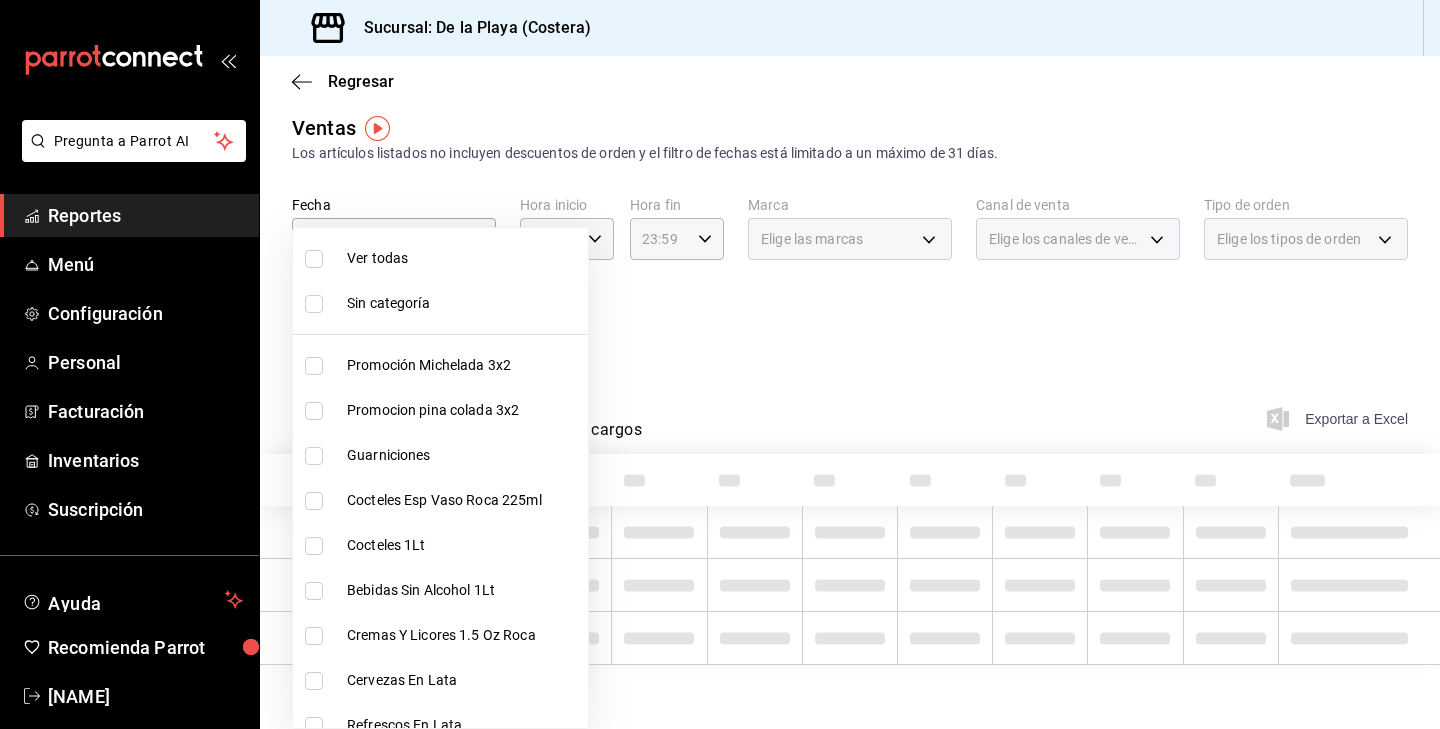 scroll, scrollTop: 58, scrollLeft: 0, axis: vertical 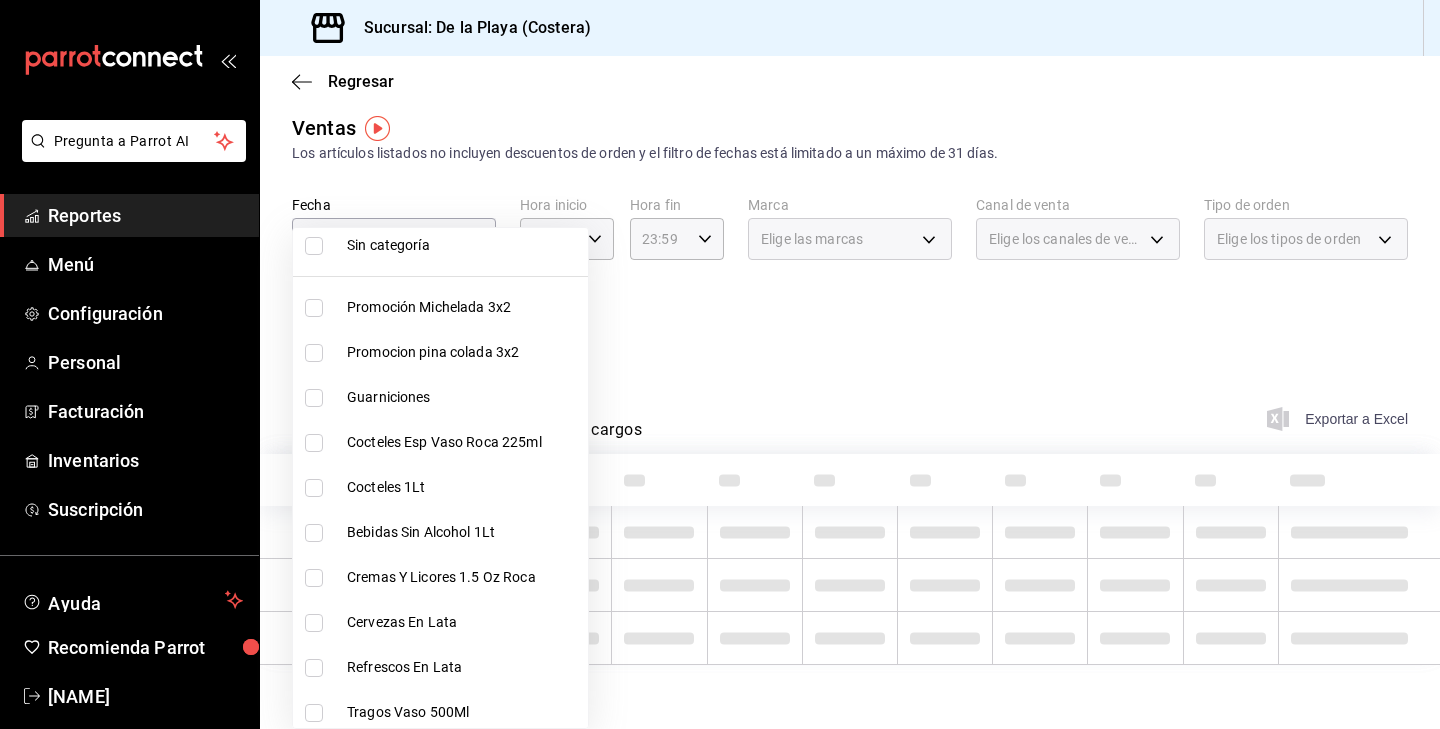 click at bounding box center [314, 308] 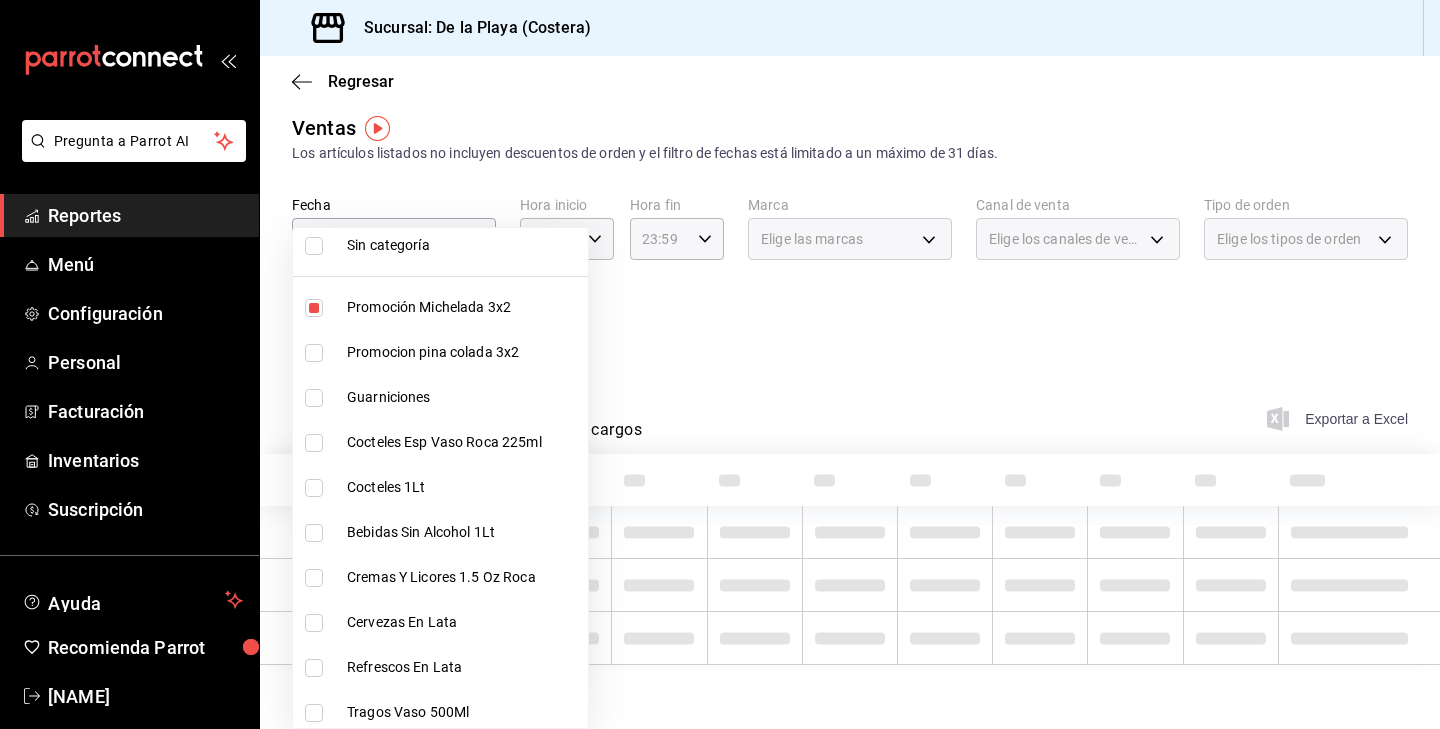 click at bounding box center (314, 353) 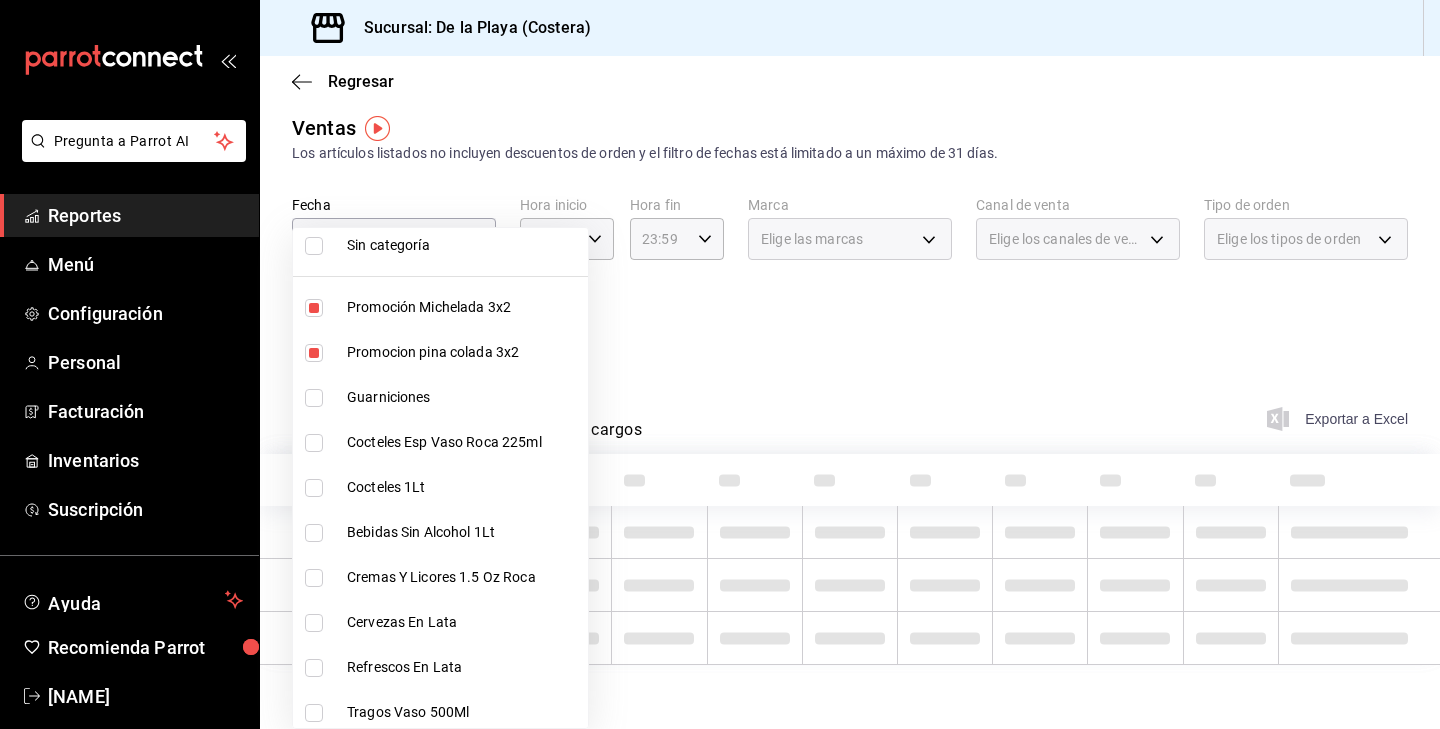 scroll, scrollTop: 127, scrollLeft: 0, axis: vertical 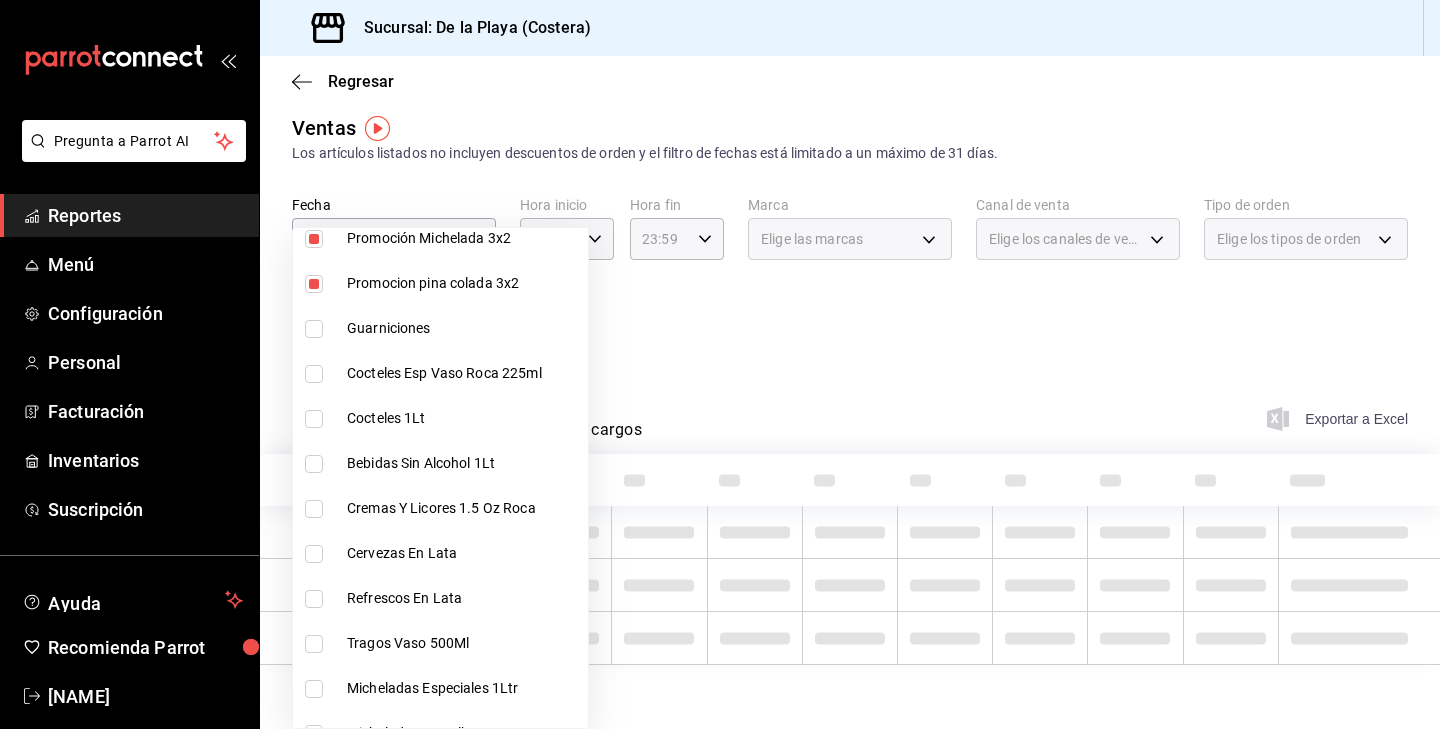 click at bounding box center [314, 329] 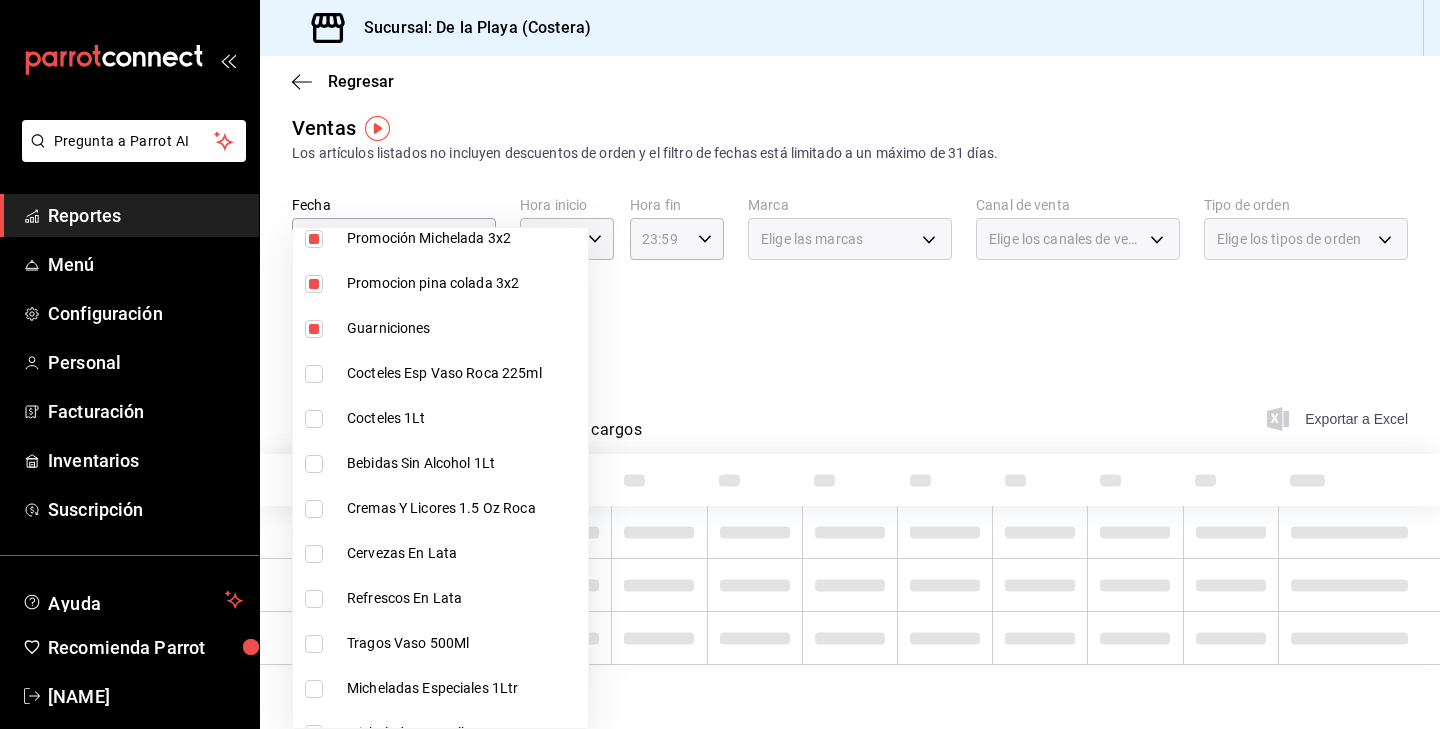 click at bounding box center (314, 329) 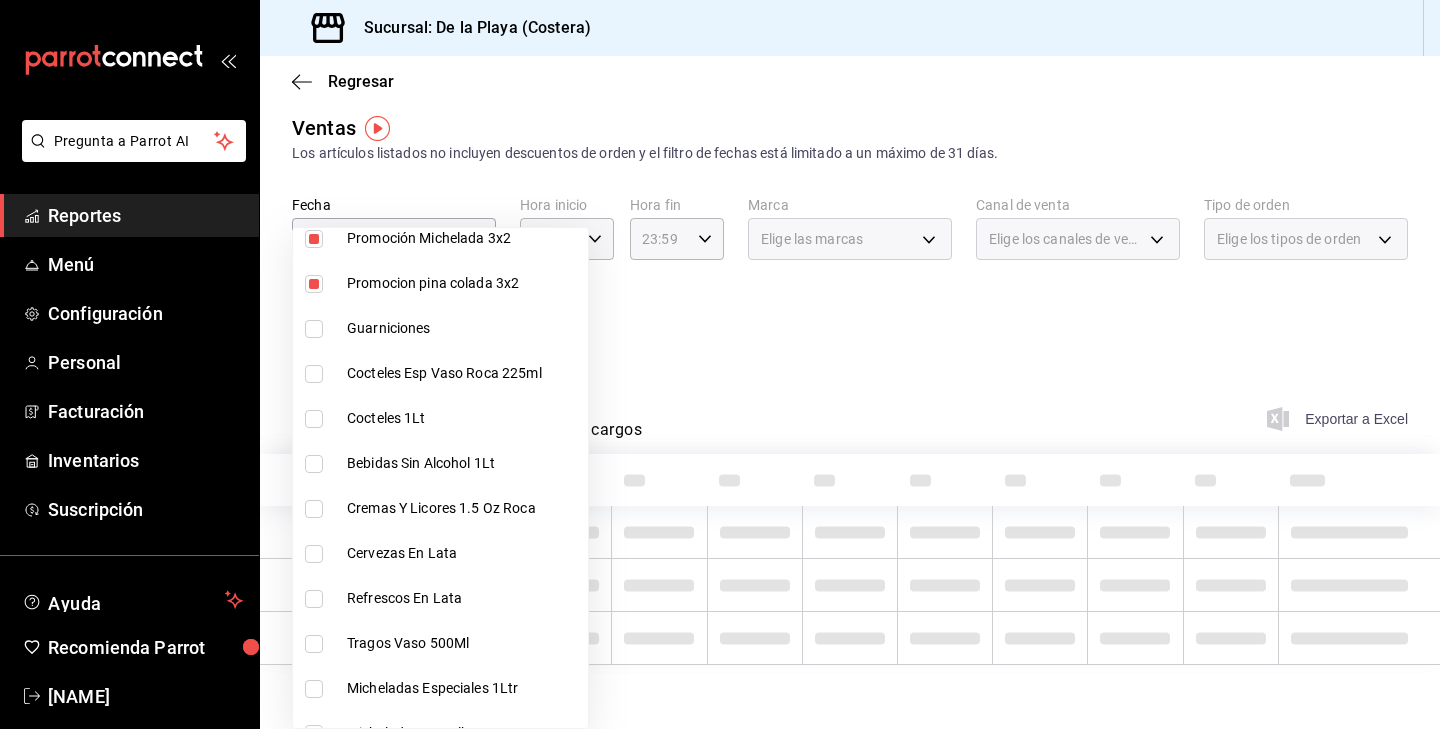 scroll, scrollTop: 153, scrollLeft: 0, axis: vertical 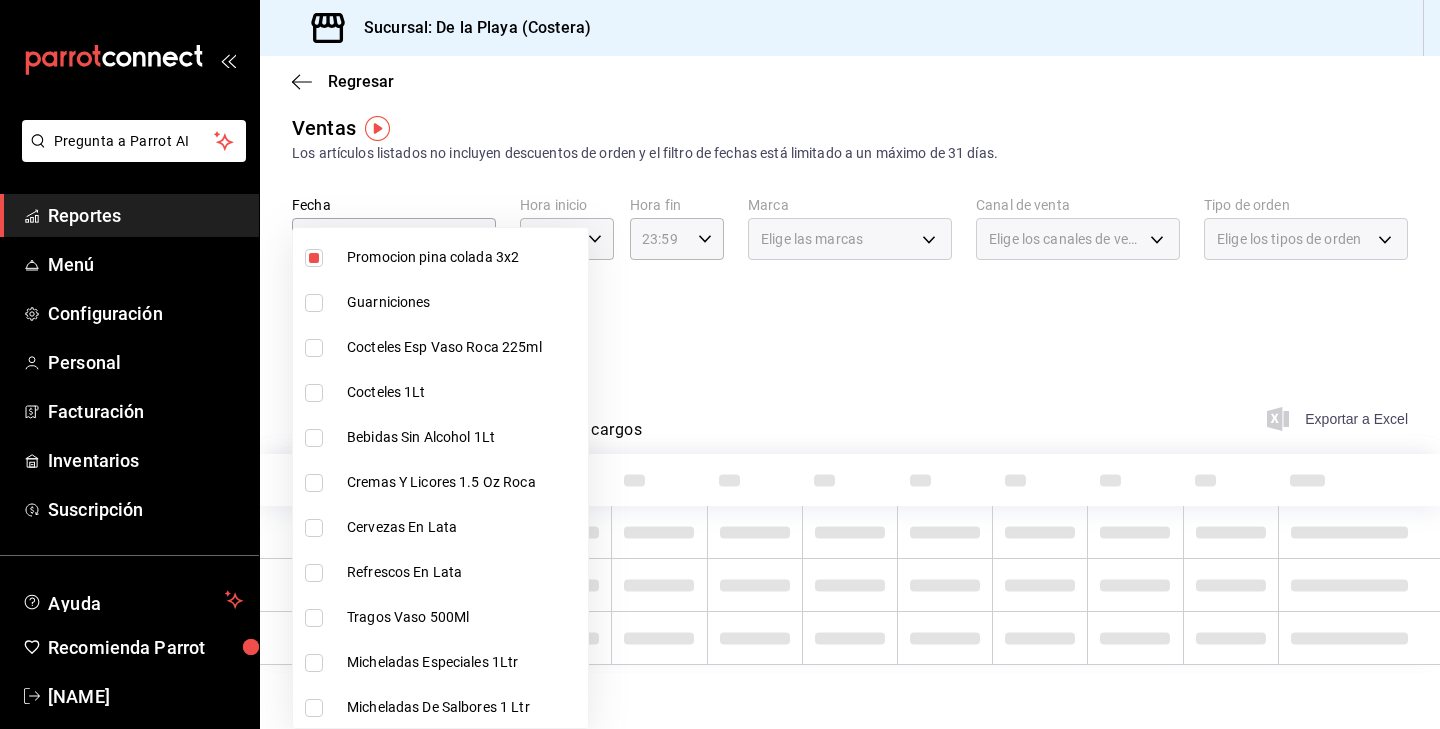 click at bounding box center [314, 348] 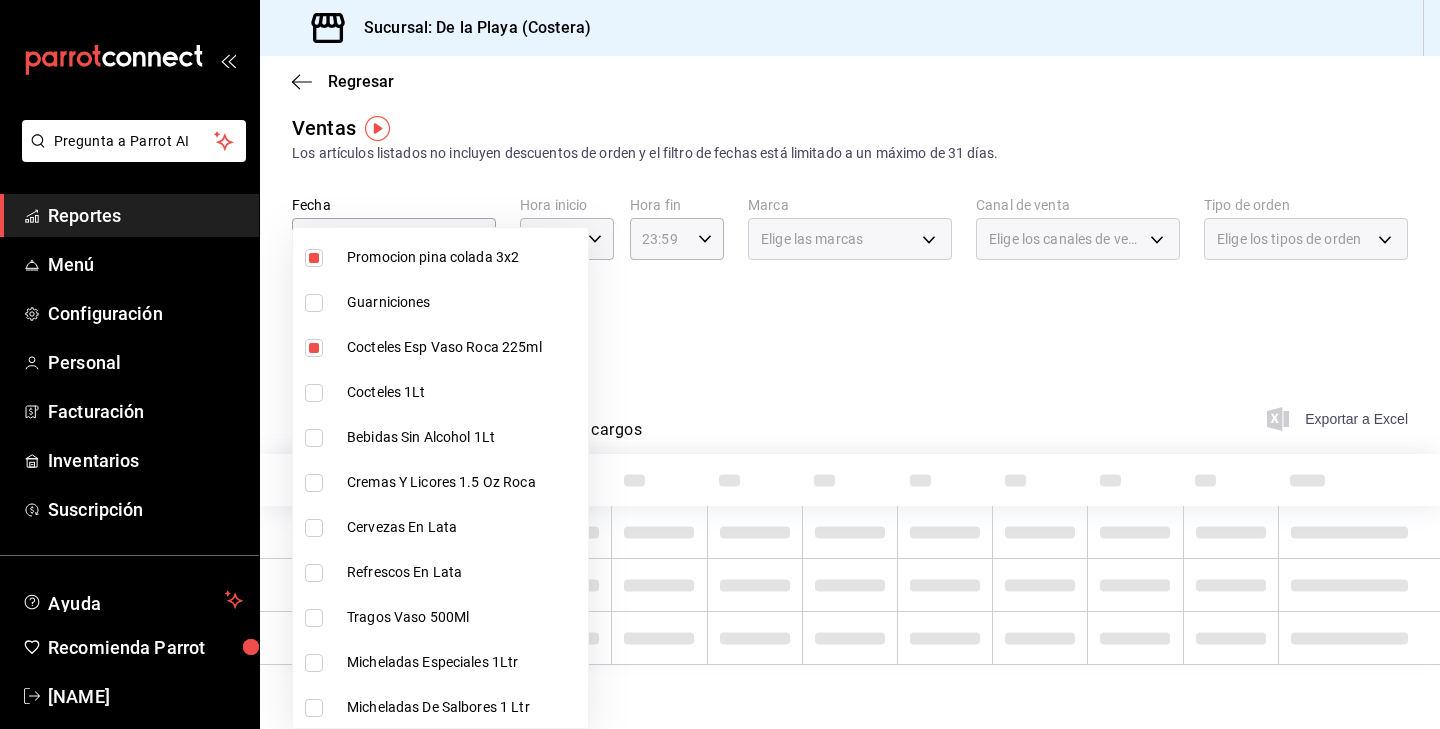 scroll, scrollTop: 201, scrollLeft: 0, axis: vertical 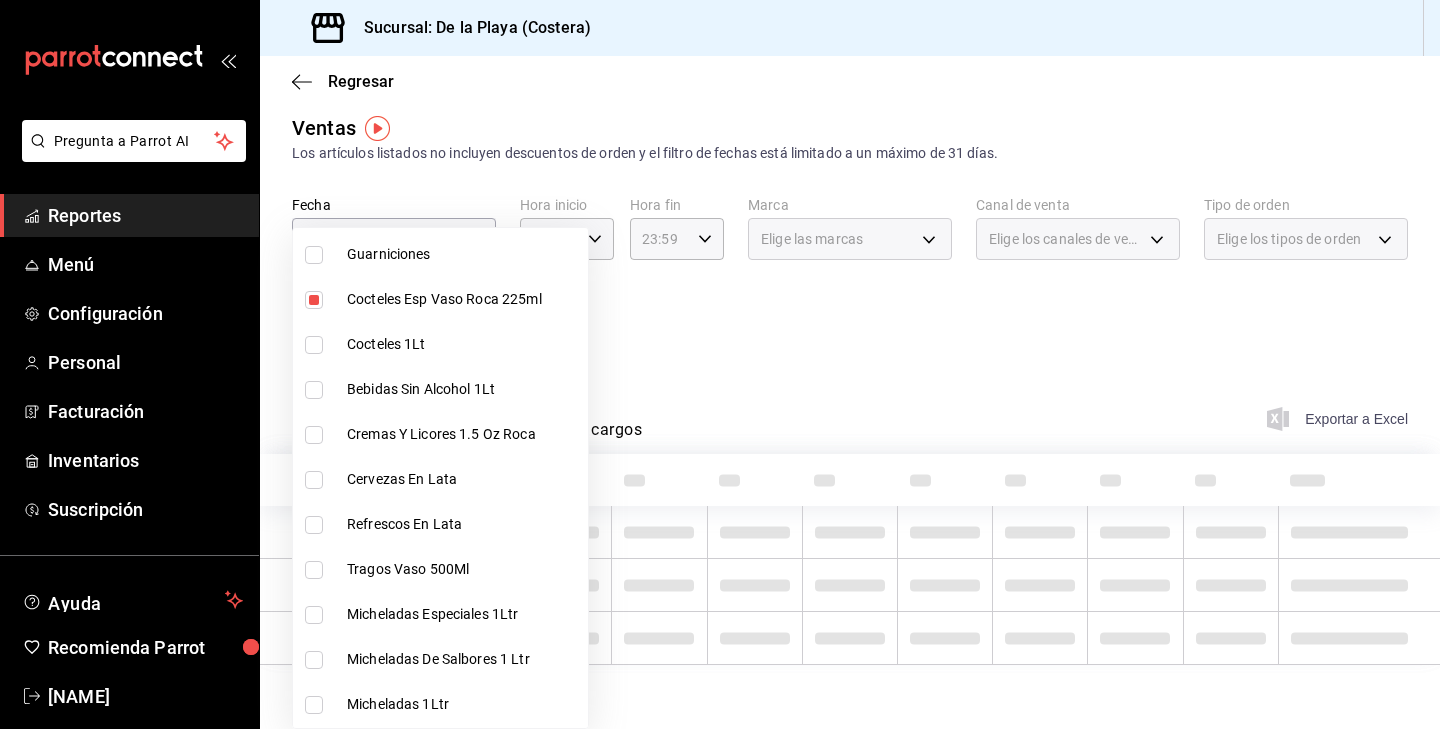 click at bounding box center (314, 345) 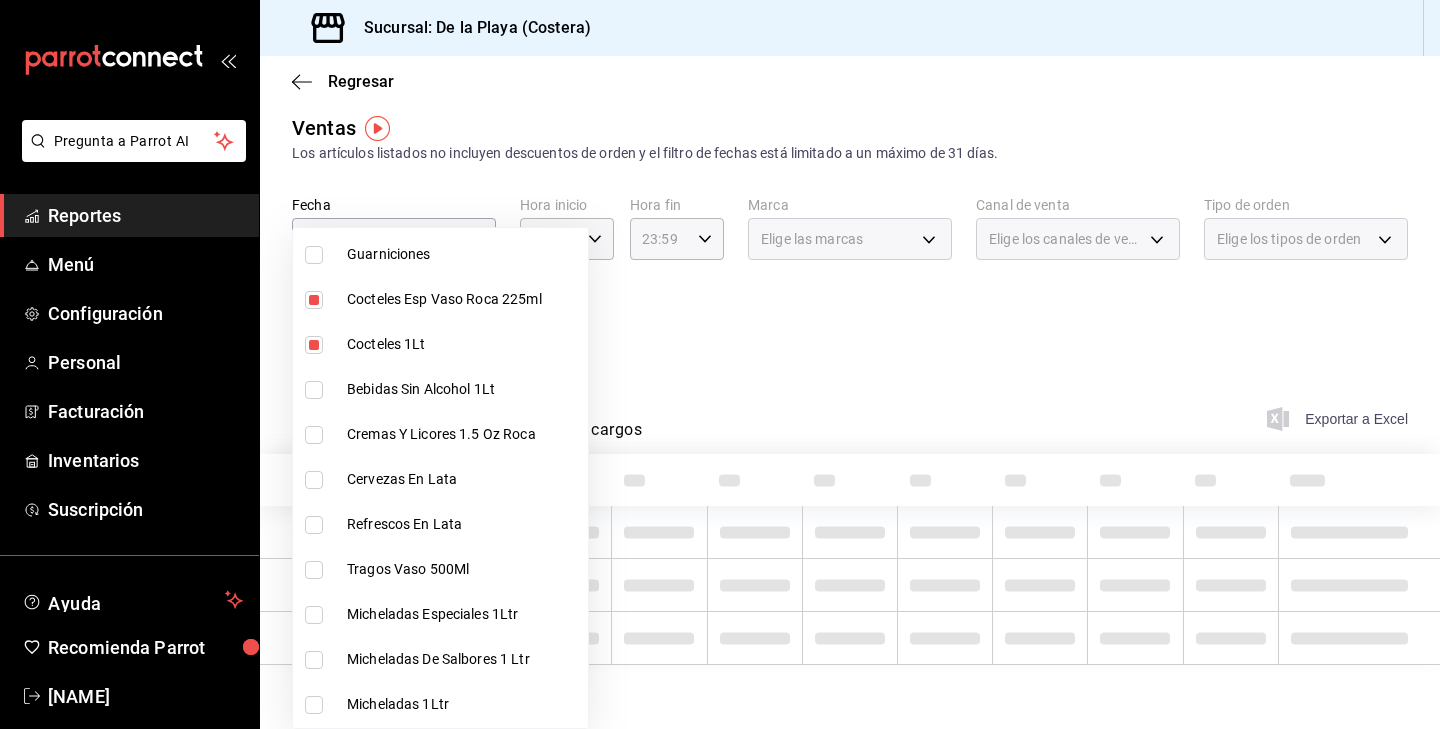 click at bounding box center (314, 390) 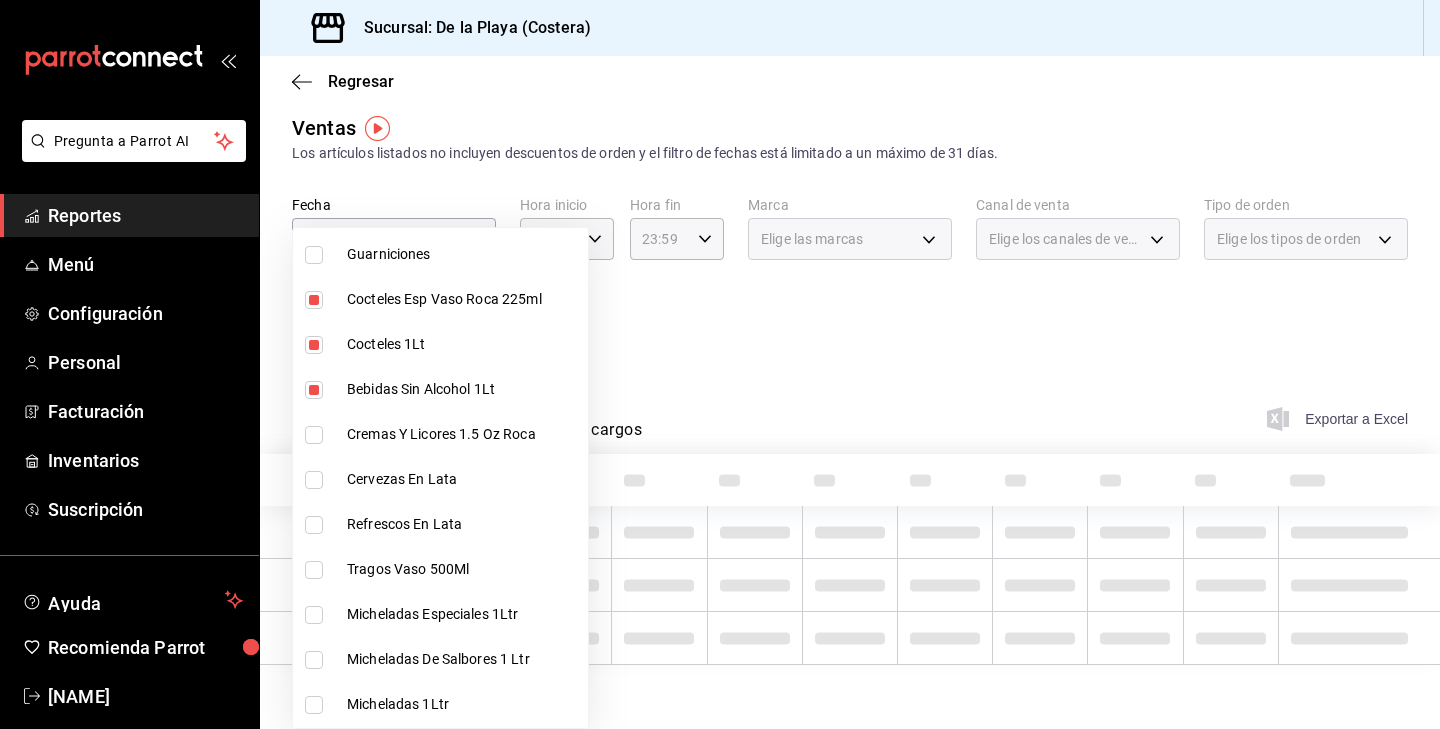click at bounding box center (314, 435) 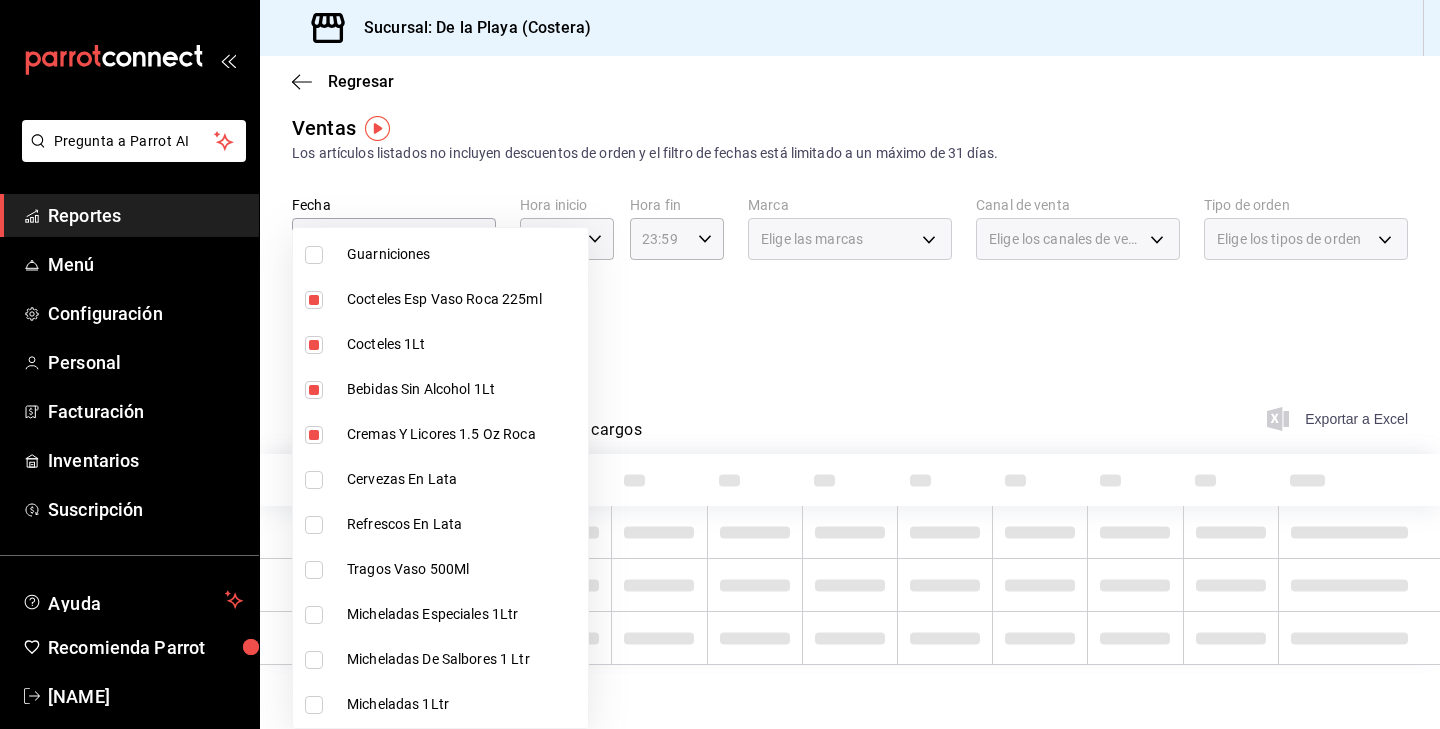 scroll, scrollTop: 237, scrollLeft: 0, axis: vertical 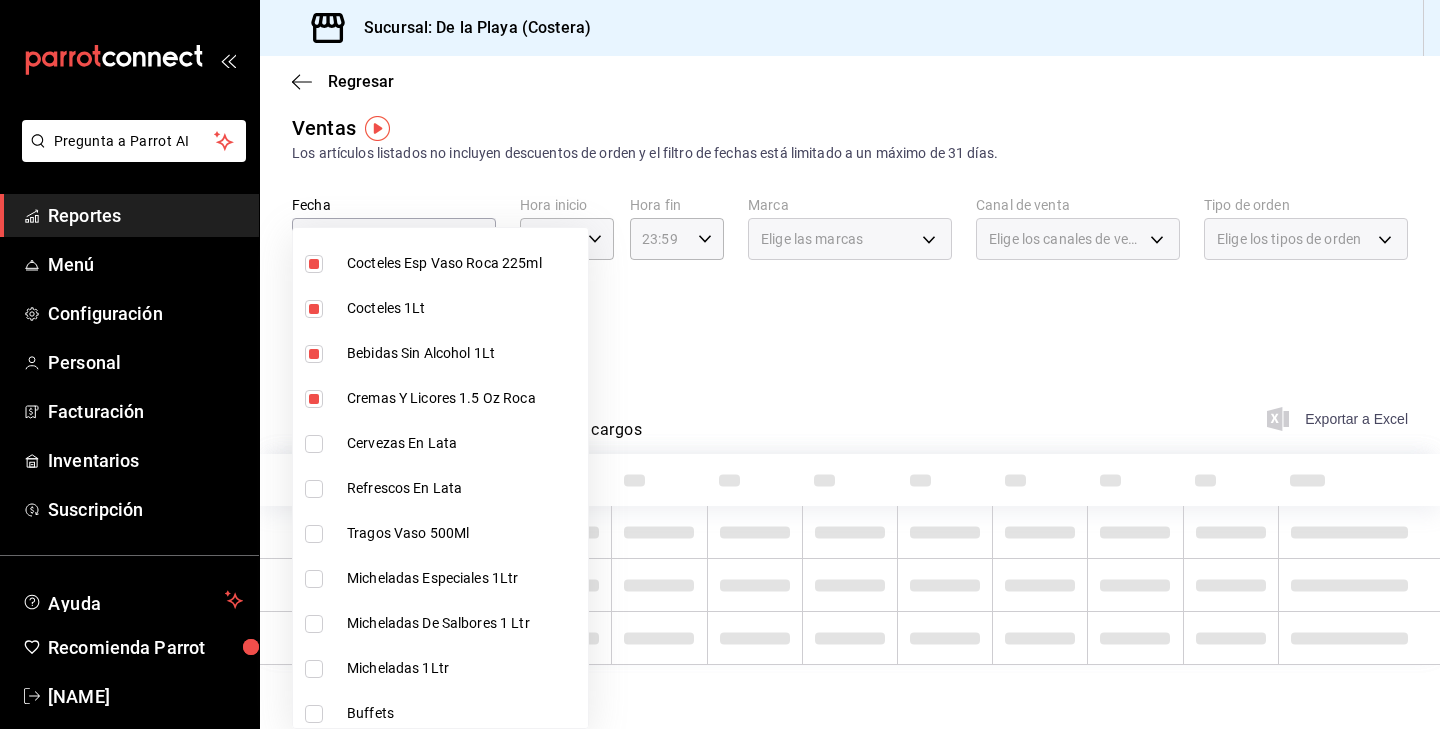 click at bounding box center (314, 444) 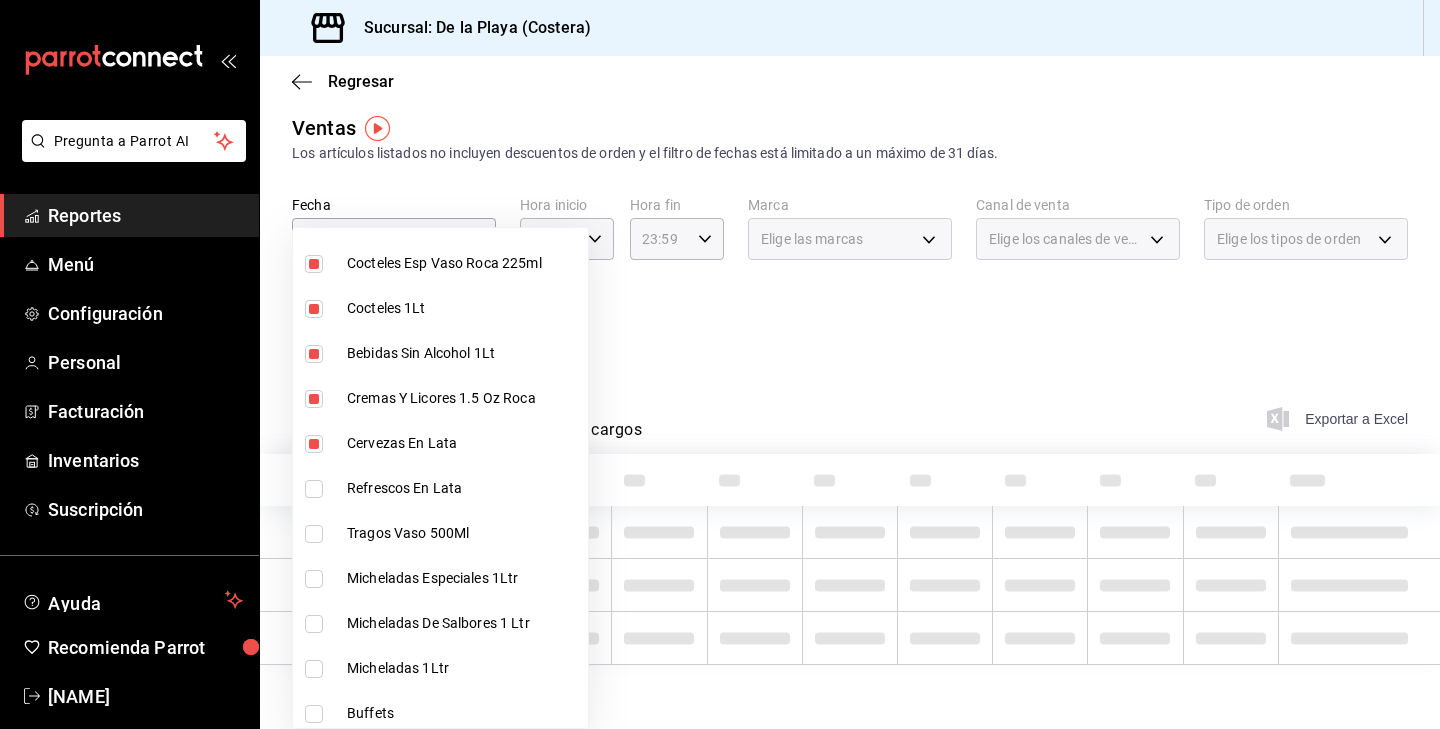 scroll, scrollTop: 271, scrollLeft: 0, axis: vertical 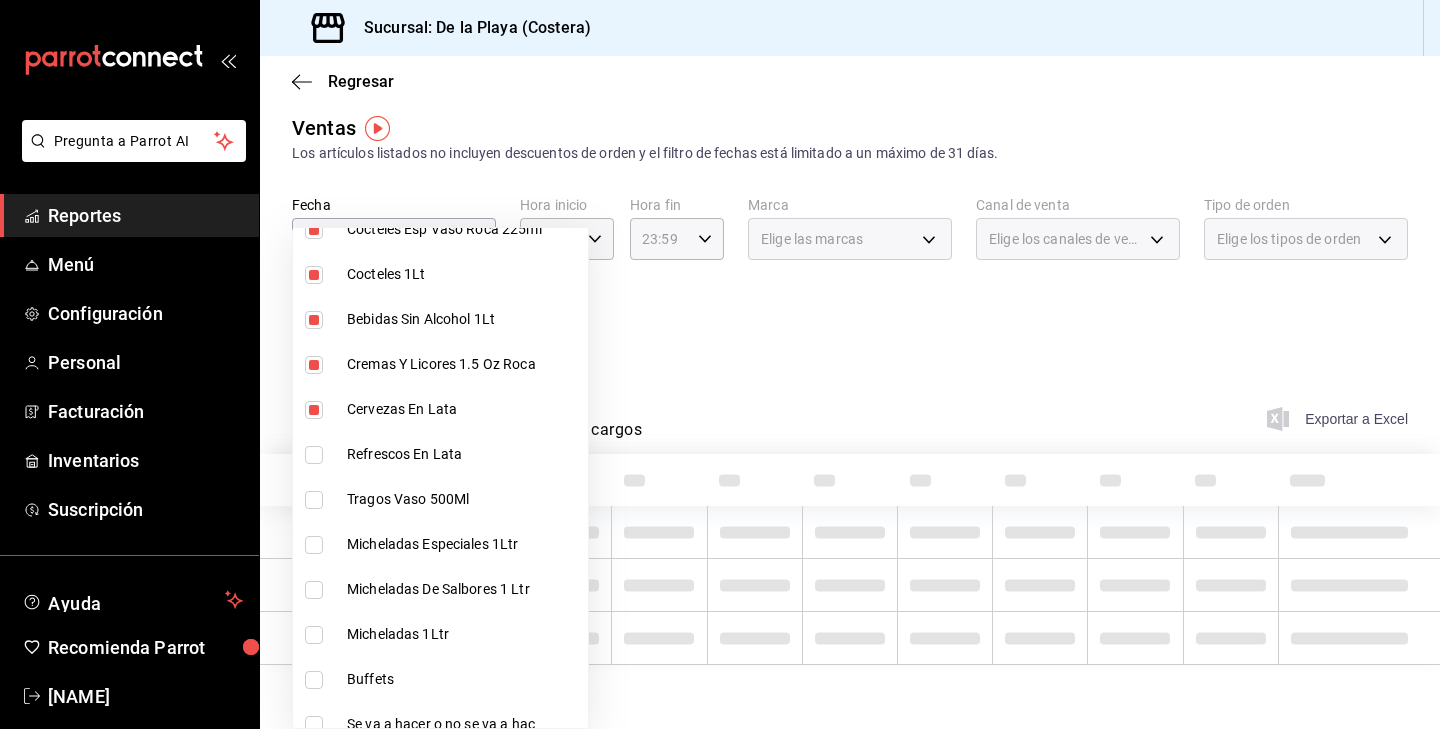 click at bounding box center (314, 455) 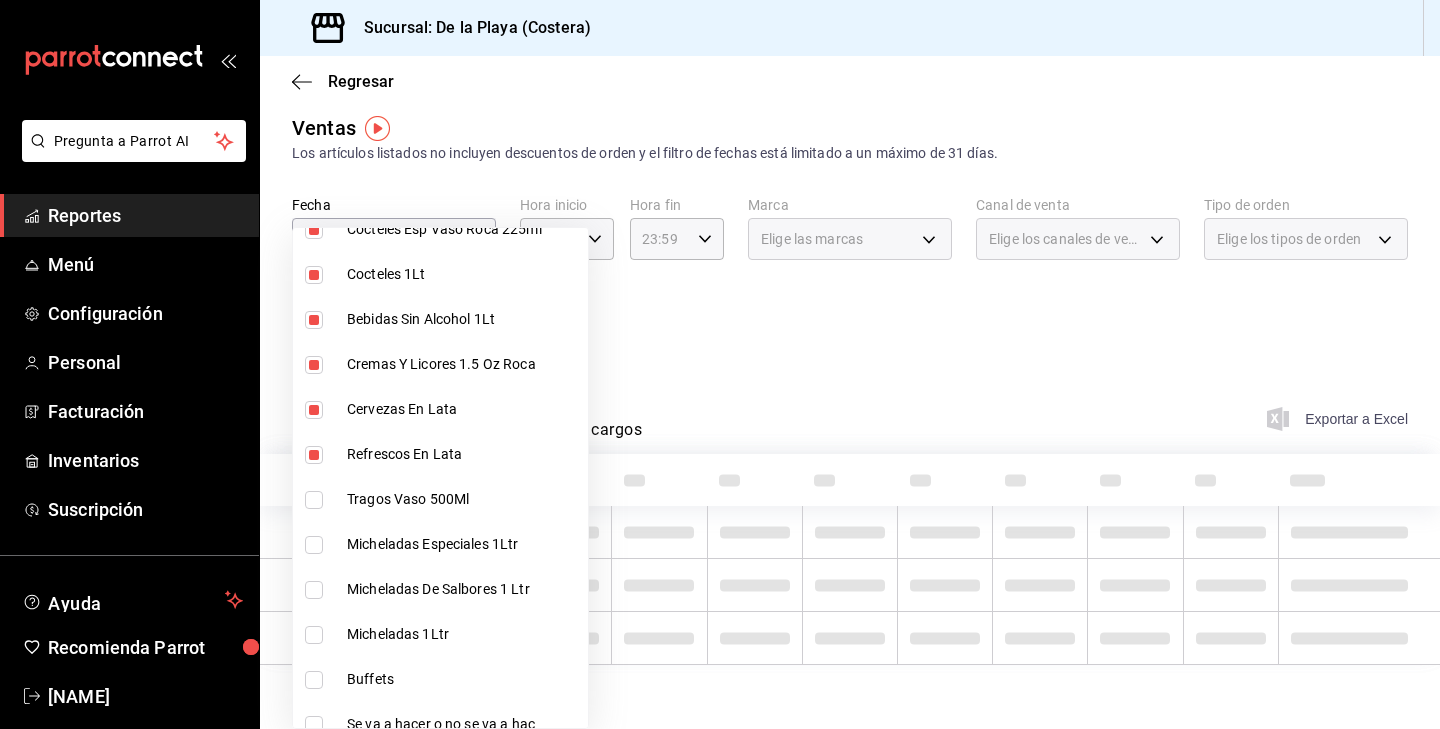 scroll, scrollTop: 316, scrollLeft: 0, axis: vertical 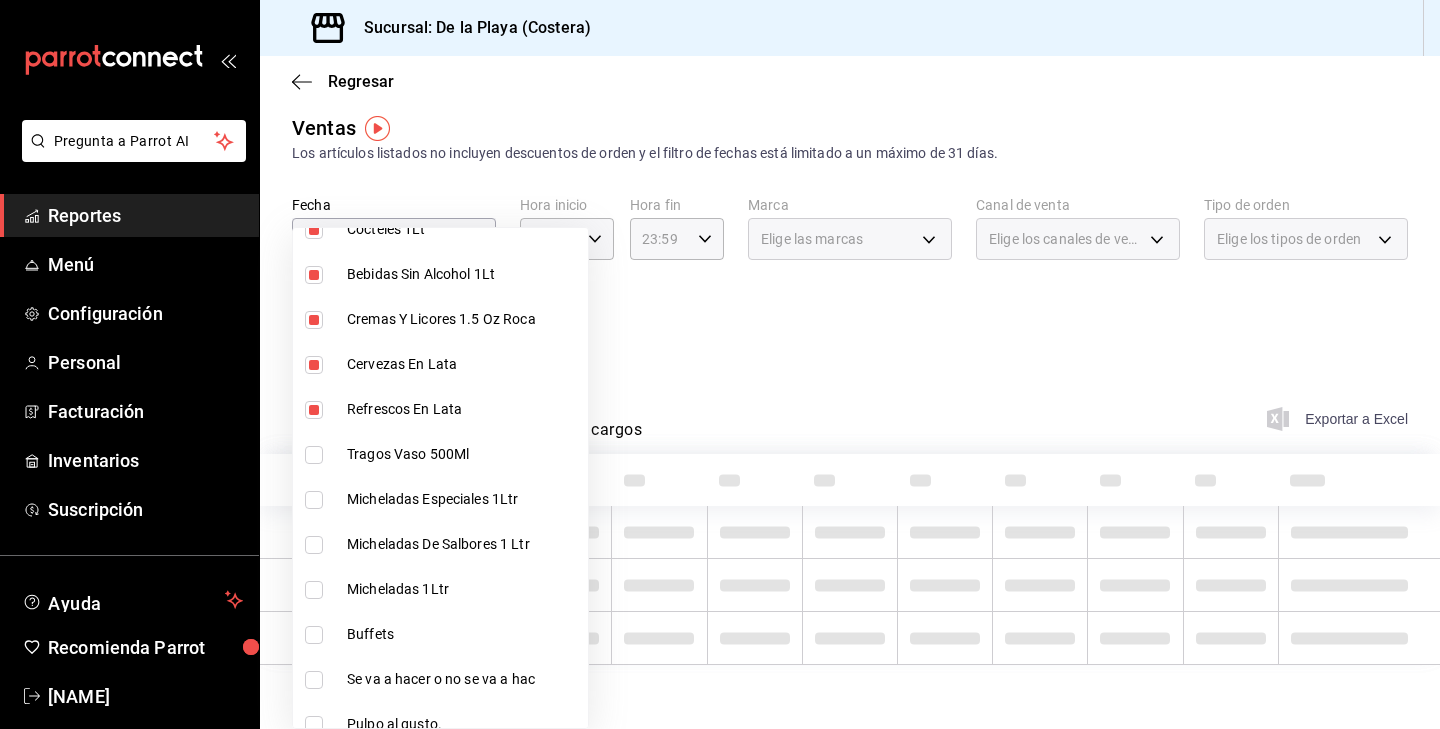 click at bounding box center (314, 455) 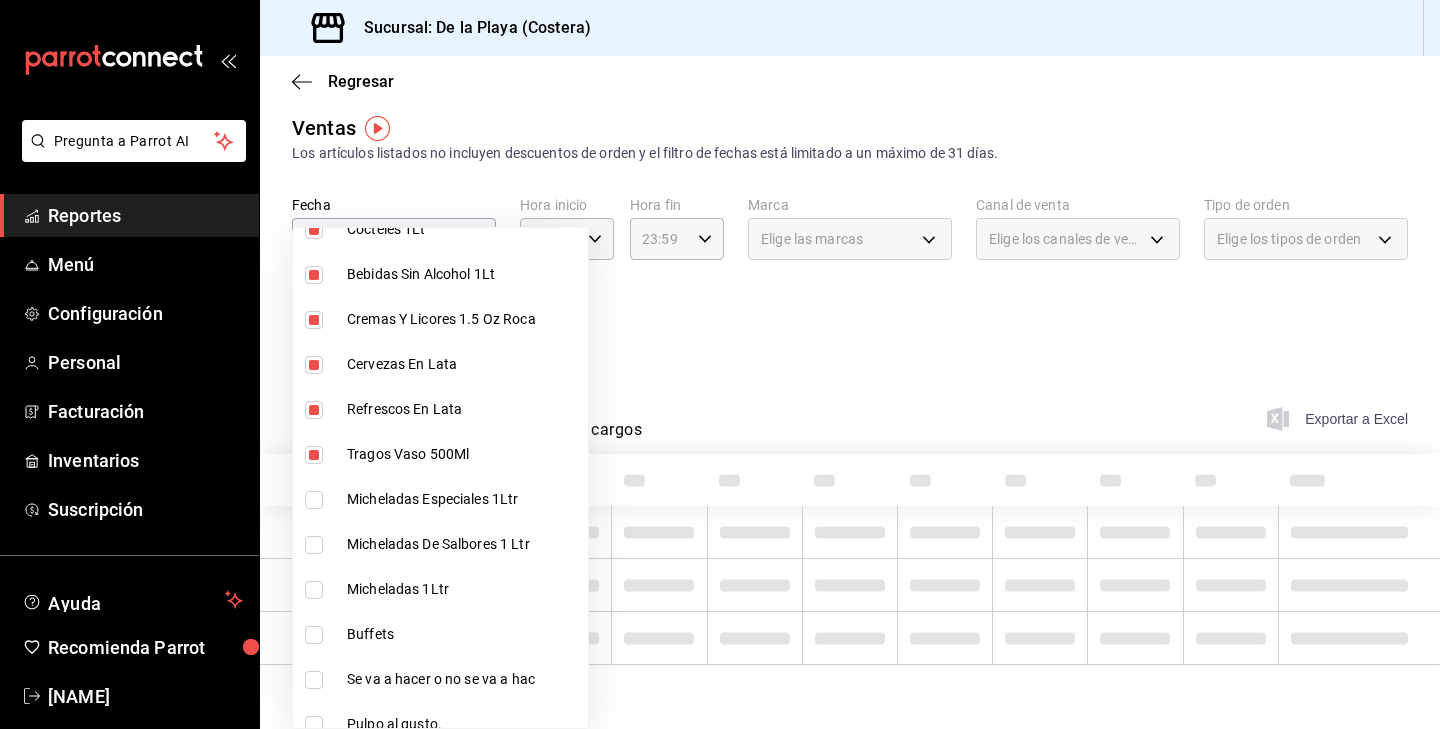 scroll, scrollTop: 346, scrollLeft: 0, axis: vertical 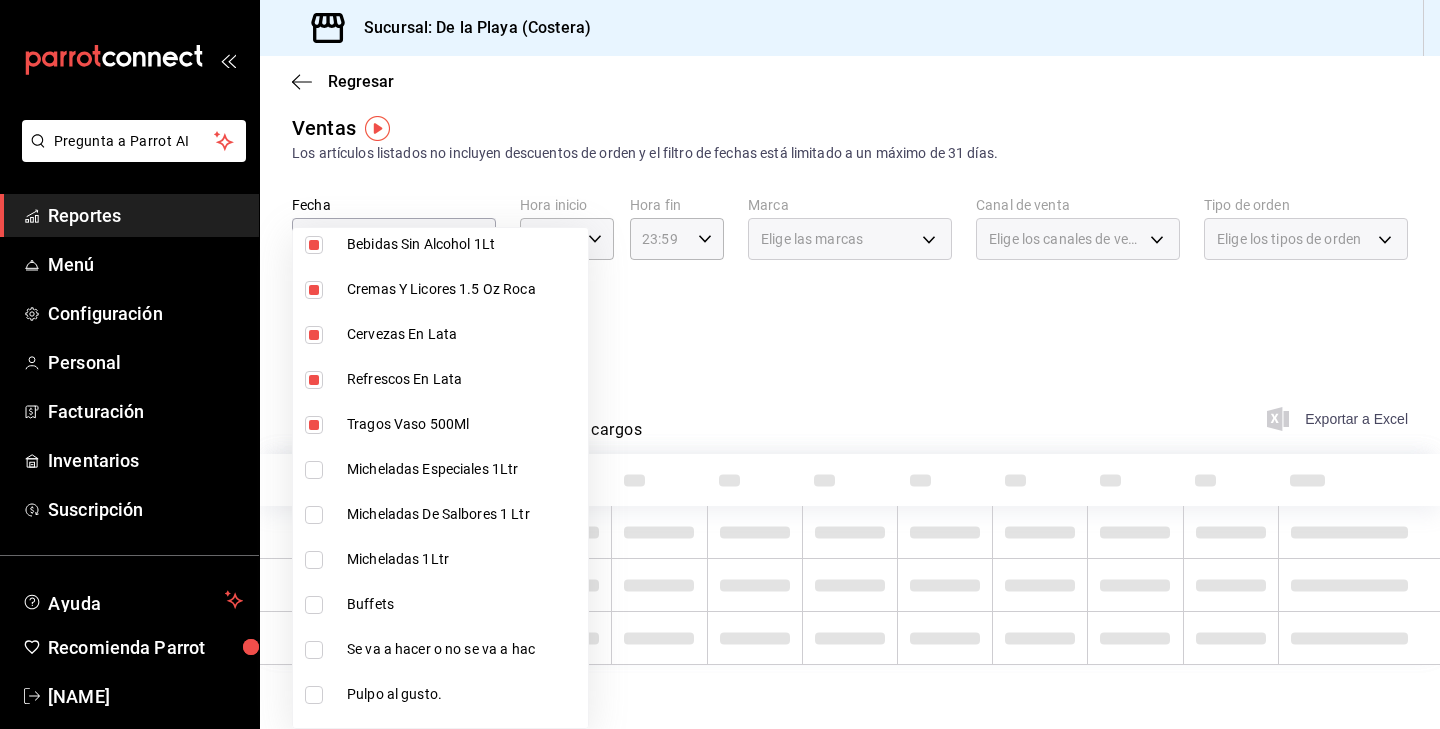 click at bounding box center (314, 470) 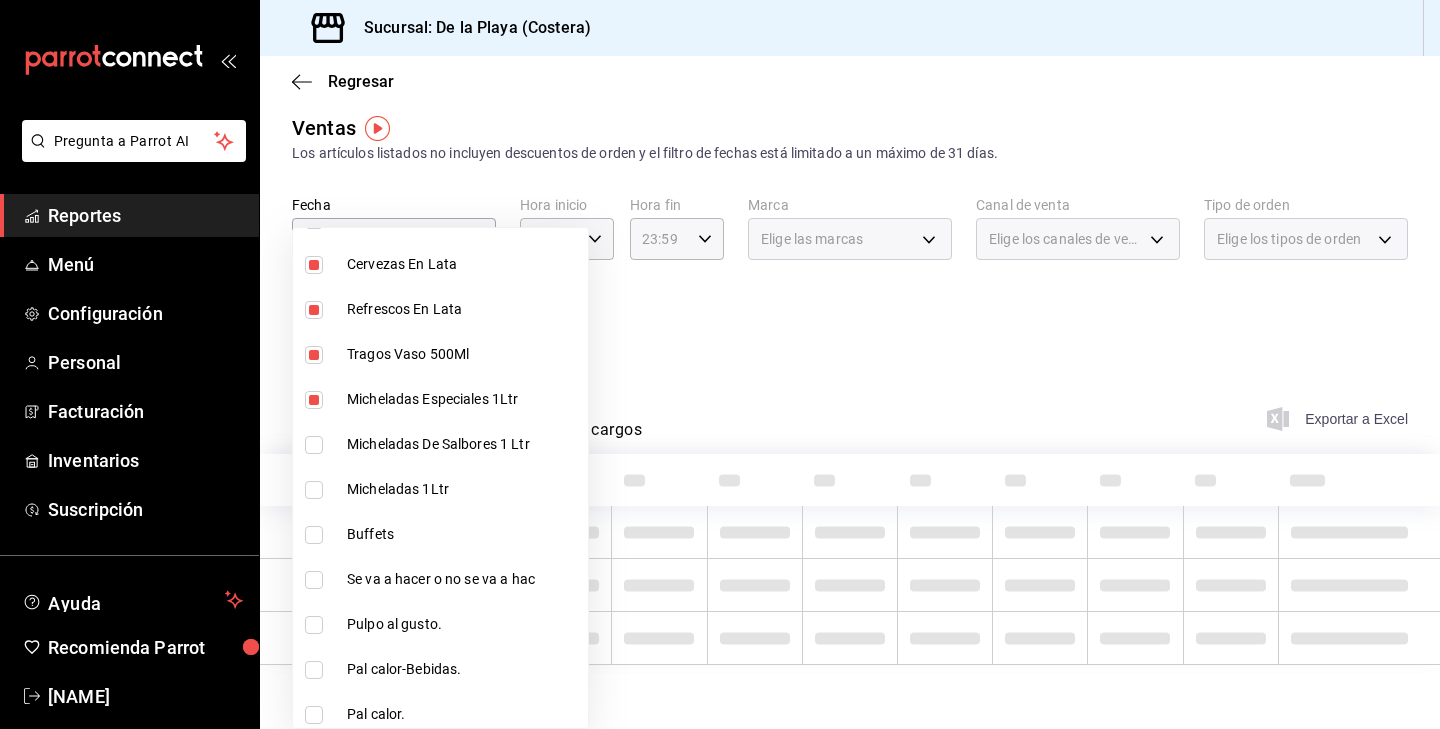 scroll, scrollTop: 427, scrollLeft: 0, axis: vertical 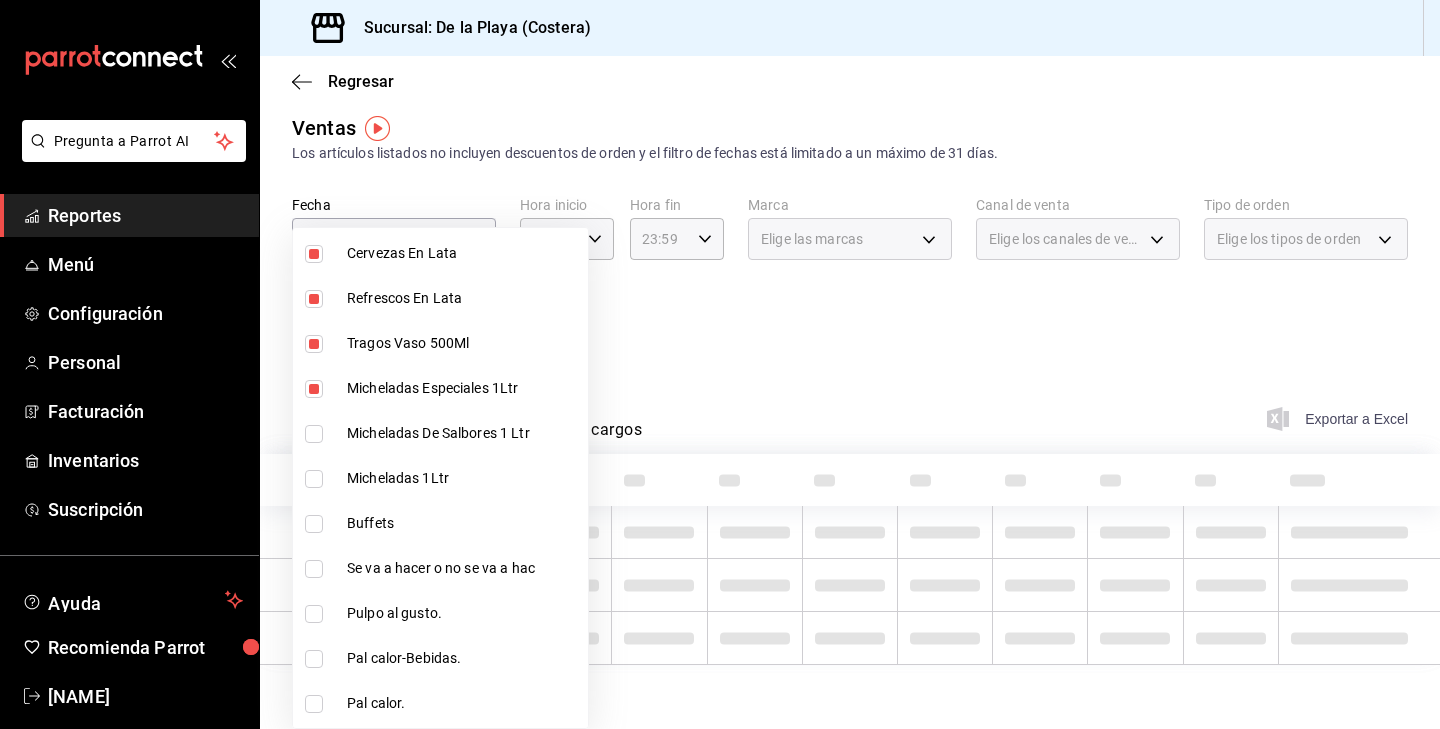 click at bounding box center (314, 434) 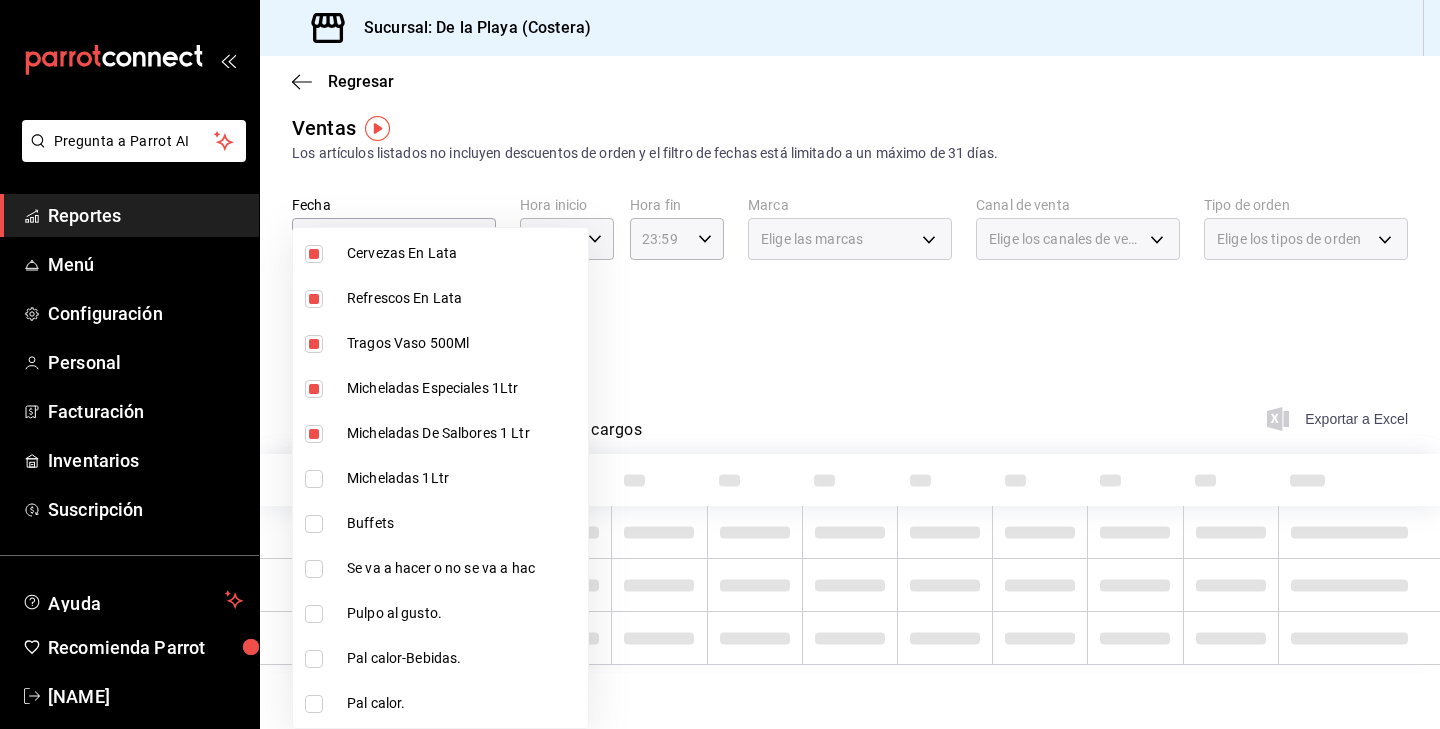 click at bounding box center [314, 479] 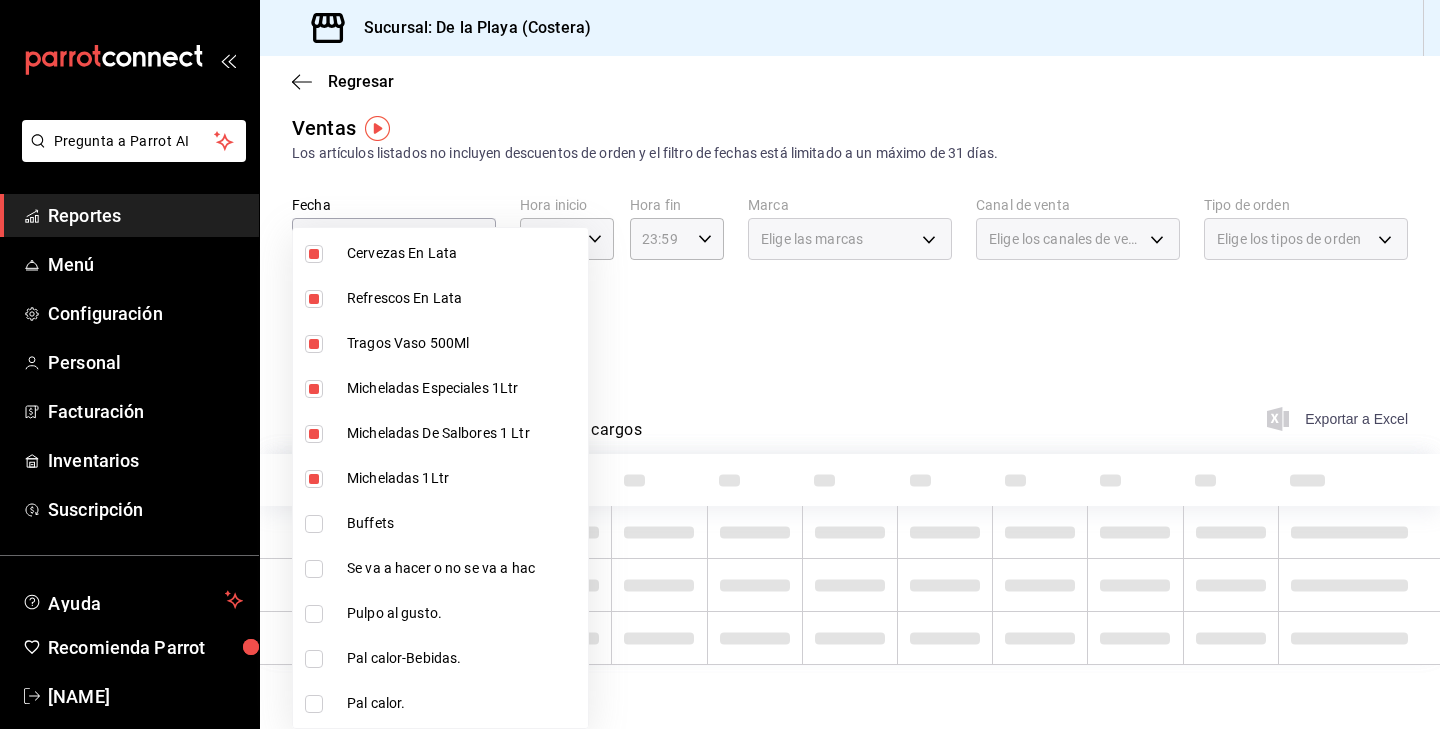 click at bounding box center [720, 364] 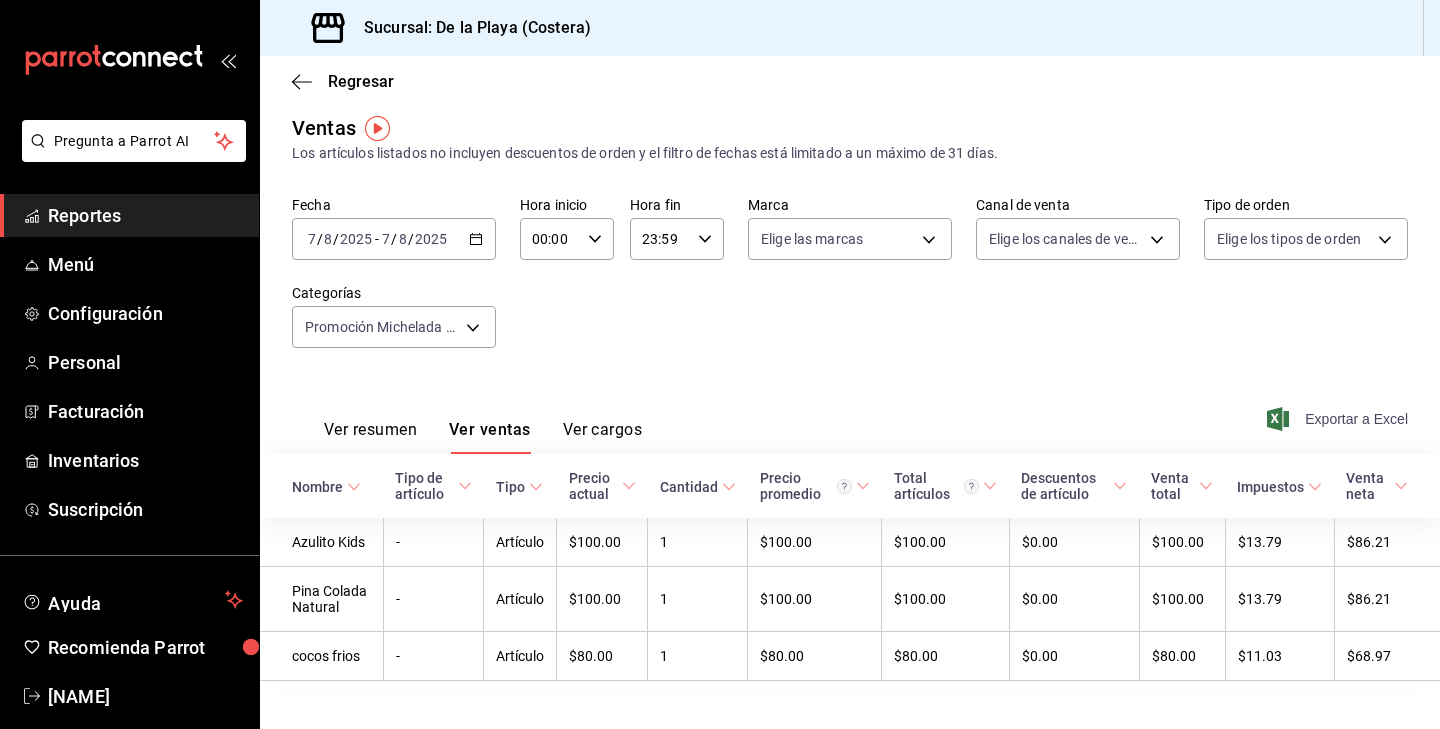 drag, startPoint x: 1178, startPoint y: 2, endPoint x: 754, endPoint y: 323, distance: 531.8054 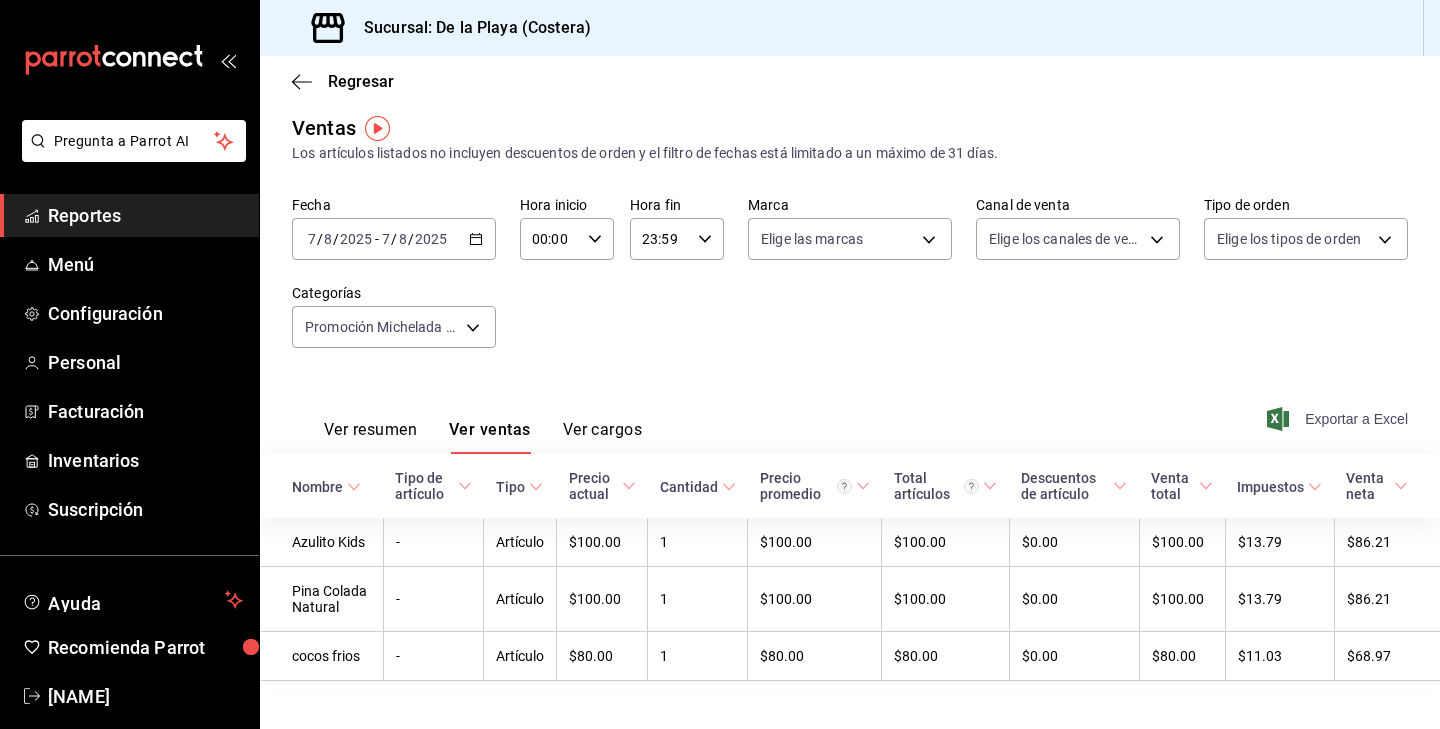 click on "Fecha [DATE] [DAY] / [YEAR] - [DATE] [DAY] / [YEAR] Hora inicio [TIME] Hora inicio Hora fin [TIME] Hora fin Marca Elige las marcas Canal de venta Elige los canales de venta Tipo de orden Elige los tipos de orden Categorías Promoción Michelada 3x2, Promocion pina colada 3x2, Cocteles Esp Vaso Roca 225ml, Cocteles 1Lt, Bebidas Sin Alcohol 1Lt, Cremas Y Licores 1.5 Oz Roca, Cervezas En Lata, Refrescos En Lata, Tragos Vaso 500Ml, Micheladas Especiales 1Ltr, Micheladas De Sabores 1 Ltr, Micheladas 1Ltr [UUID],[UUID],[UUID],[UUID],[UUID],[UUID],[UUID],[UUID],[UUID],[UUID],[UUID],[UUID]" at bounding box center (850, 284) 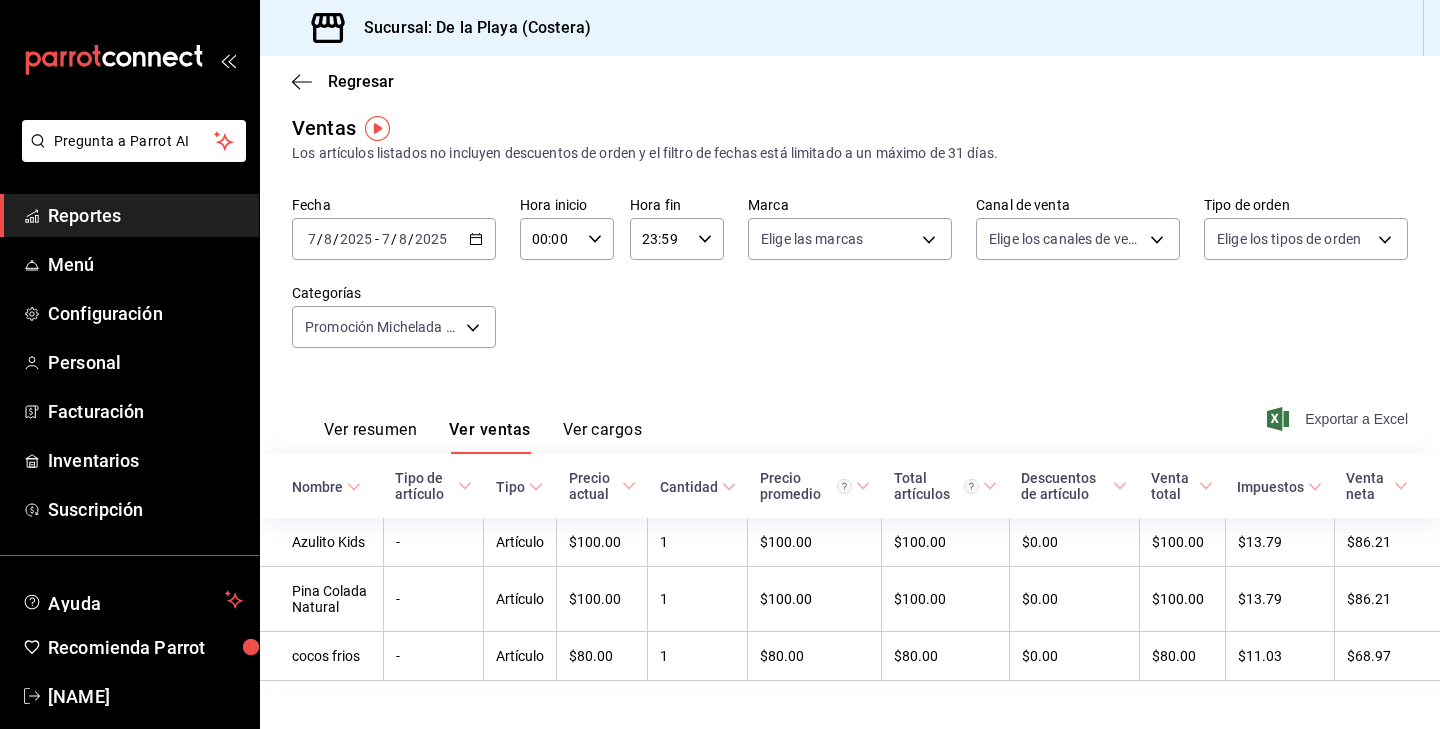click on "Exportar a Excel" at bounding box center [1339, 419] 